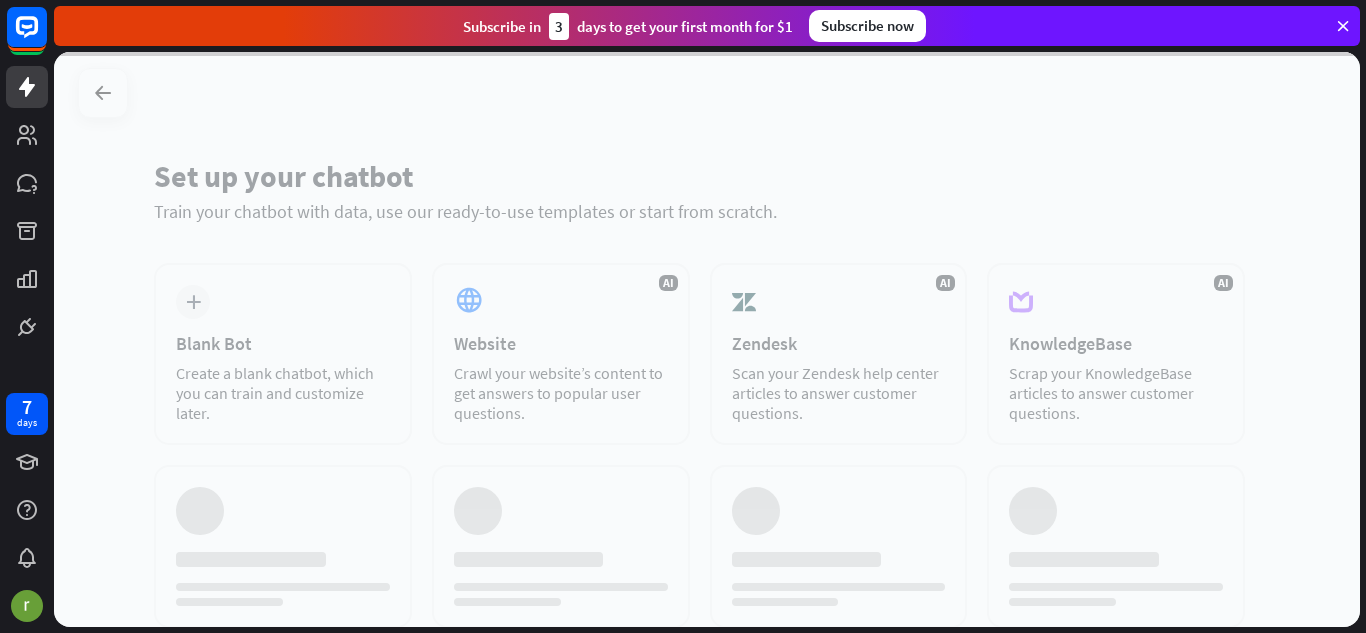 scroll, scrollTop: 0, scrollLeft: 0, axis: both 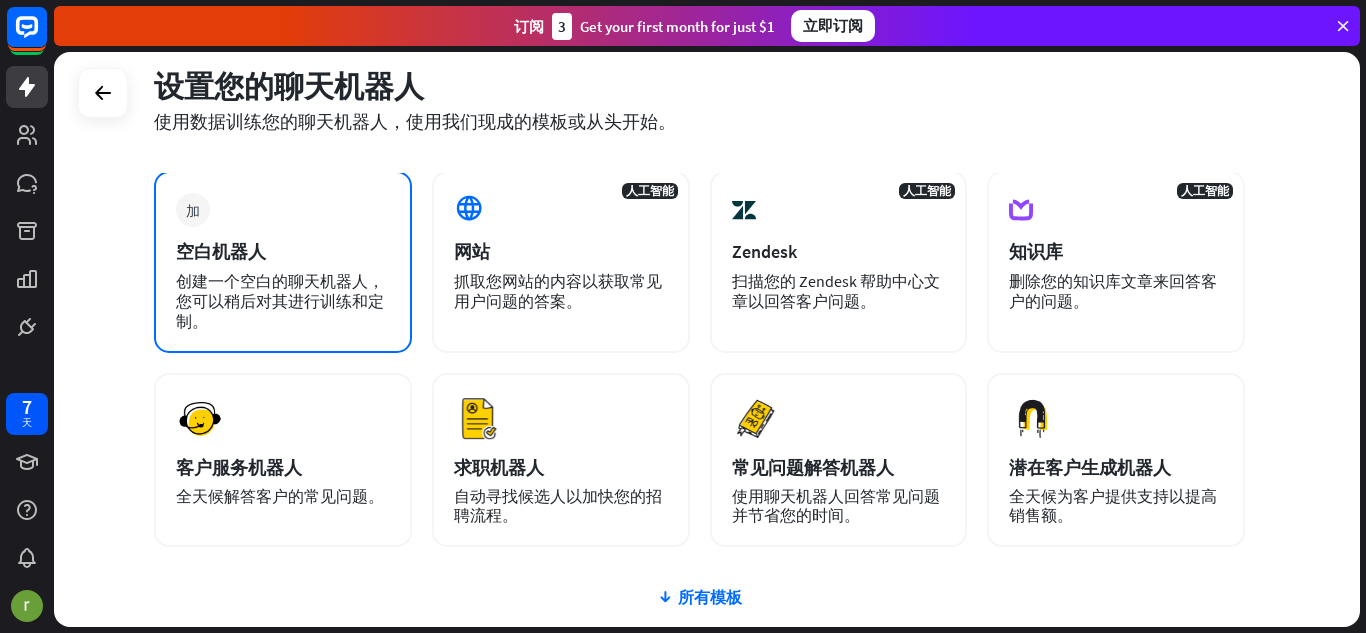 click on "创建一个空白的聊天机器人，您可以稍后对其进行训练和定制。" at bounding box center (280, 301) 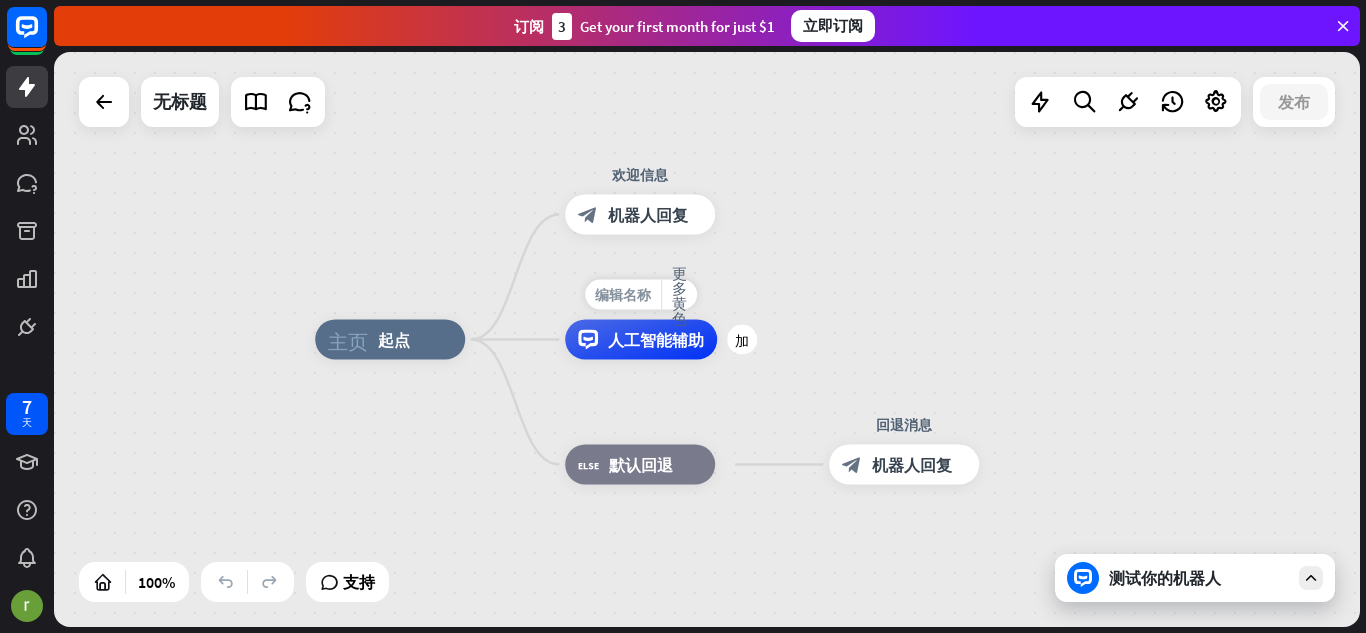 click on "编辑名称" at bounding box center [623, 295] 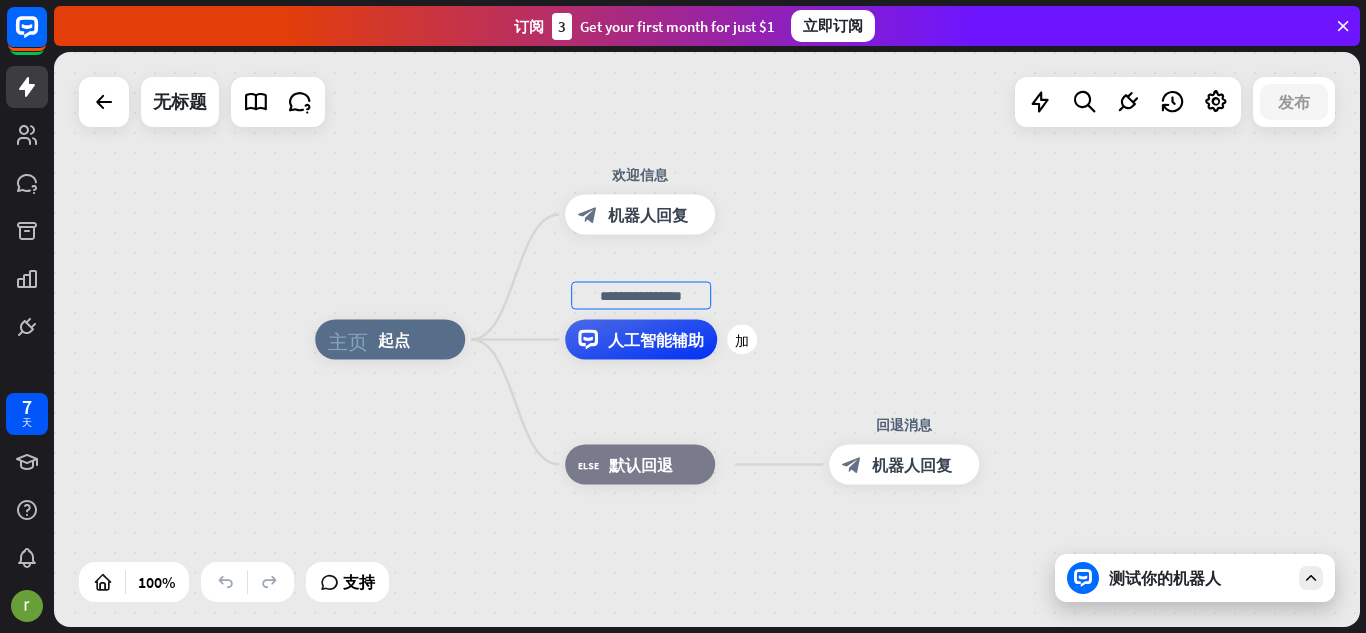 click on "Edit name more_horiz plus AI Assist" at bounding box center [641, 340] 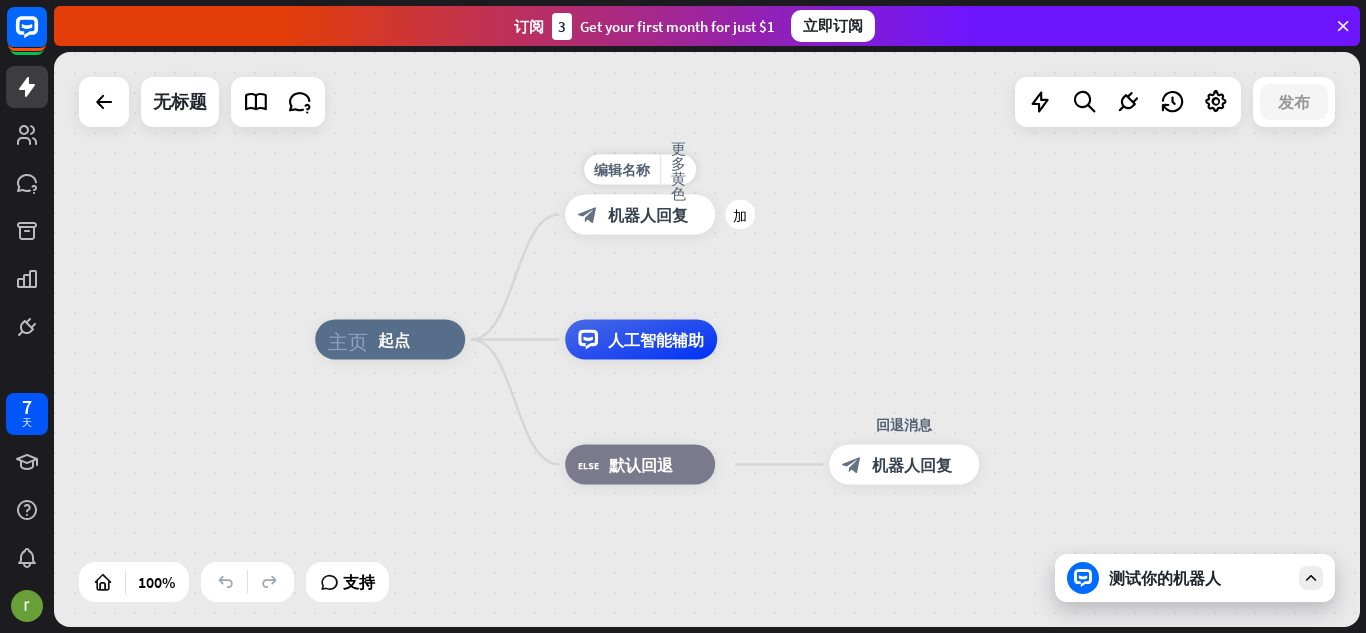 click on "block_bot_response Bot Response" at bounding box center [640, 215] 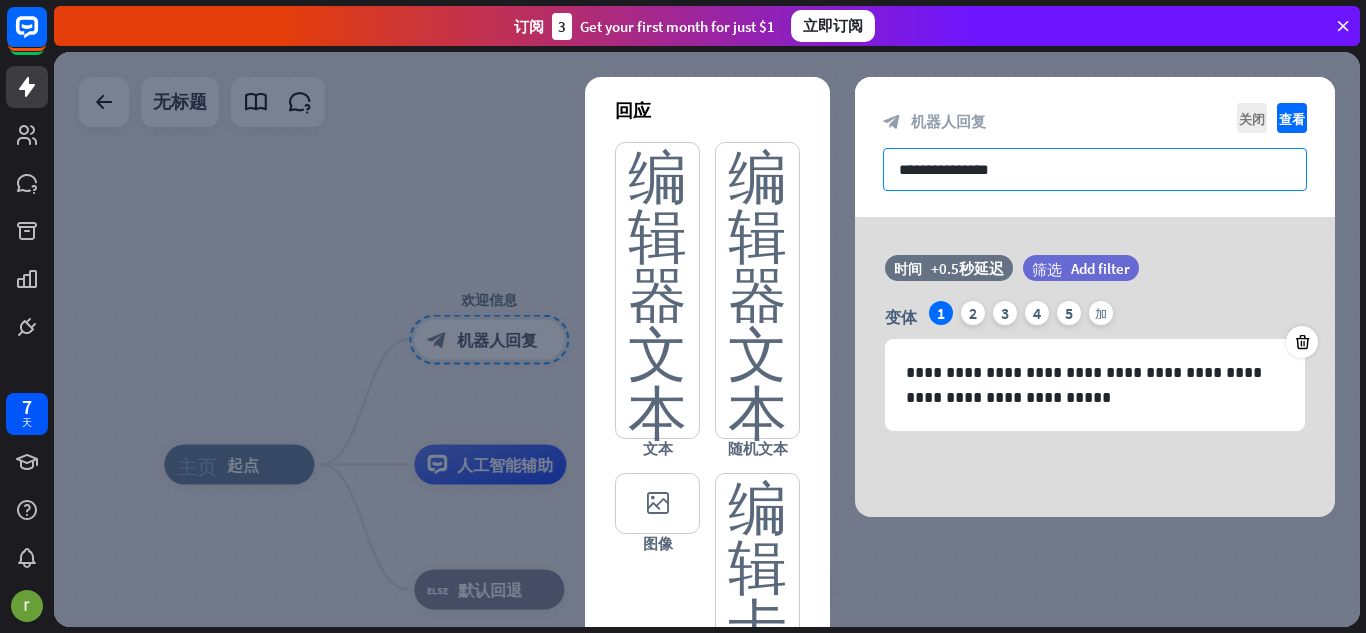 click on "**********" at bounding box center [1095, 169] 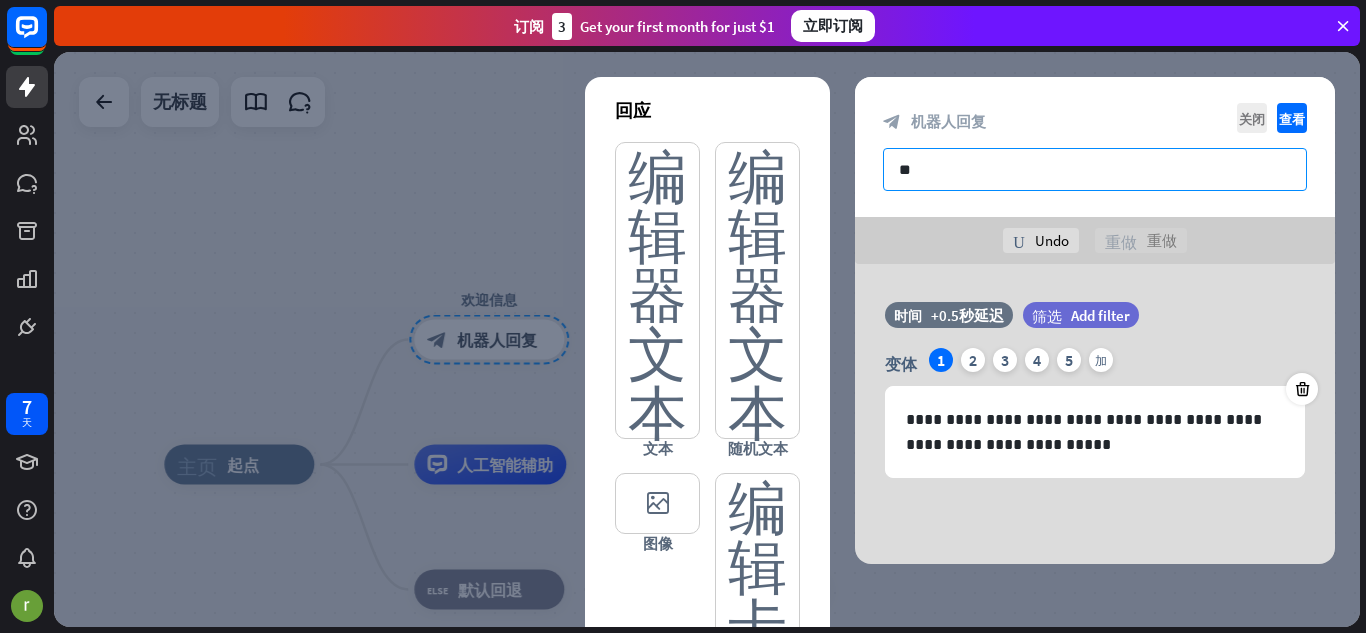 type on "*" 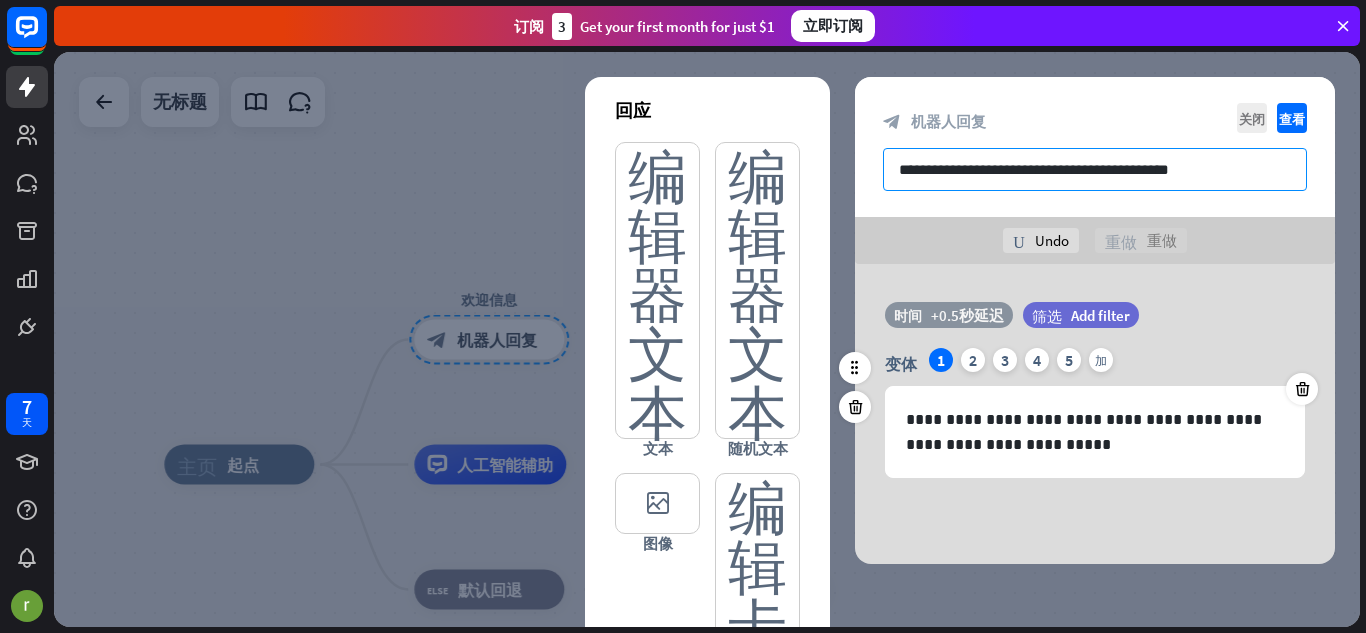 type on "**********" 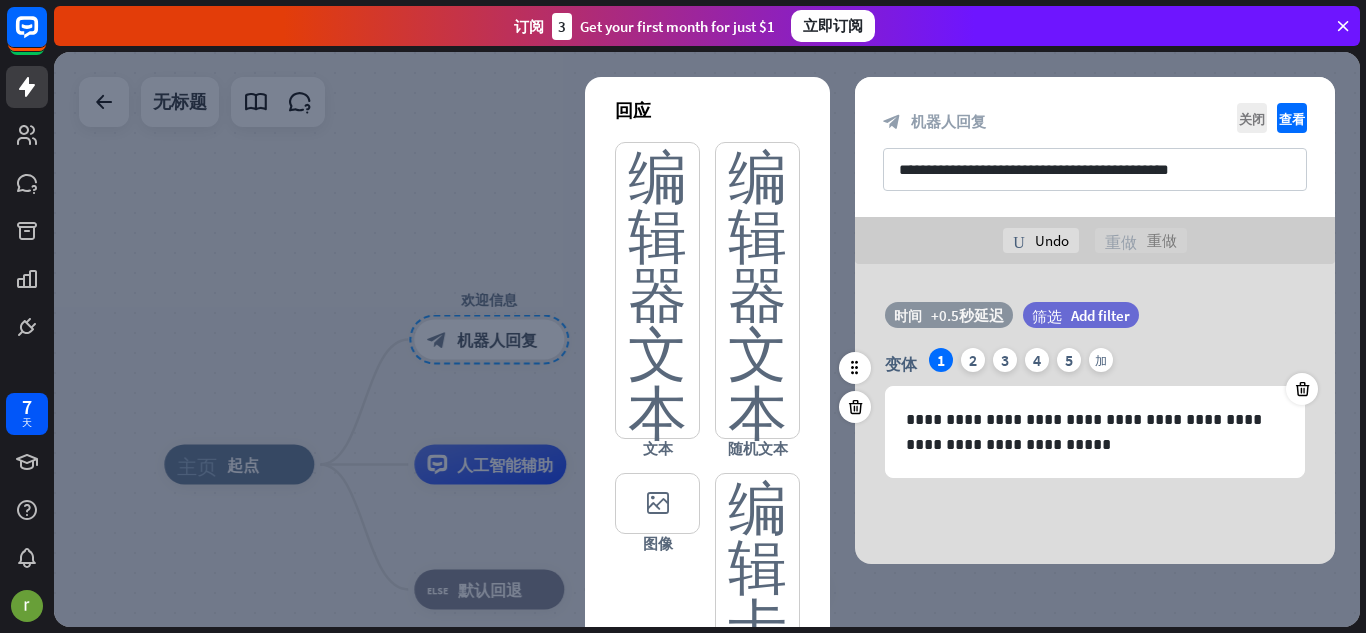 click on "+0.5秒延迟" at bounding box center [967, 315] 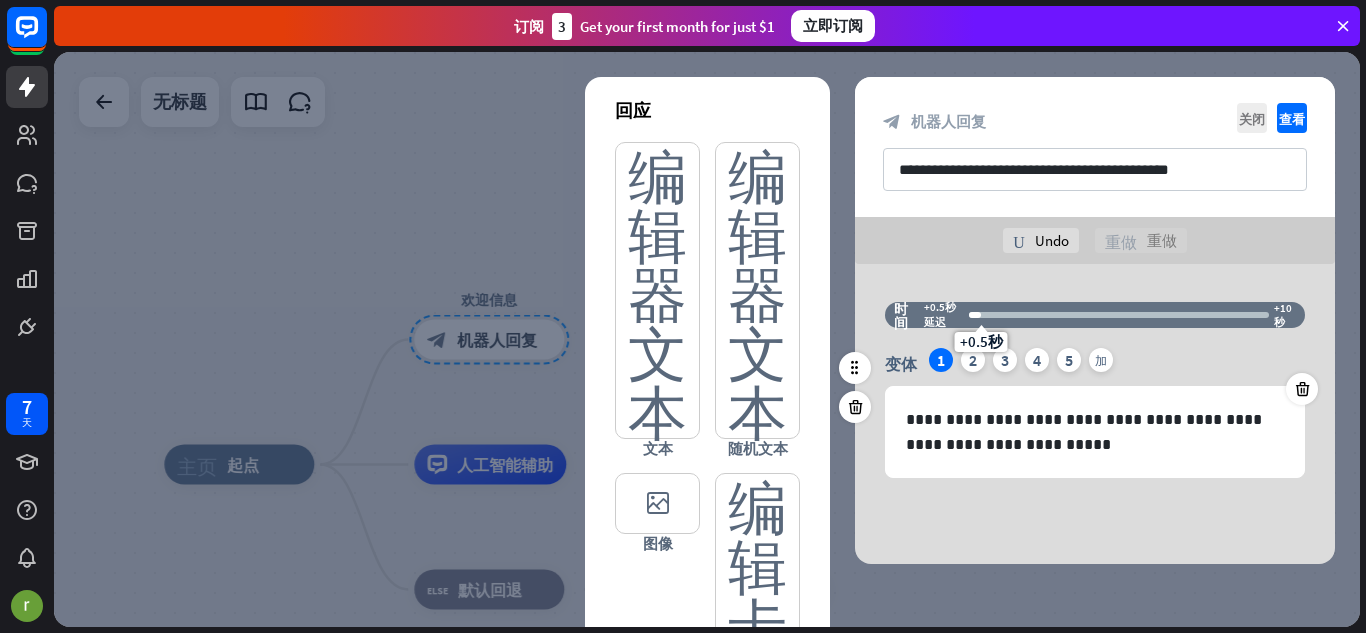 click on "+0.5秒" at bounding box center (981, 315) 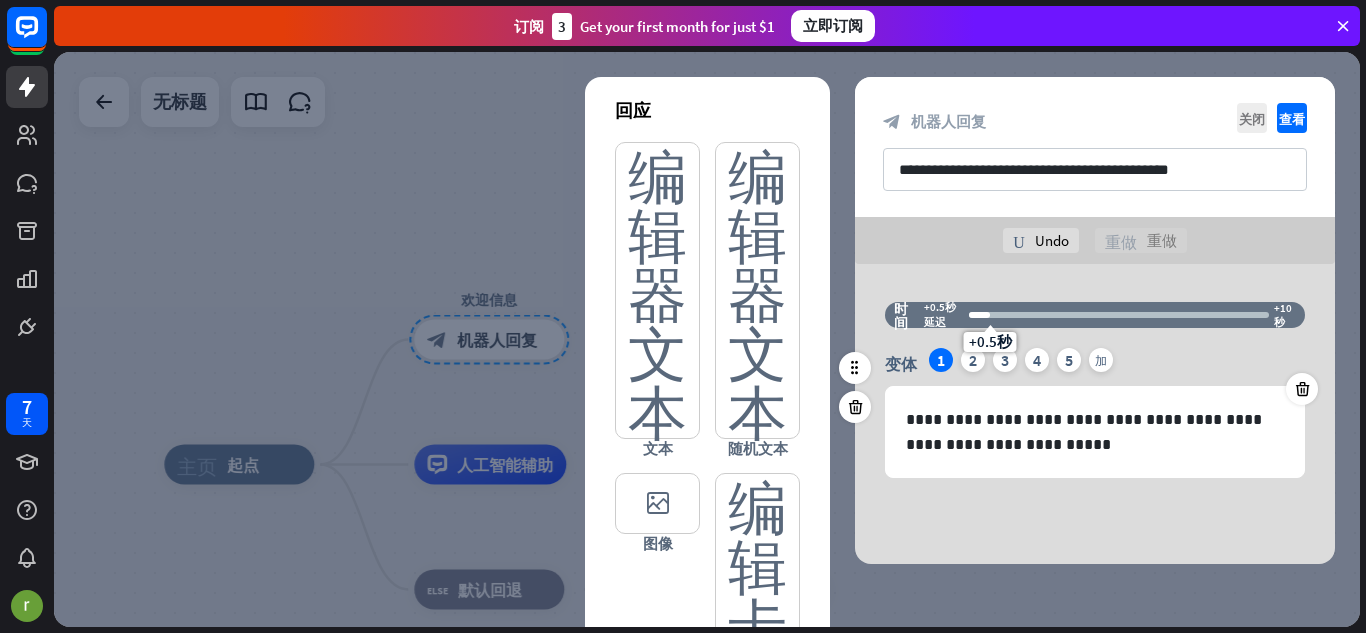 click on "+0.5秒" at bounding box center (990, 315) 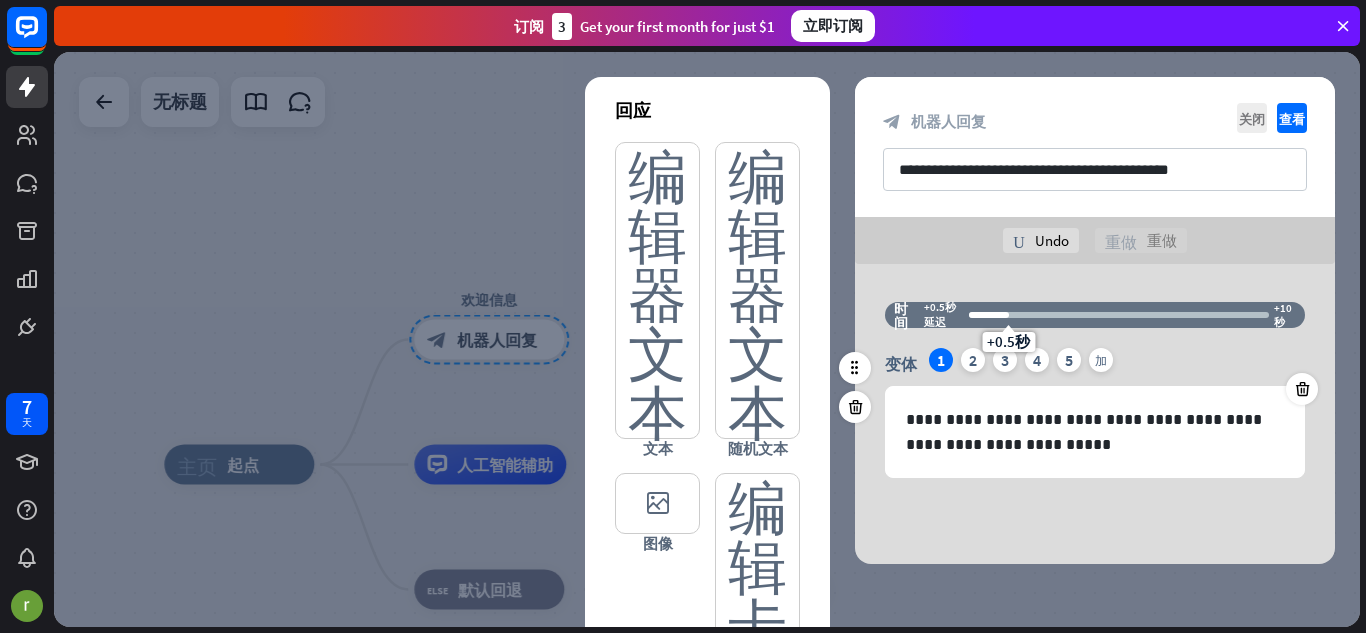 click at bounding box center [1119, 315] 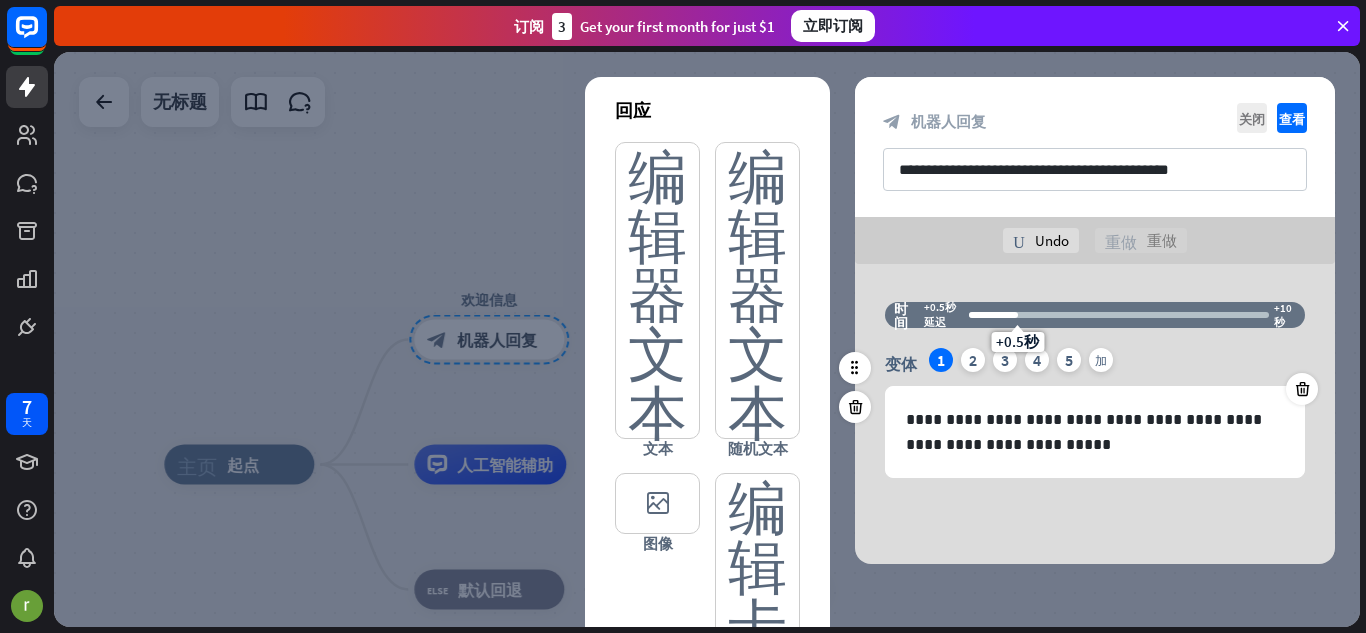 click on "+0.5秒" at bounding box center [1018, 315] 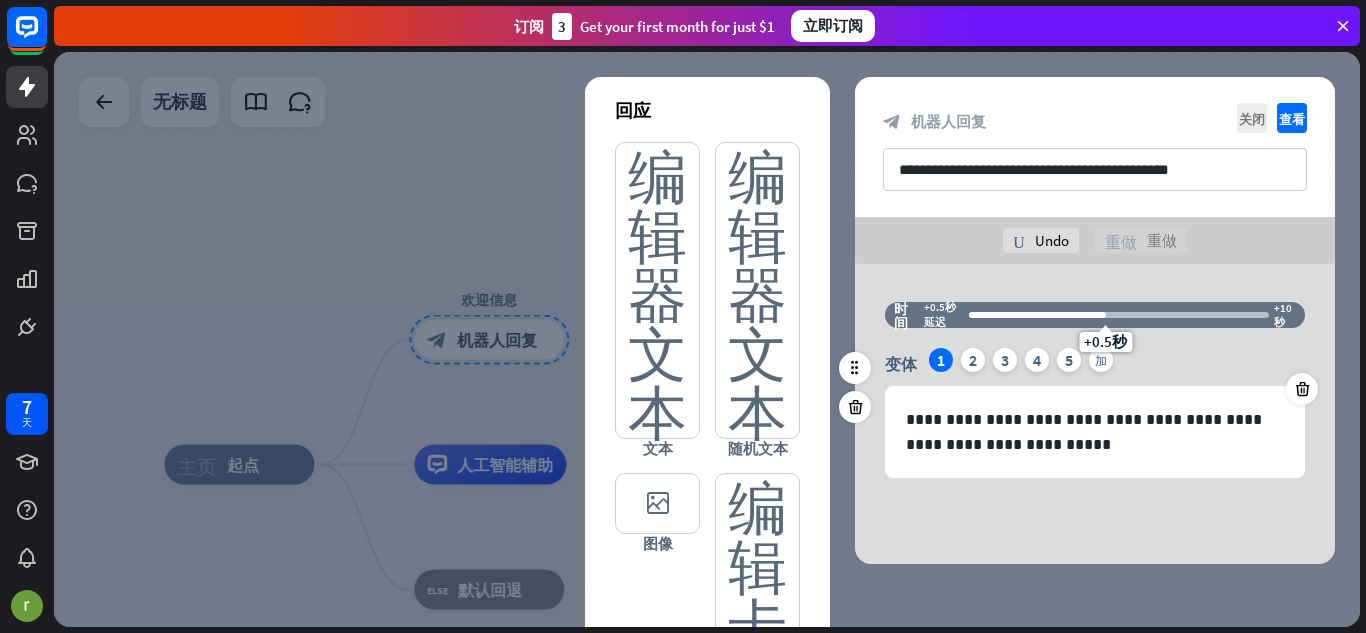 click at bounding box center (1037, 315) 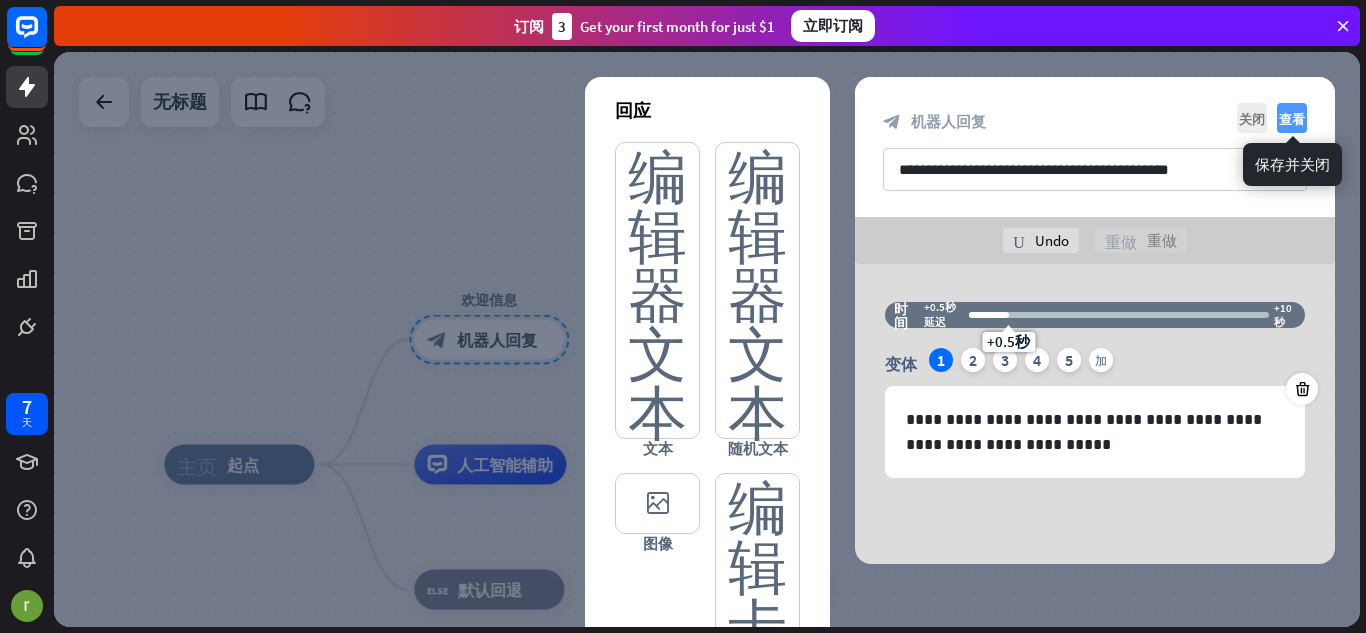click on "查看" at bounding box center (1292, 118) 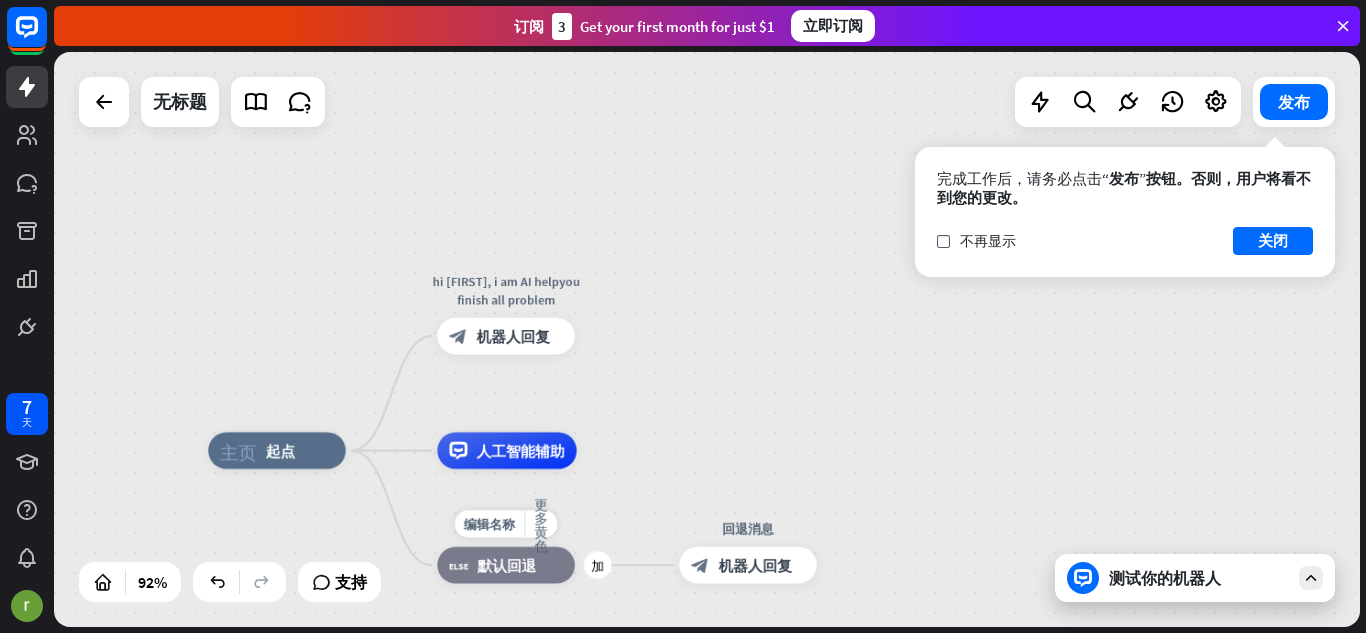 click on "默认回退" at bounding box center (507, 565) 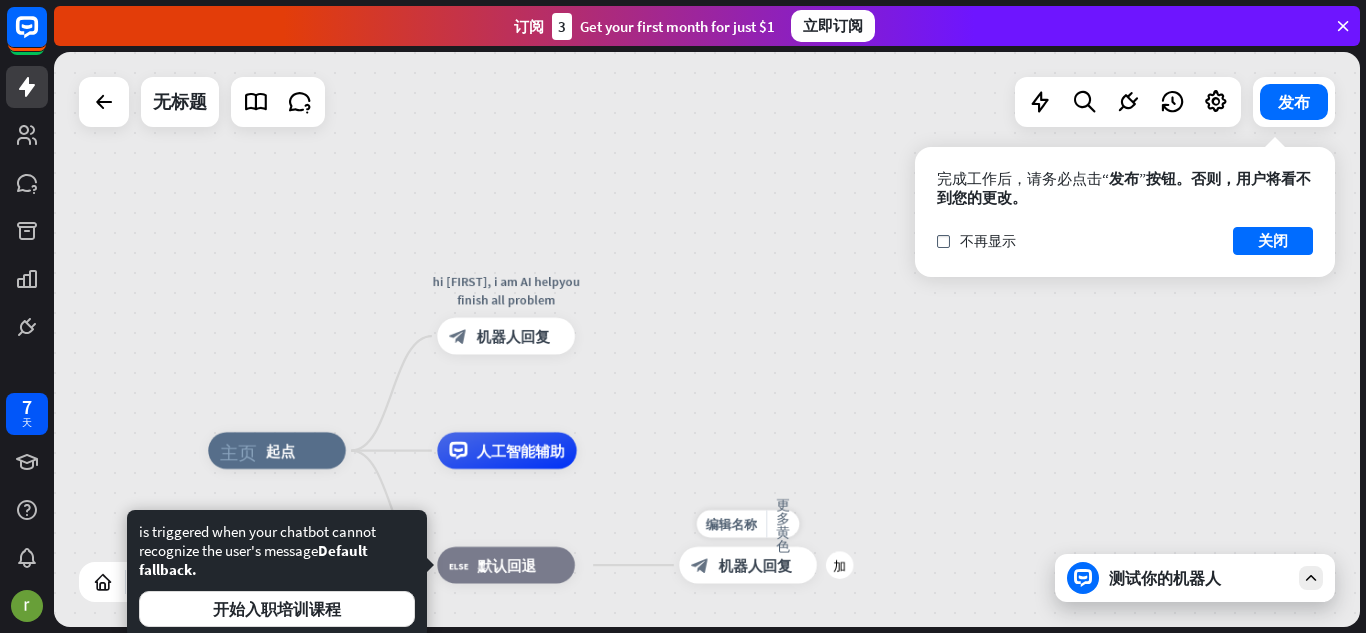 click on "机器人回复" at bounding box center [755, 565] 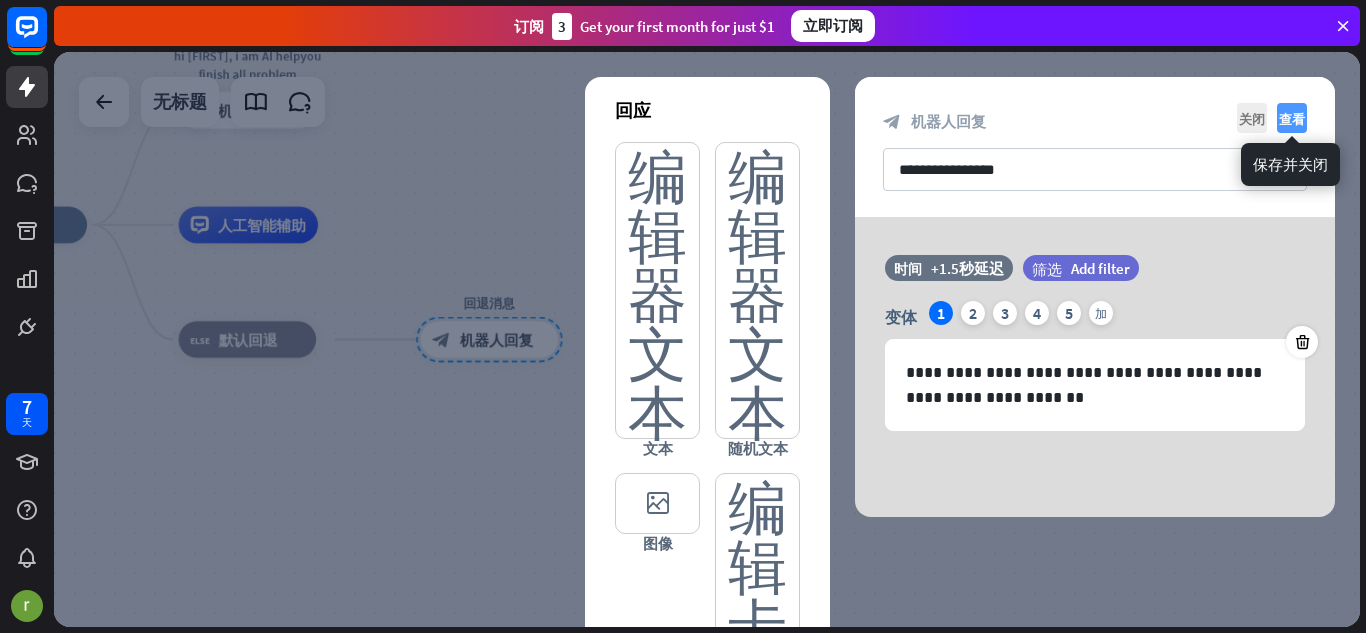 click on "查看" at bounding box center (1292, 118) 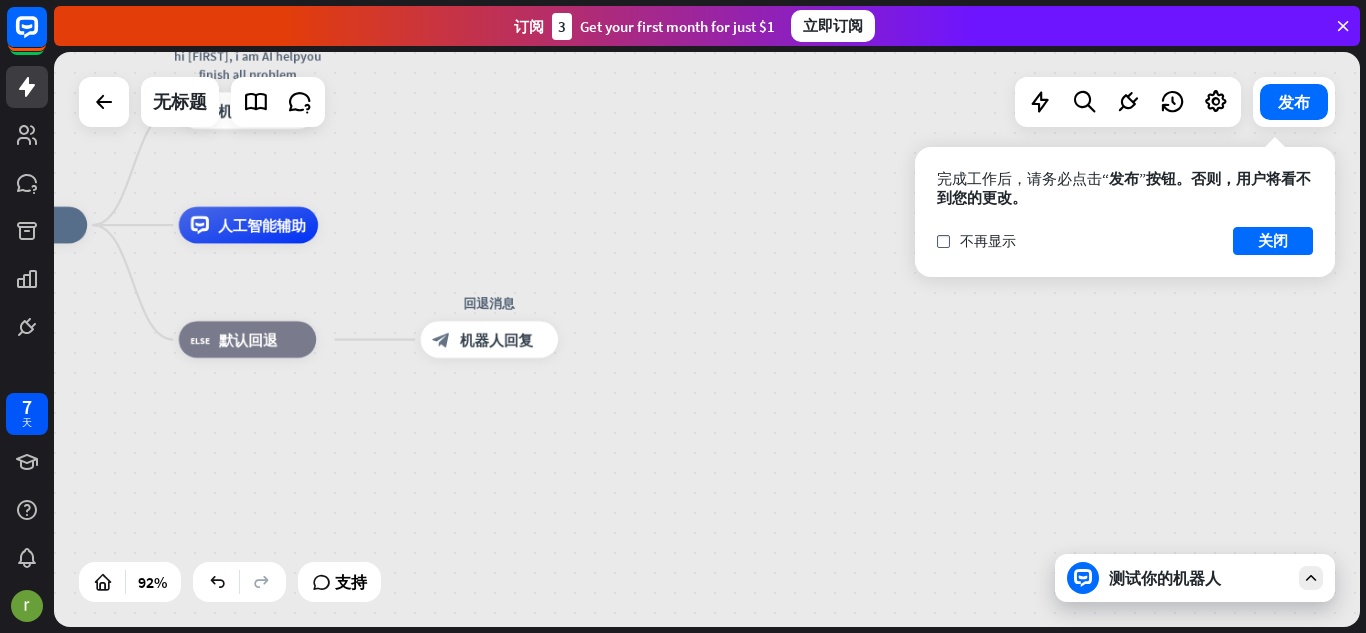 click on "测试你的机器人" at bounding box center (1195, 578) 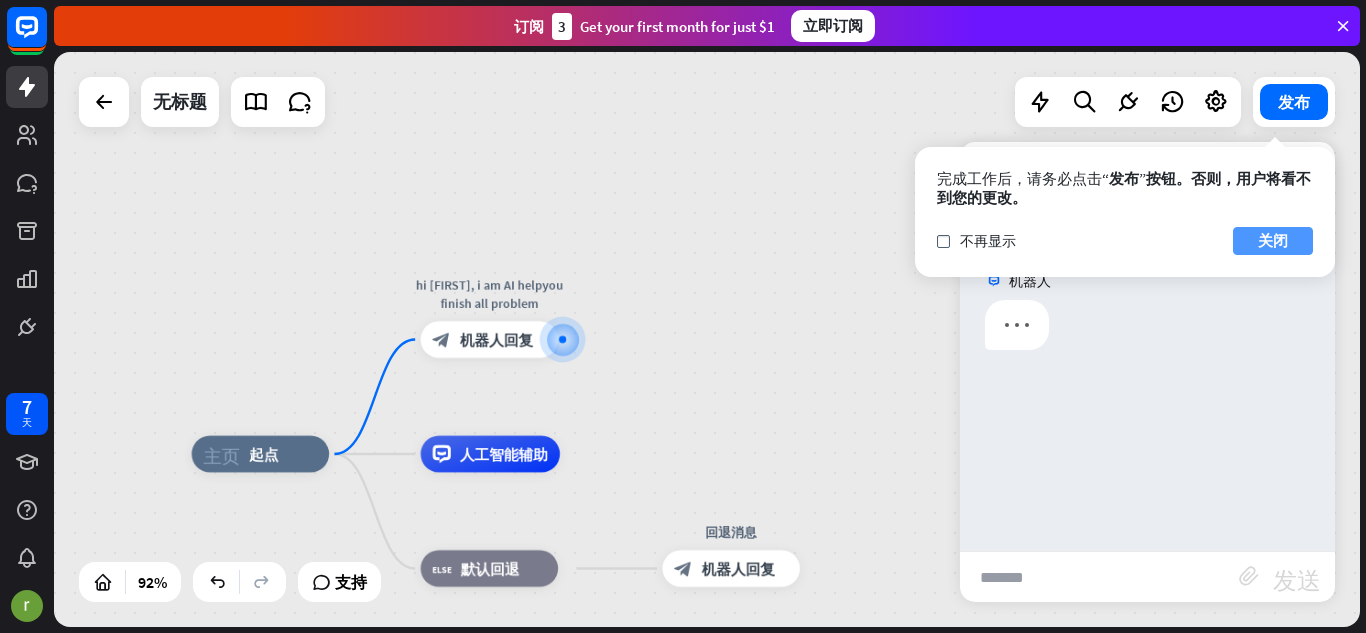 click on "关闭" at bounding box center (1273, 241) 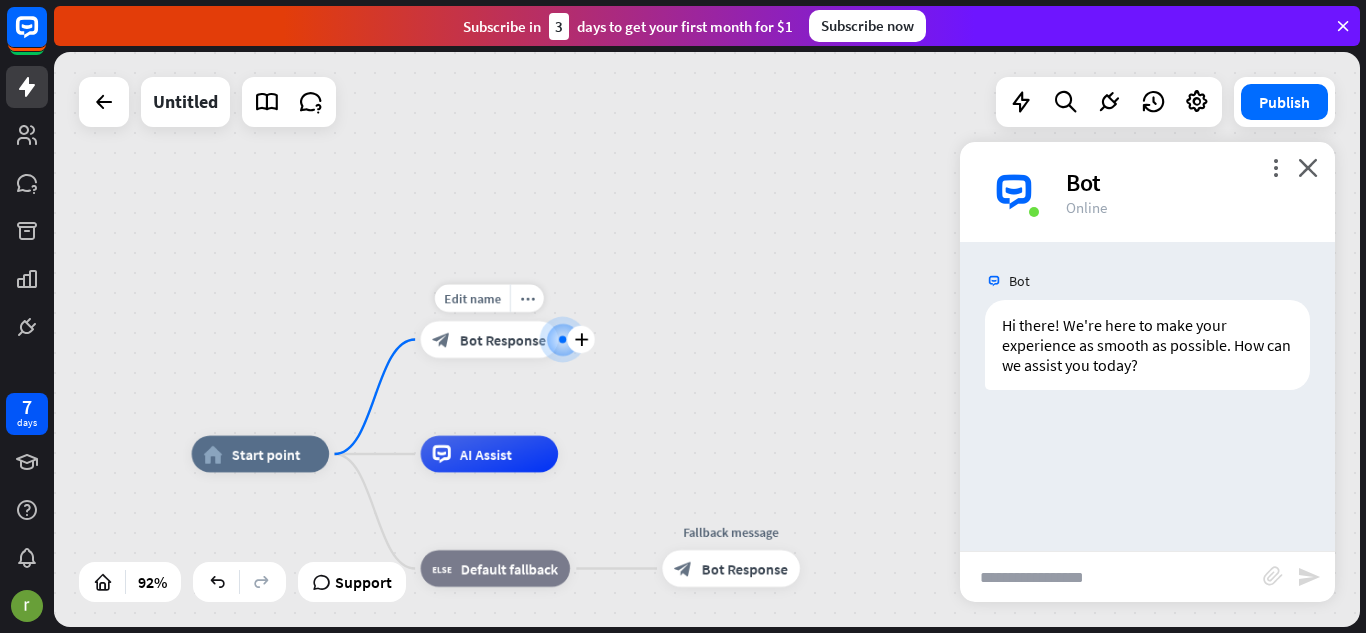 click on "Bot Response" at bounding box center [503, 339] 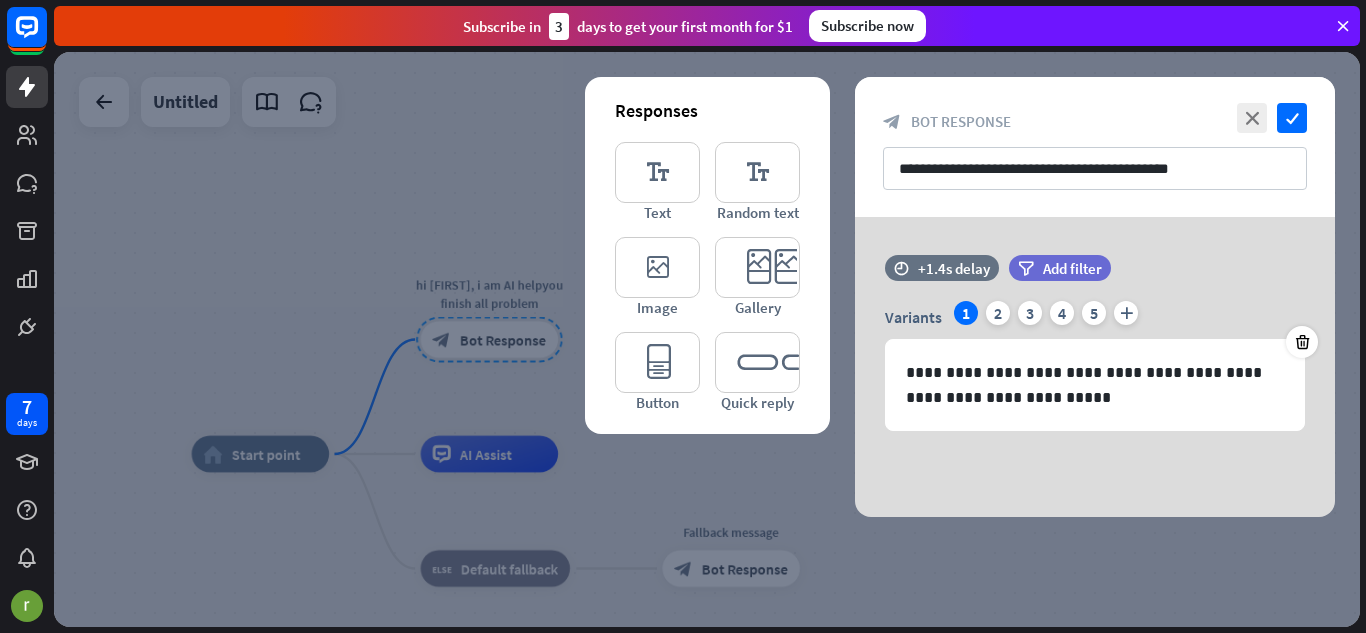 click at bounding box center (707, 339) 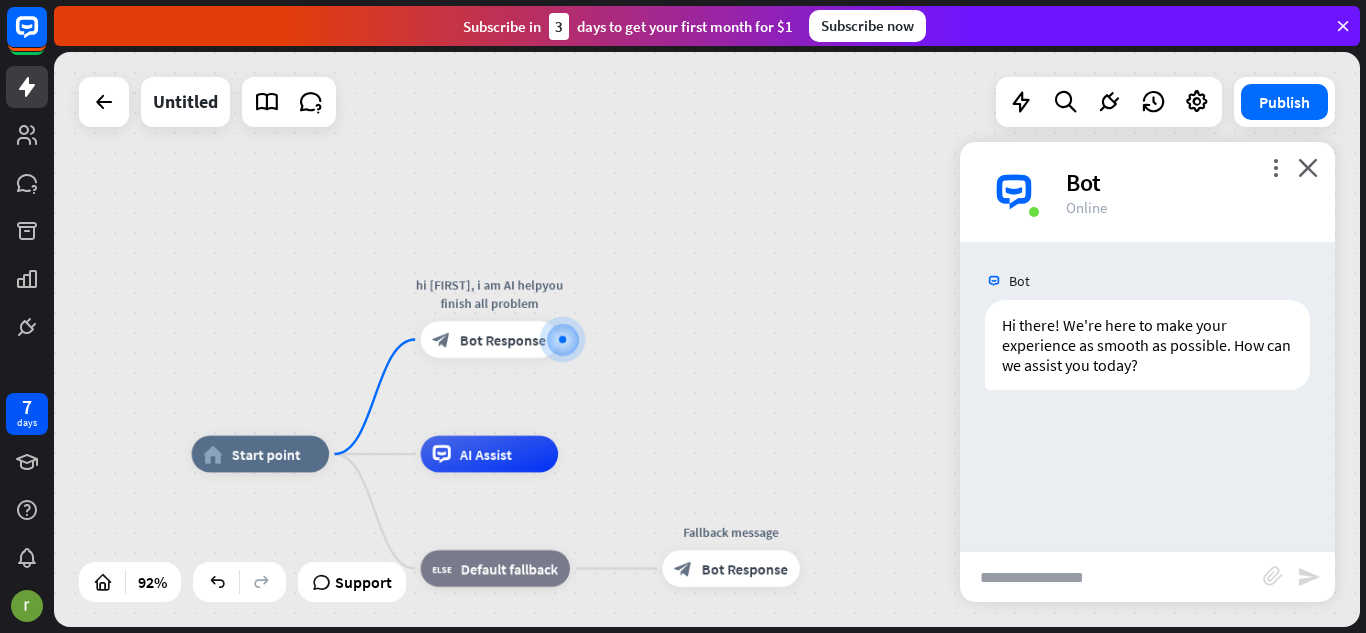click at bounding box center (1111, 577) 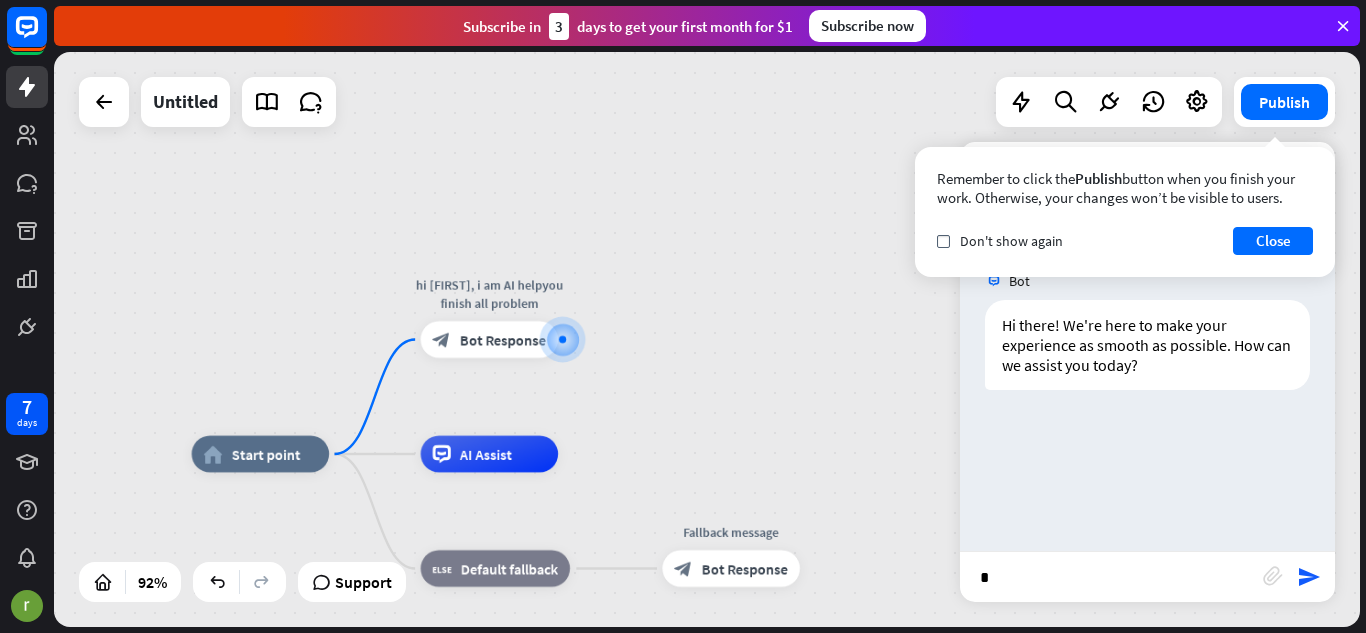 type on "**" 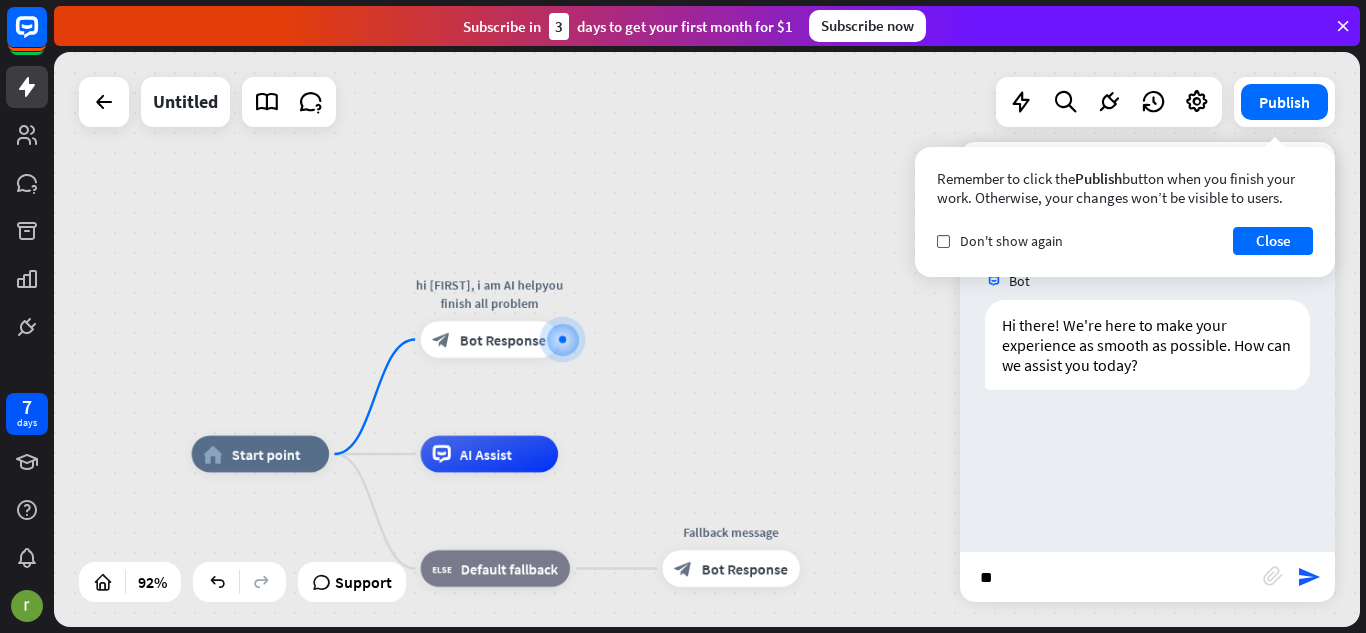 type 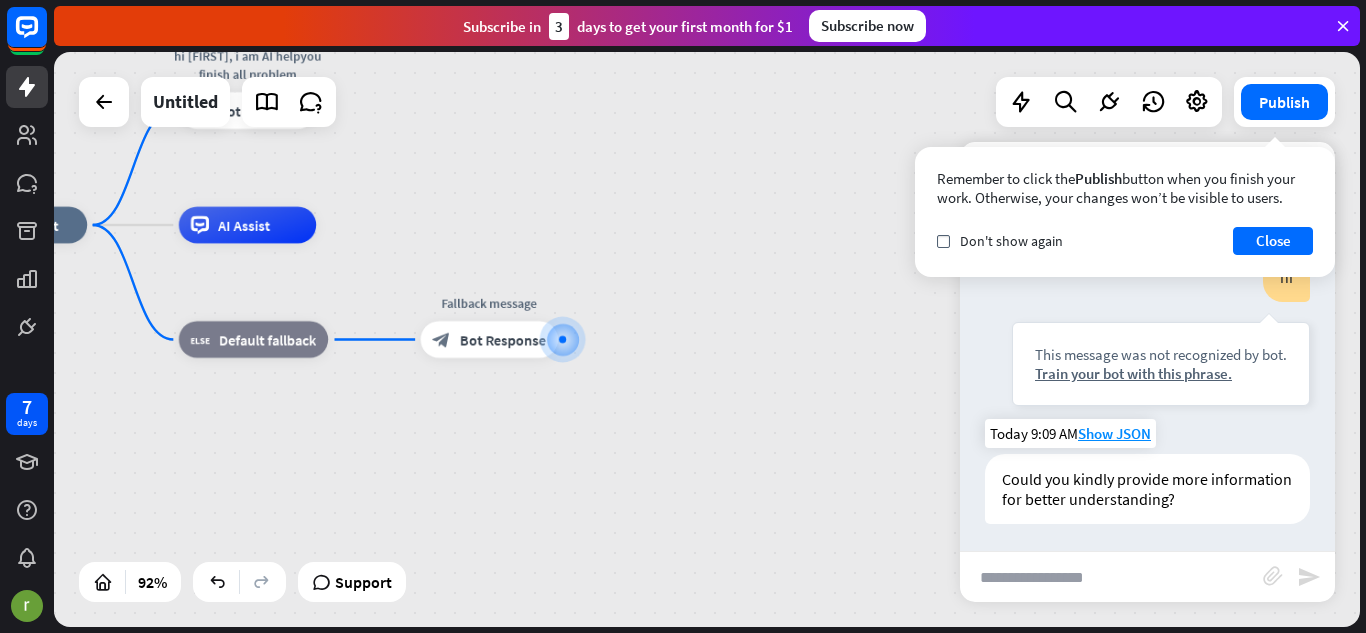 scroll, scrollTop: 189, scrollLeft: 0, axis: vertical 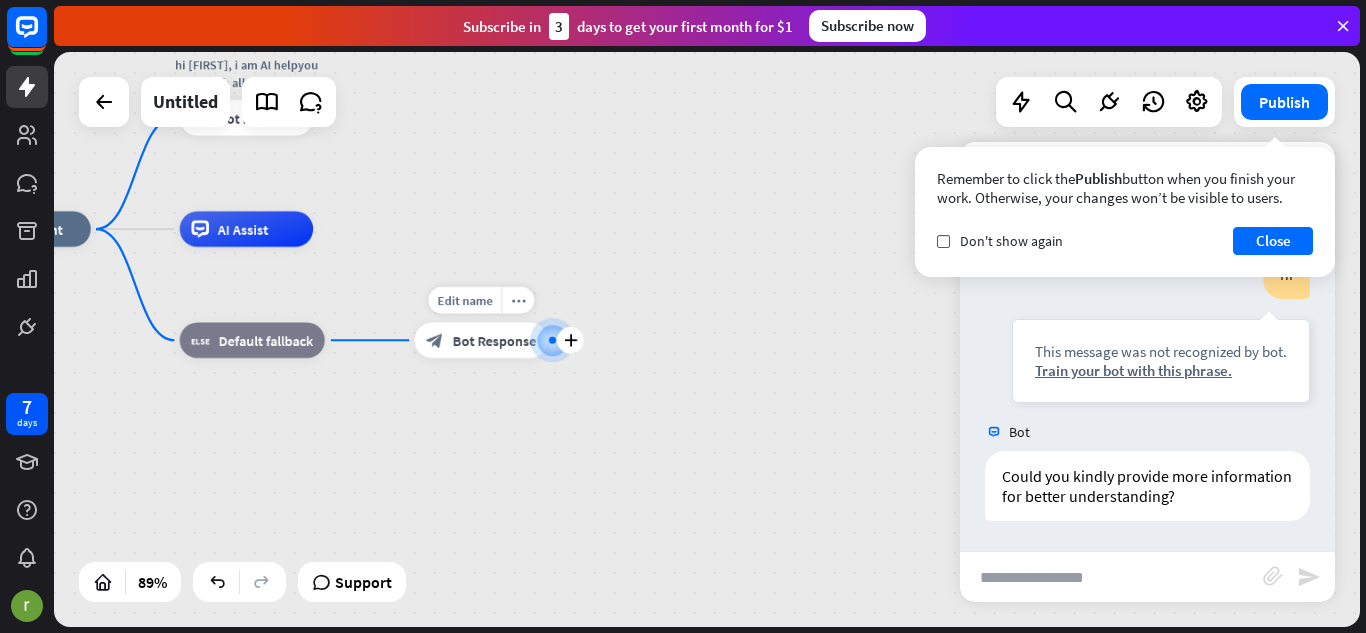 click on "Bot Response" at bounding box center (495, 340) 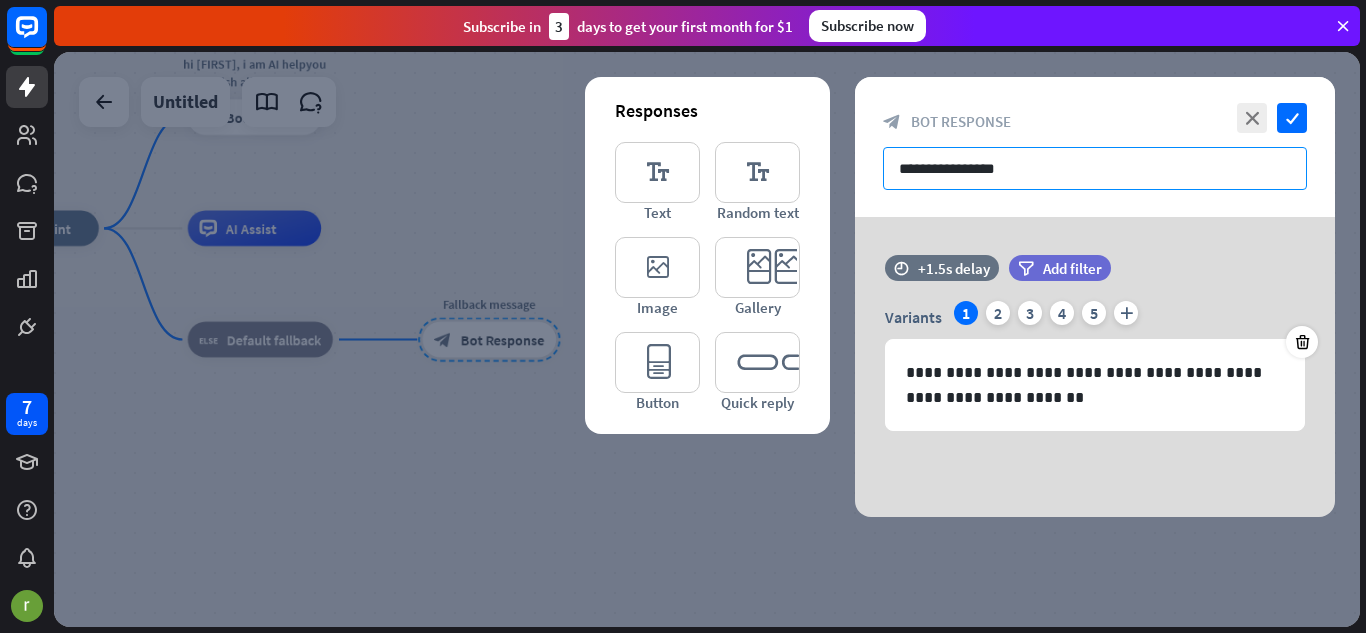 click on "**********" at bounding box center (1095, 168) 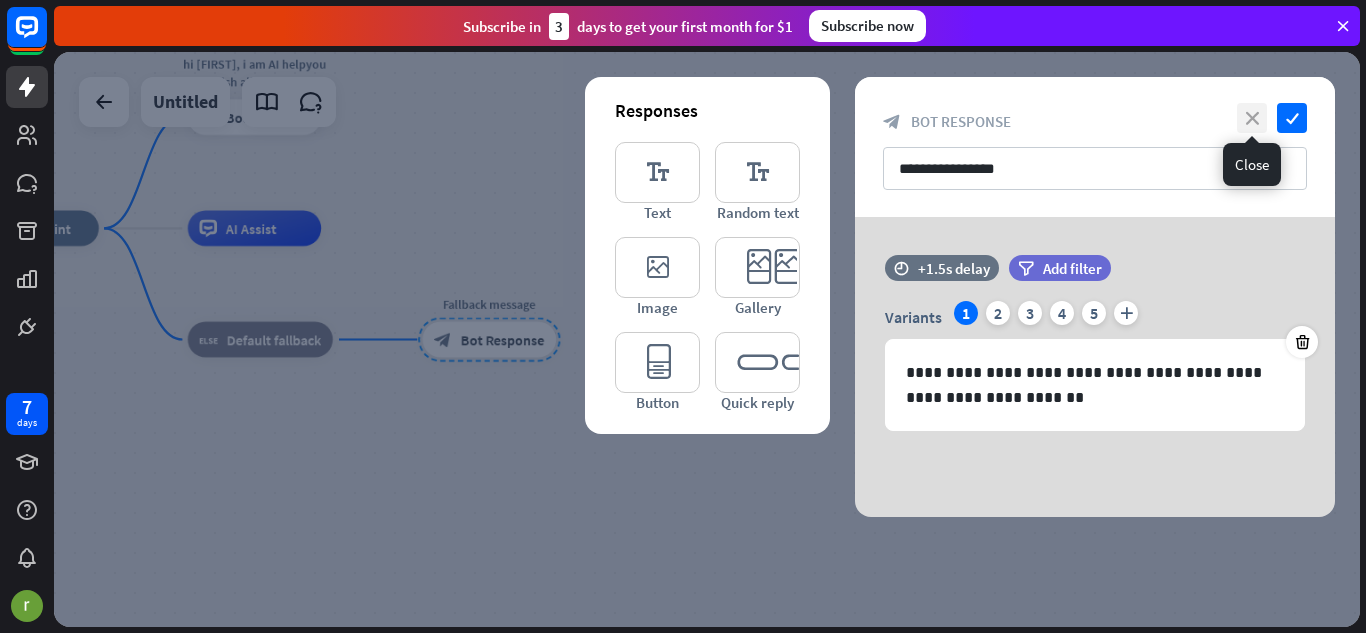 click on "close" at bounding box center (1252, 118) 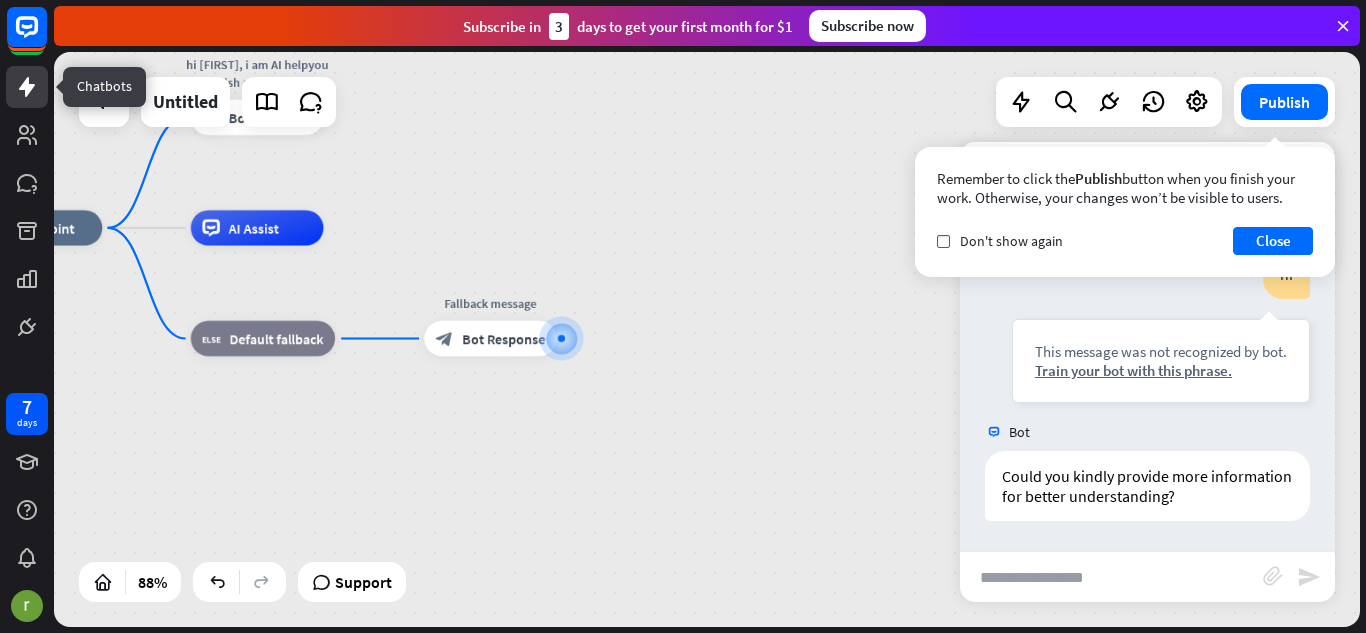 click 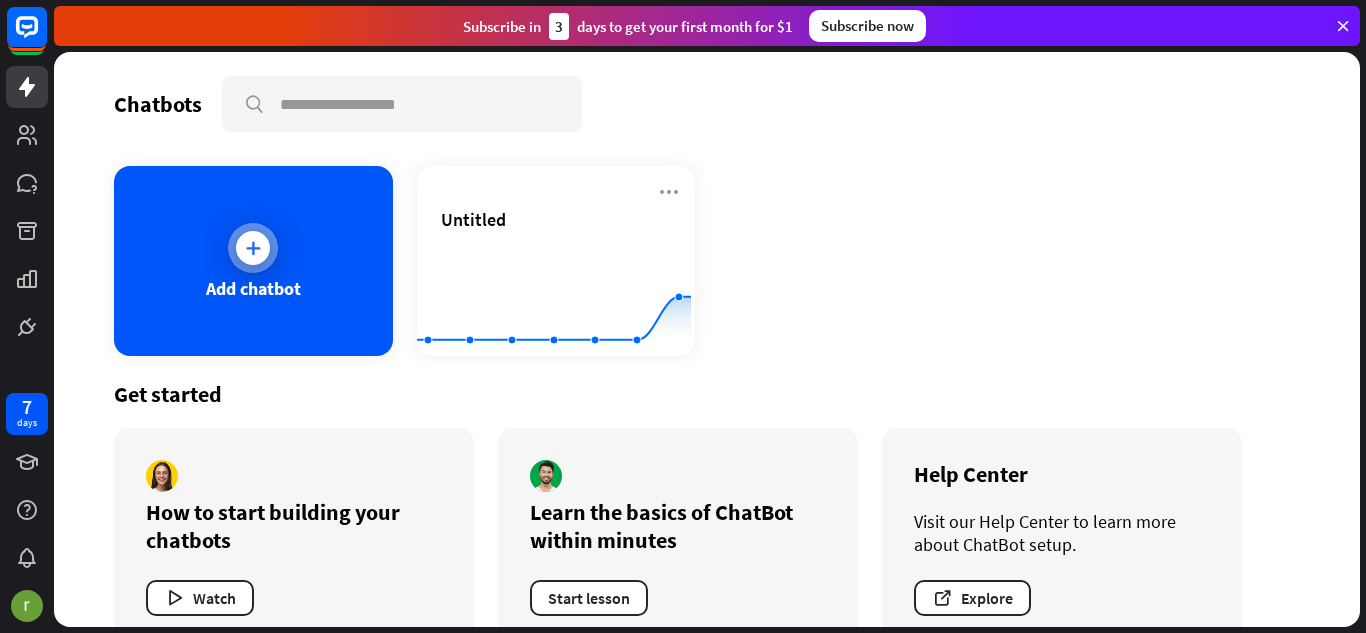 scroll, scrollTop: 45, scrollLeft: 0, axis: vertical 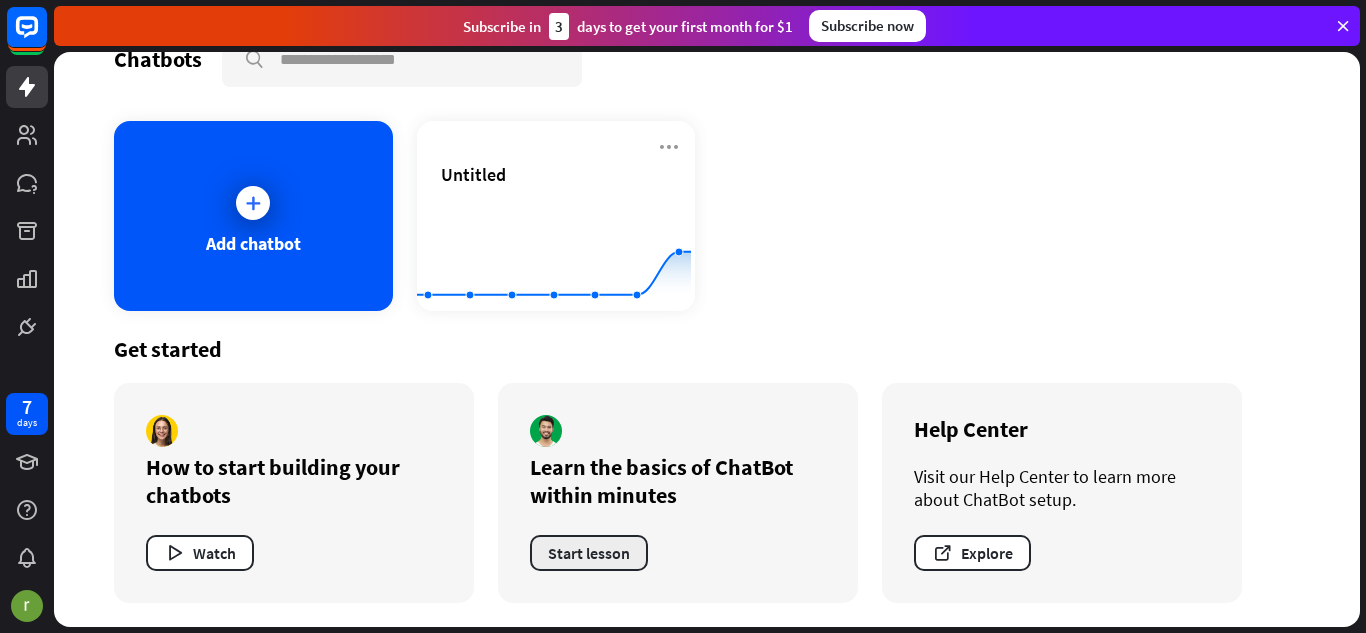 click on "Start lesson" at bounding box center [589, 553] 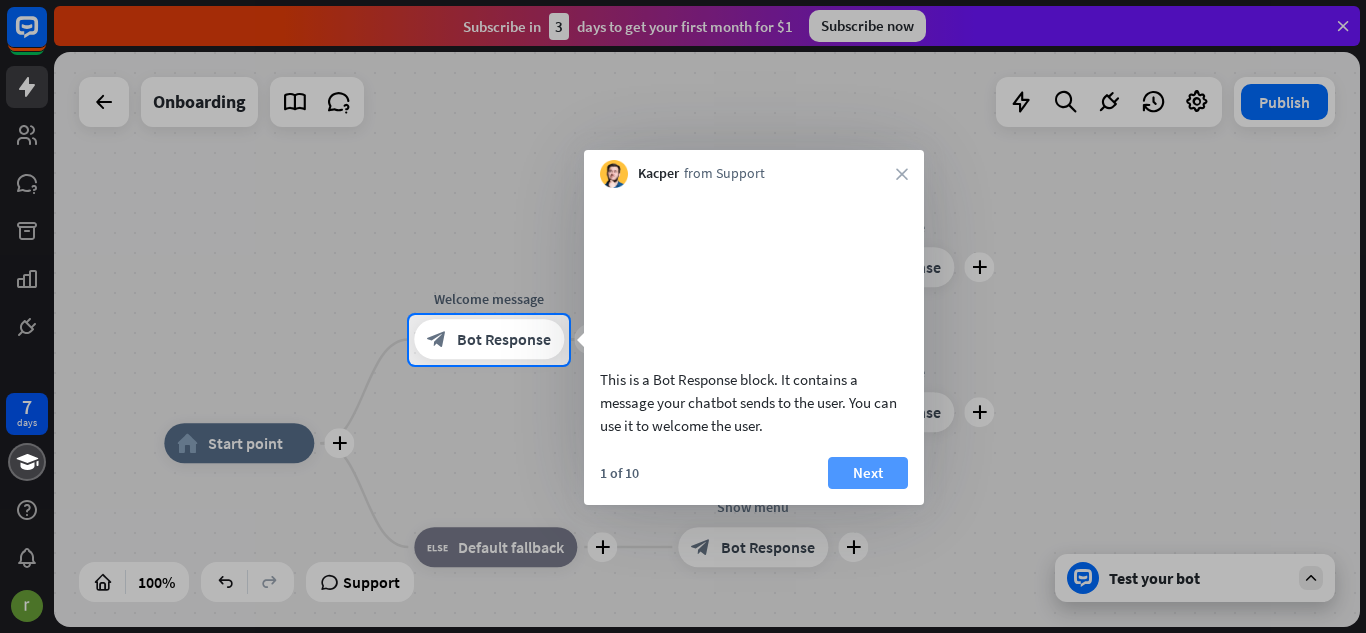 click on "Next" at bounding box center [868, 473] 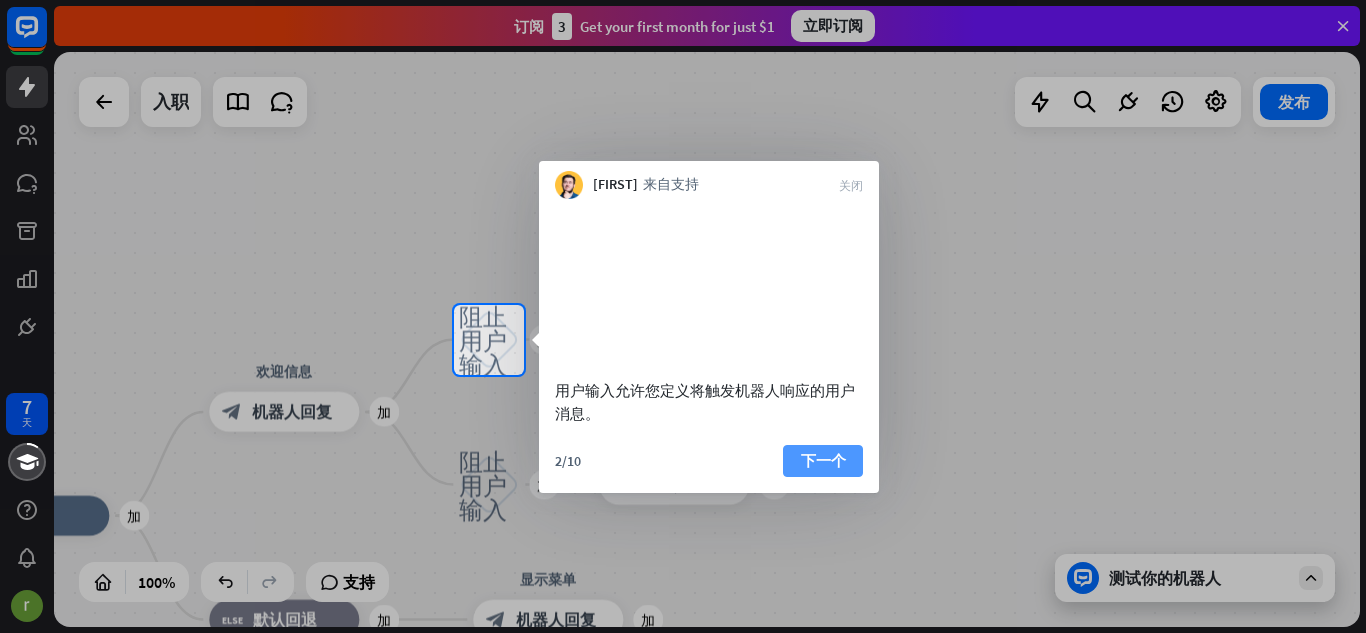 click on "下一个" at bounding box center [823, 461] 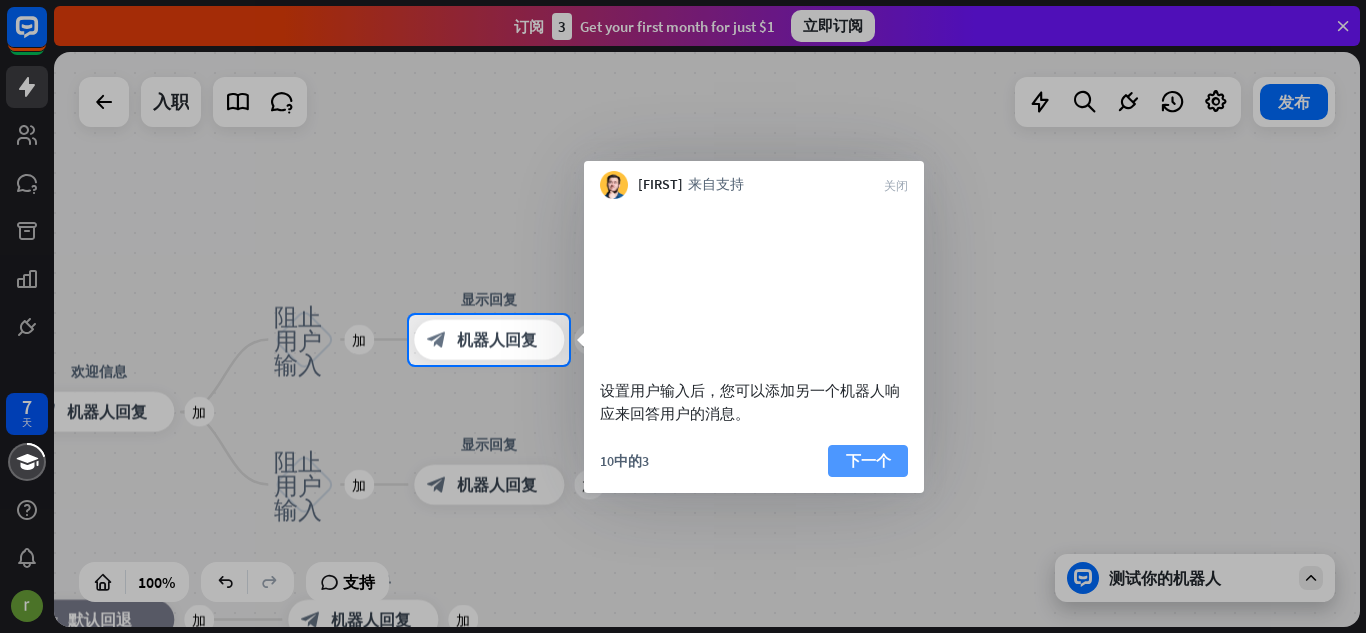 click on "下一个" at bounding box center [868, 460] 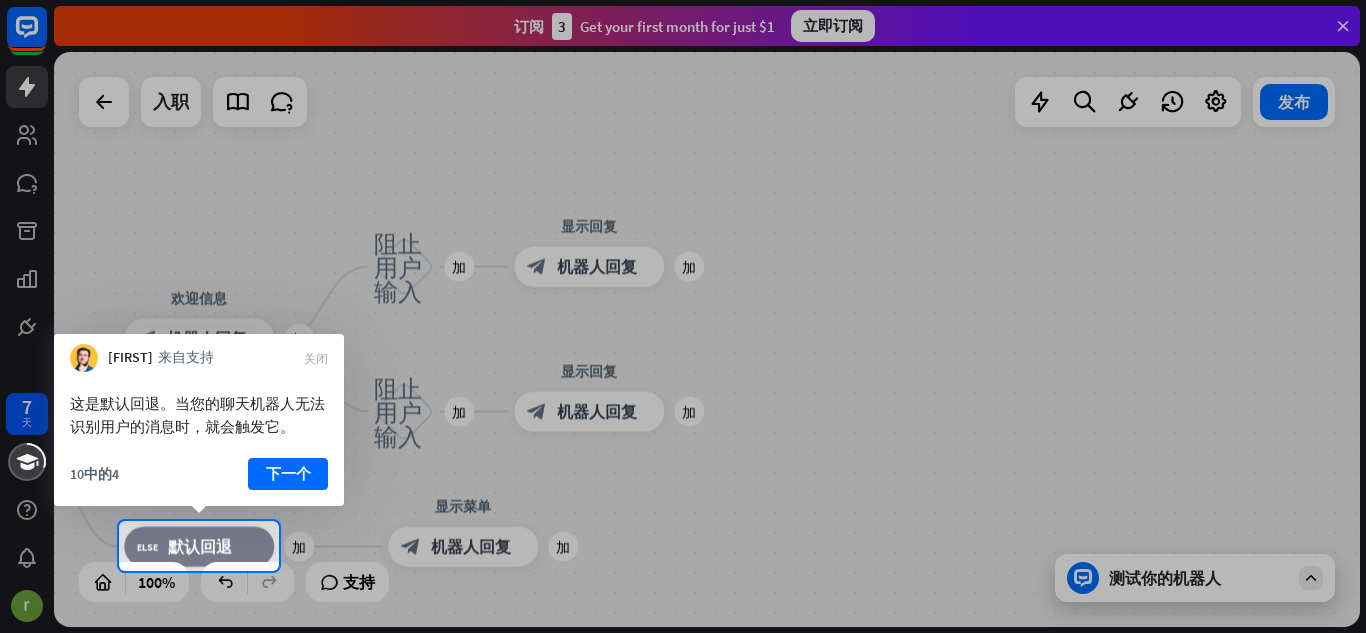 click at bounding box center [683, 260] 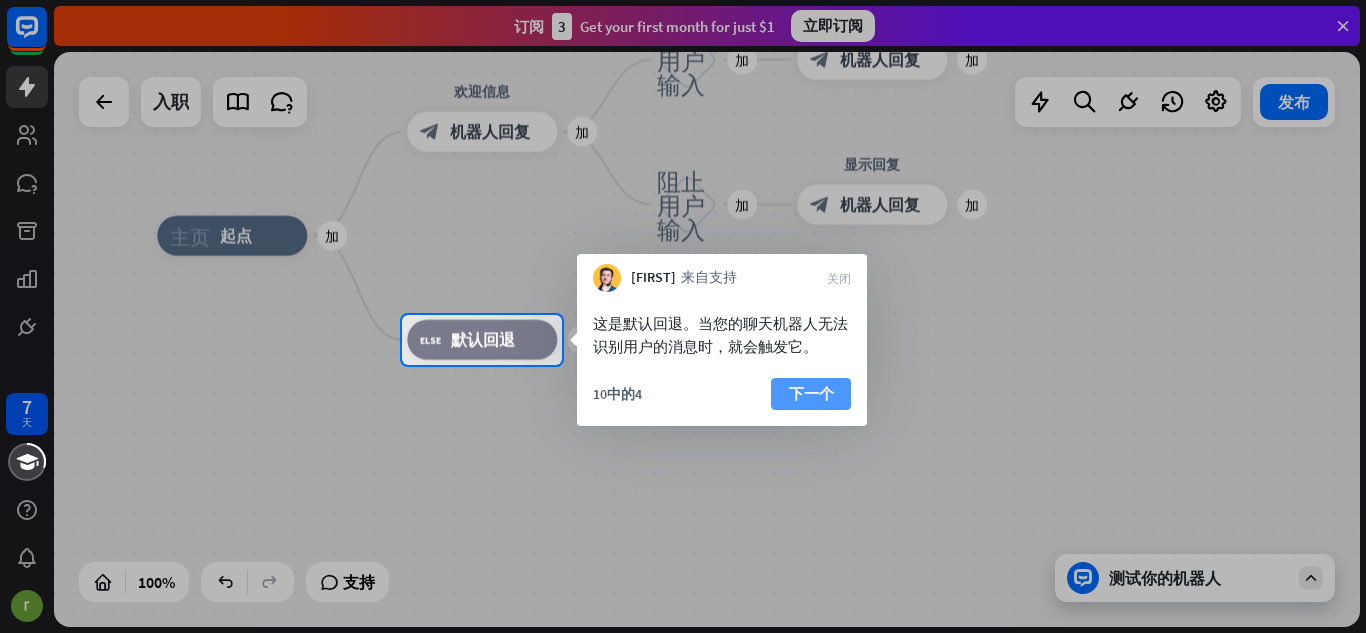 click on "下一个" at bounding box center (811, 393) 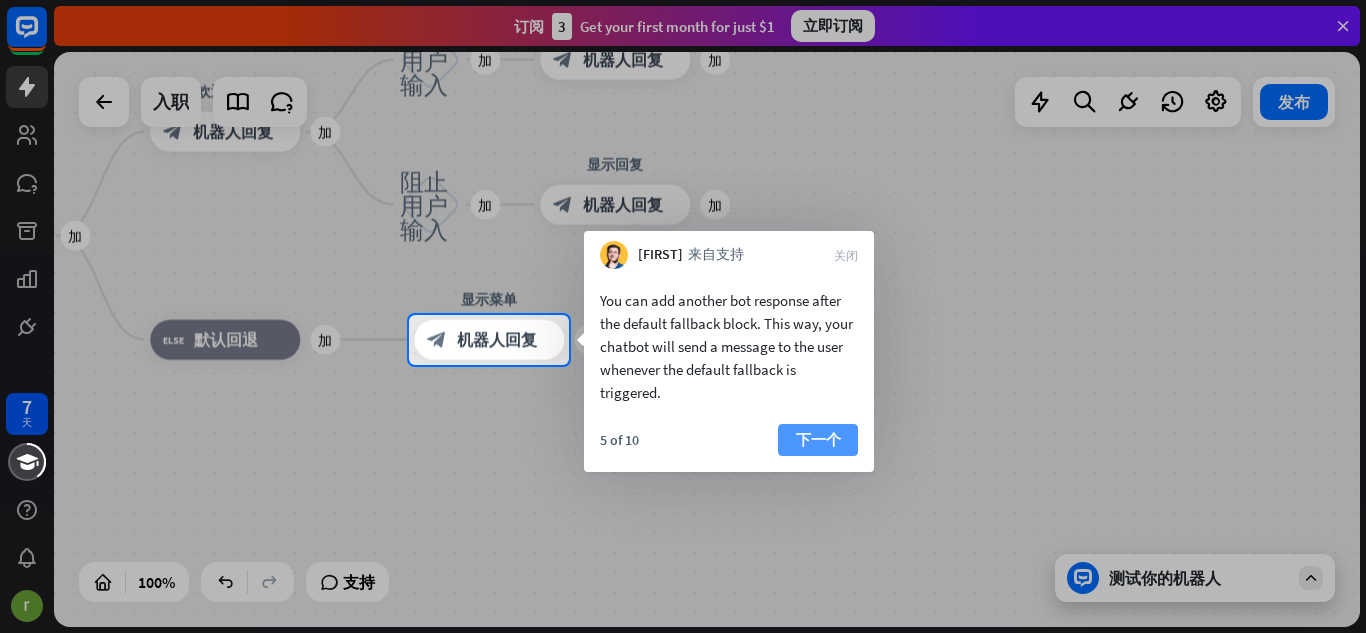 click on "下一个" at bounding box center [818, 439] 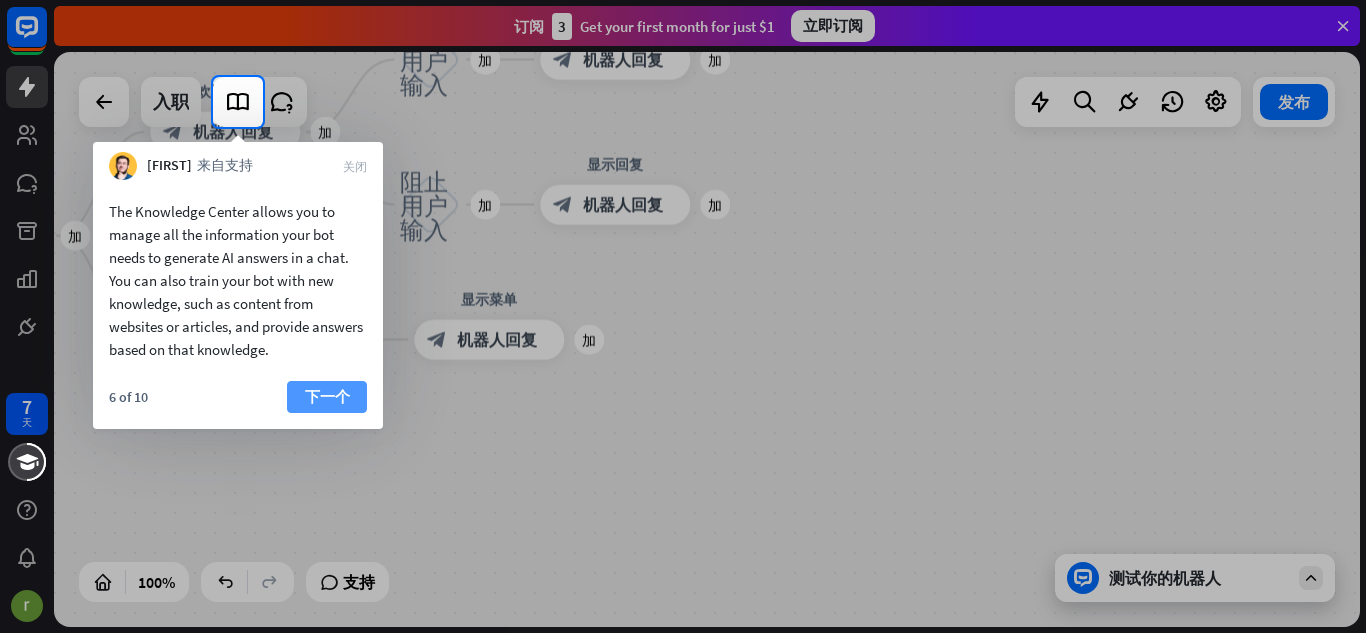 click on "下一个" at bounding box center [327, 396] 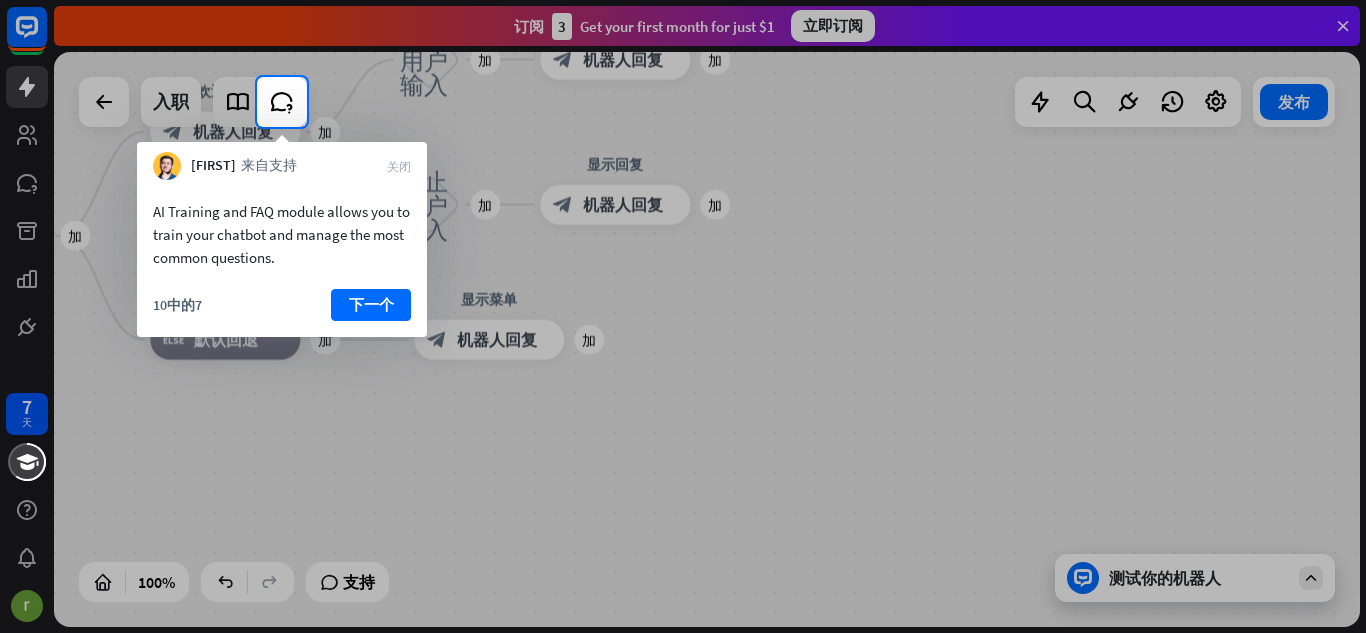 click on "AI Training and FAQ module allows you to train your chatbot and manage the most common questions. 10 of 7 next" at bounding box center [282, 258] 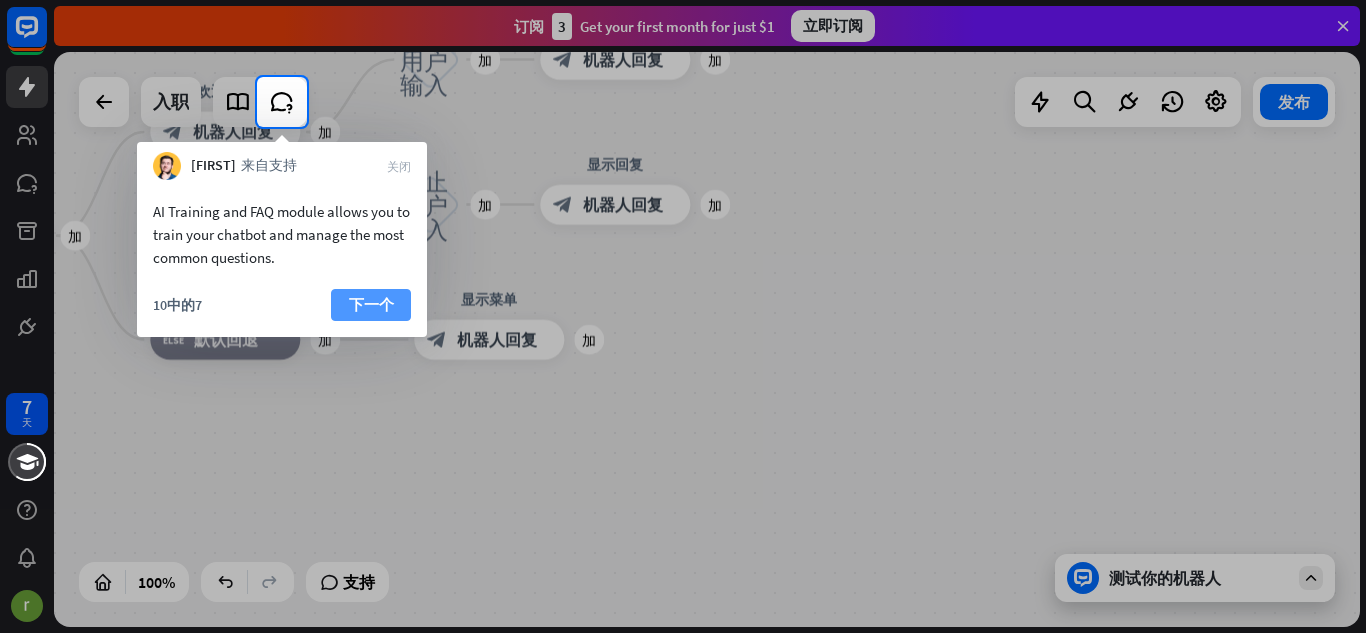 click on "下一个" at bounding box center (371, 304) 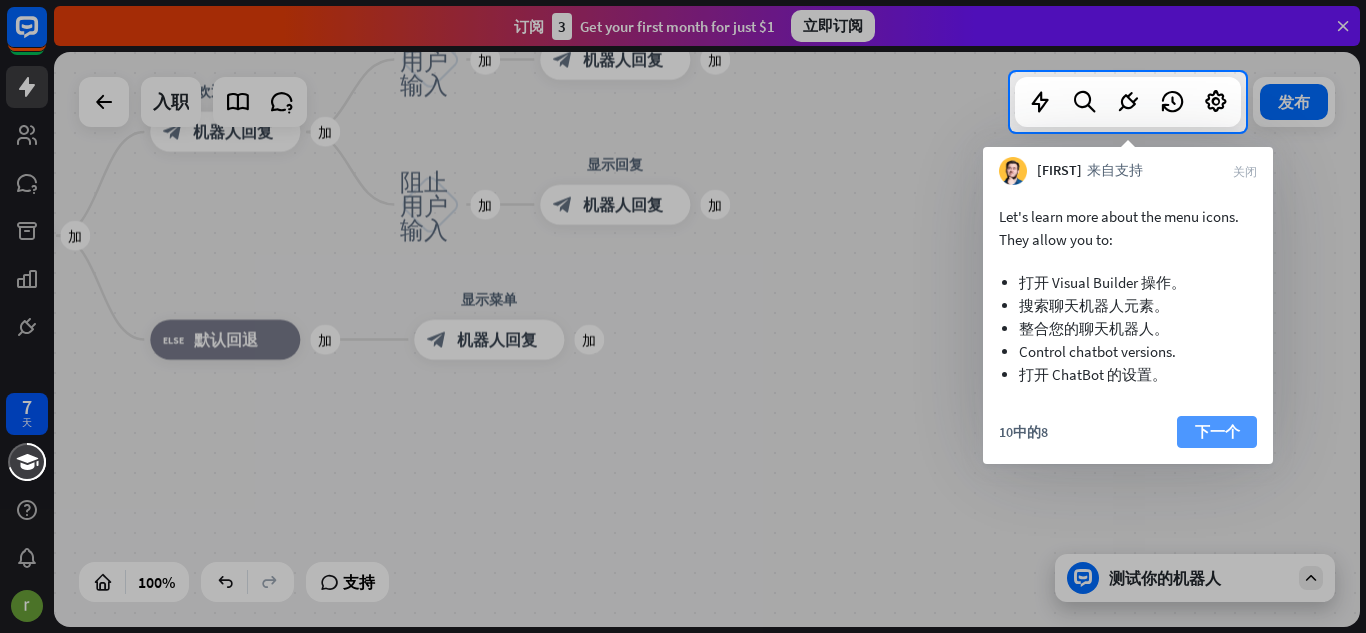 click on "下一个" at bounding box center [1217, 432] 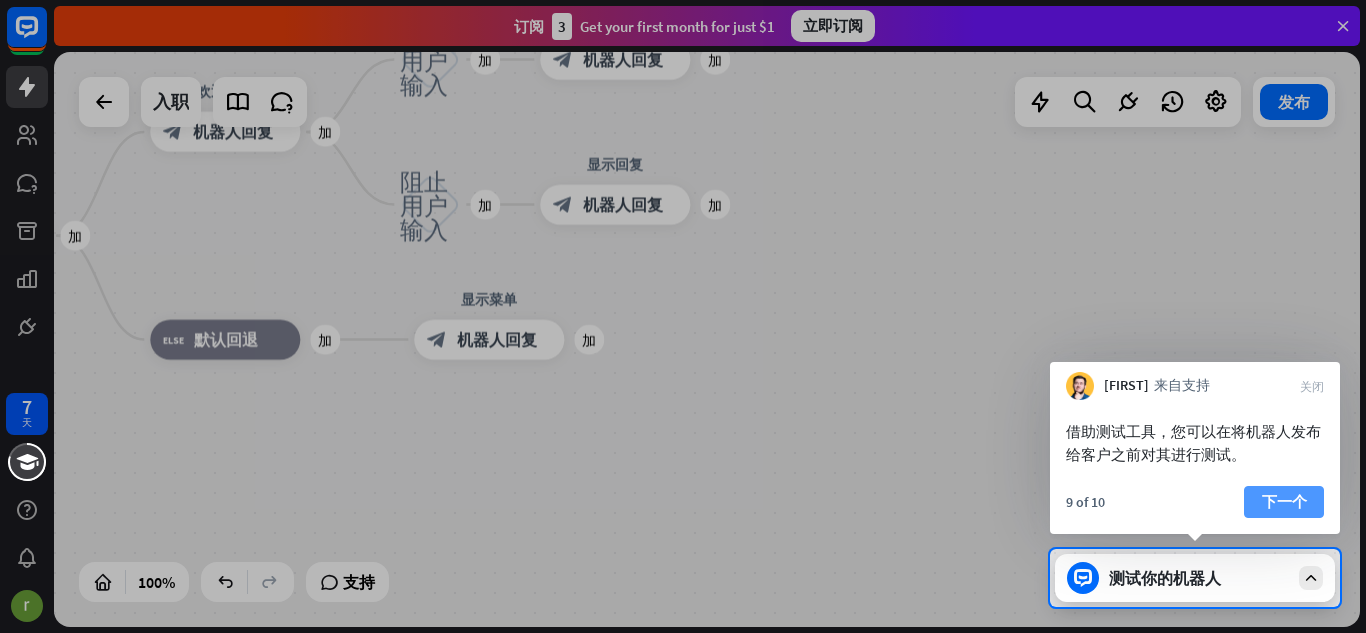 click on "下一个" at bounding box center (1284, 501) 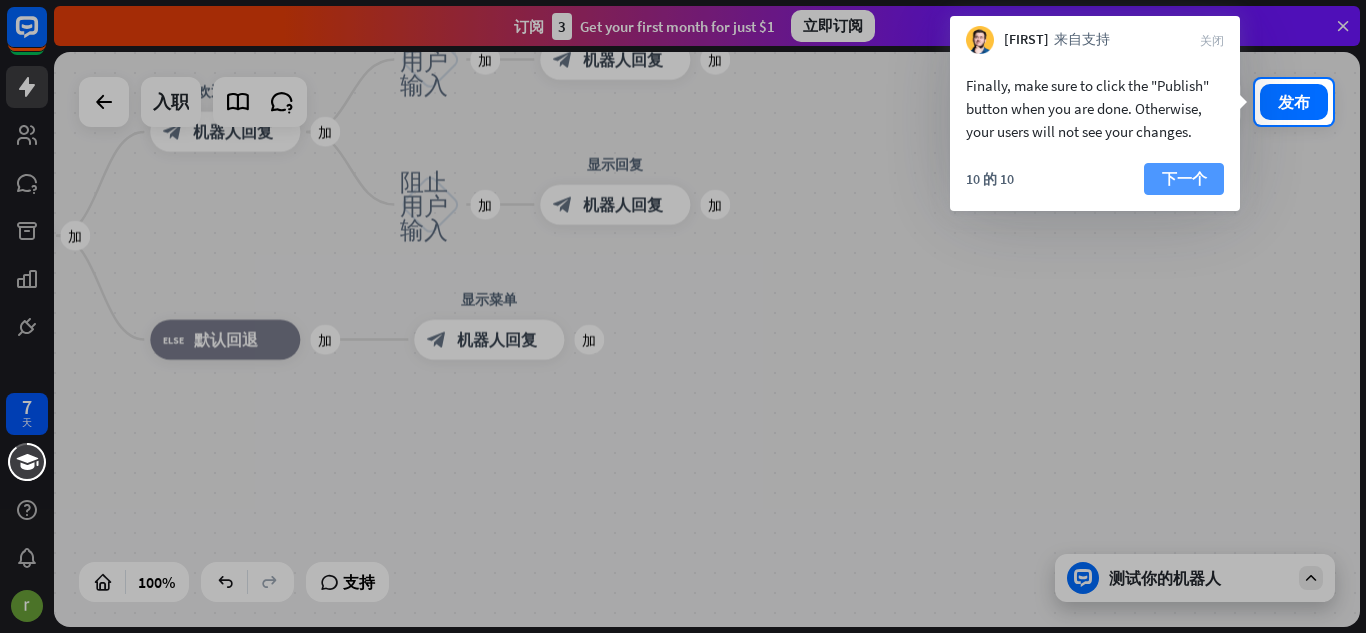 click on "下一个" at bounding box center [1184, 178] 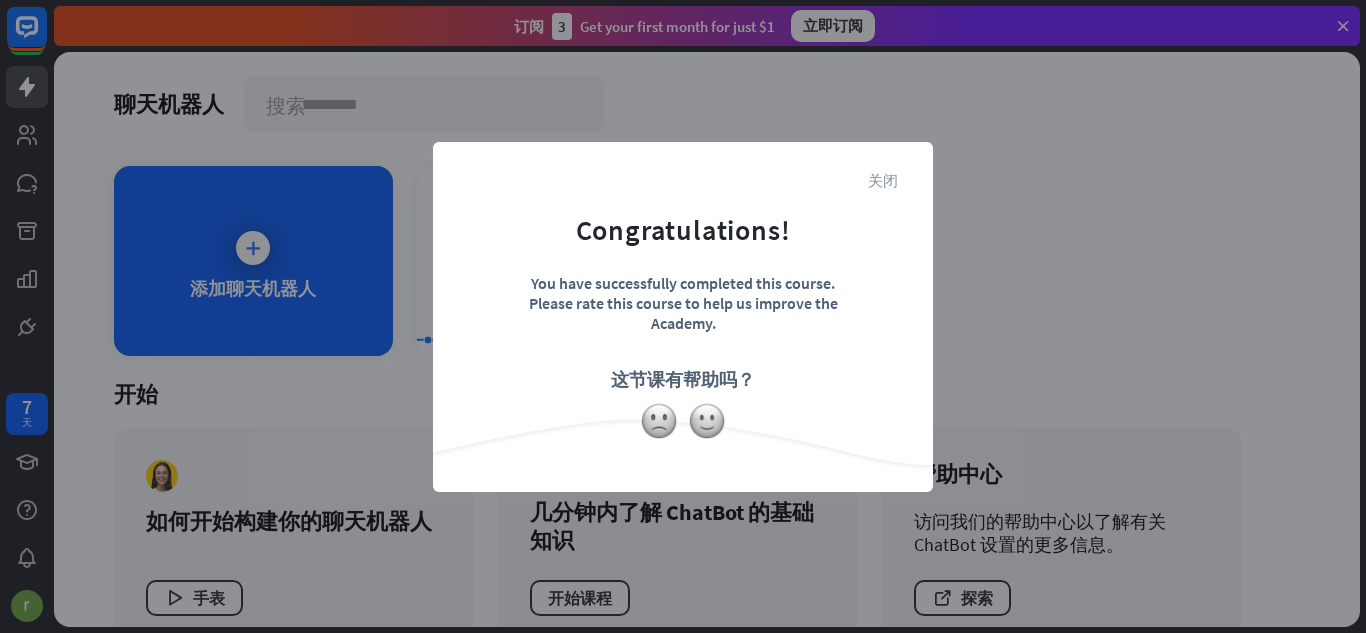 click on "关闭" at bounding box center (883, 179) 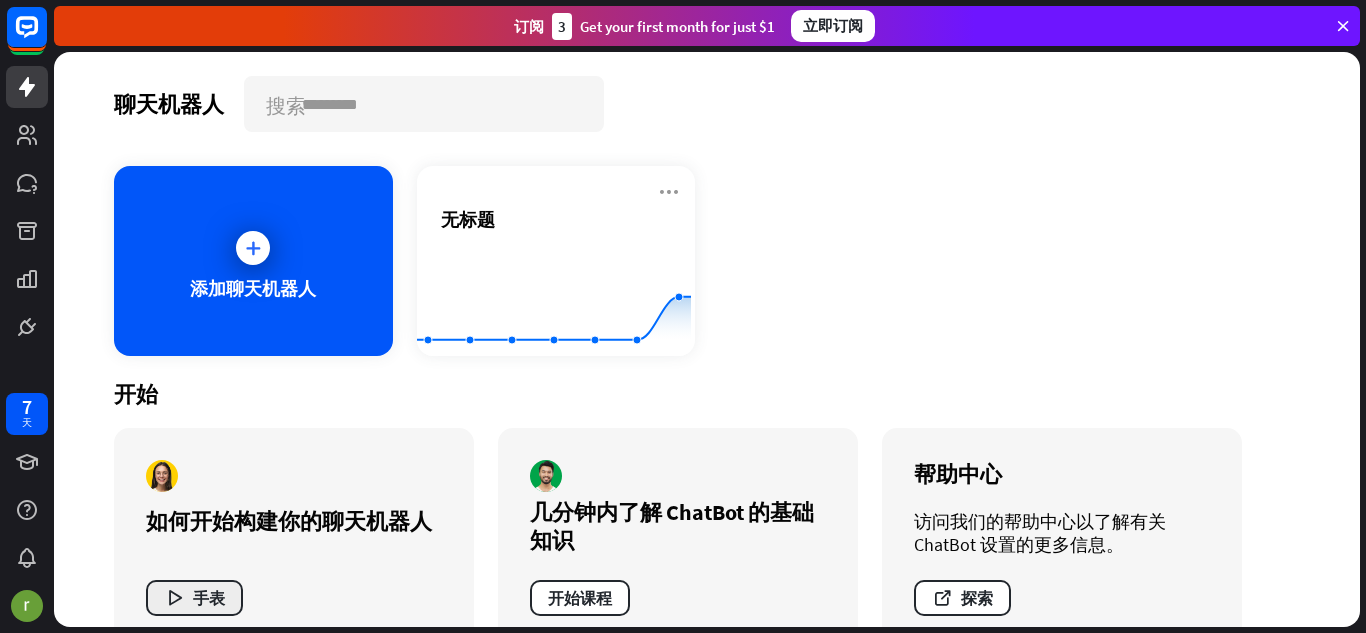 click at bounding box center (174, 598) 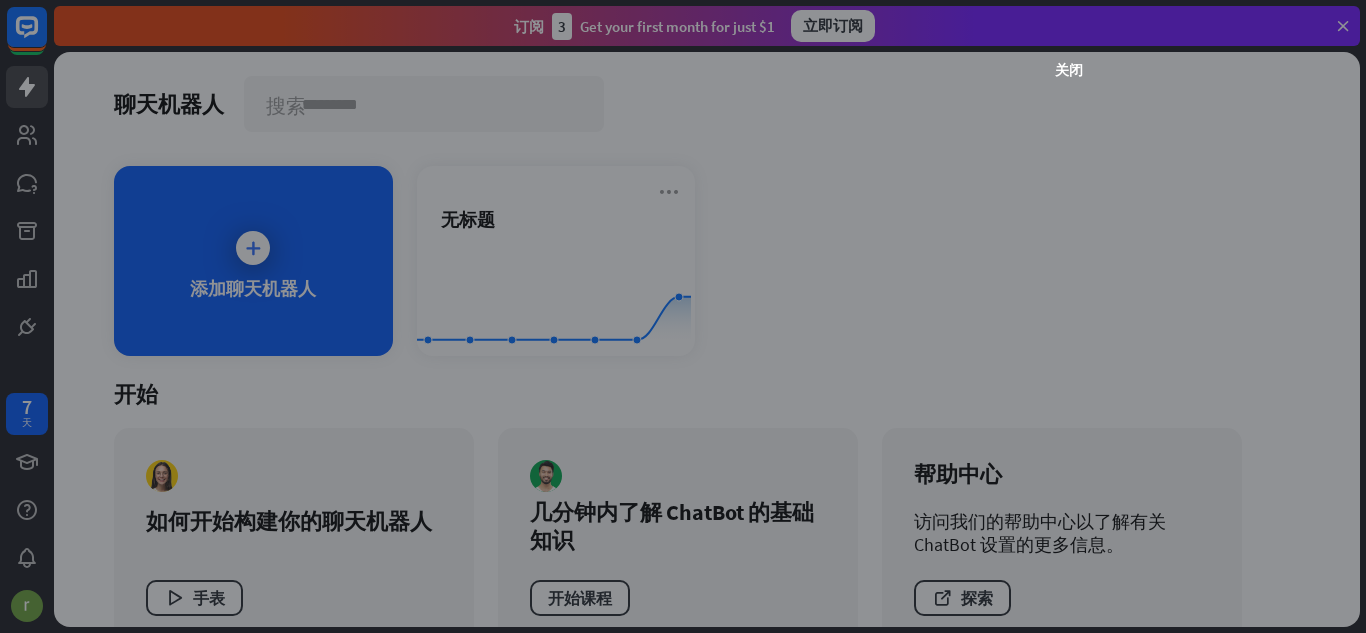 click on "关闭" at bounding box center [683, 316] 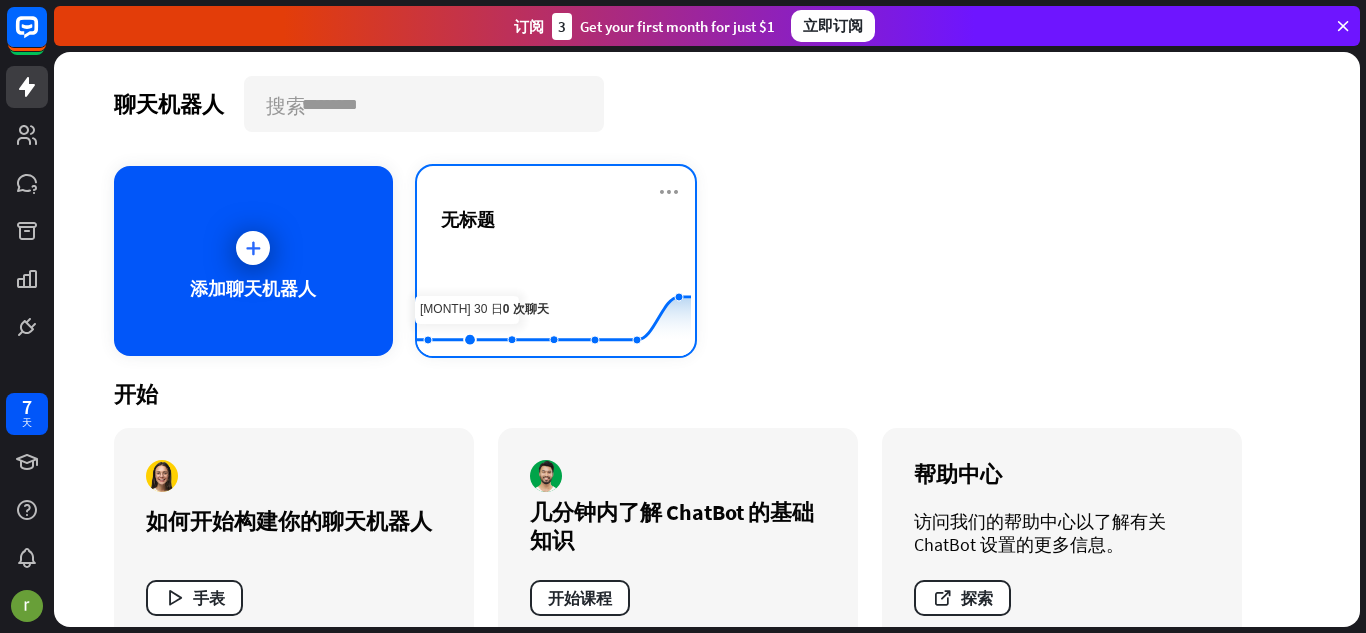 scroll, scrollTop: 45, scrollLeft: 0, axis: vertical 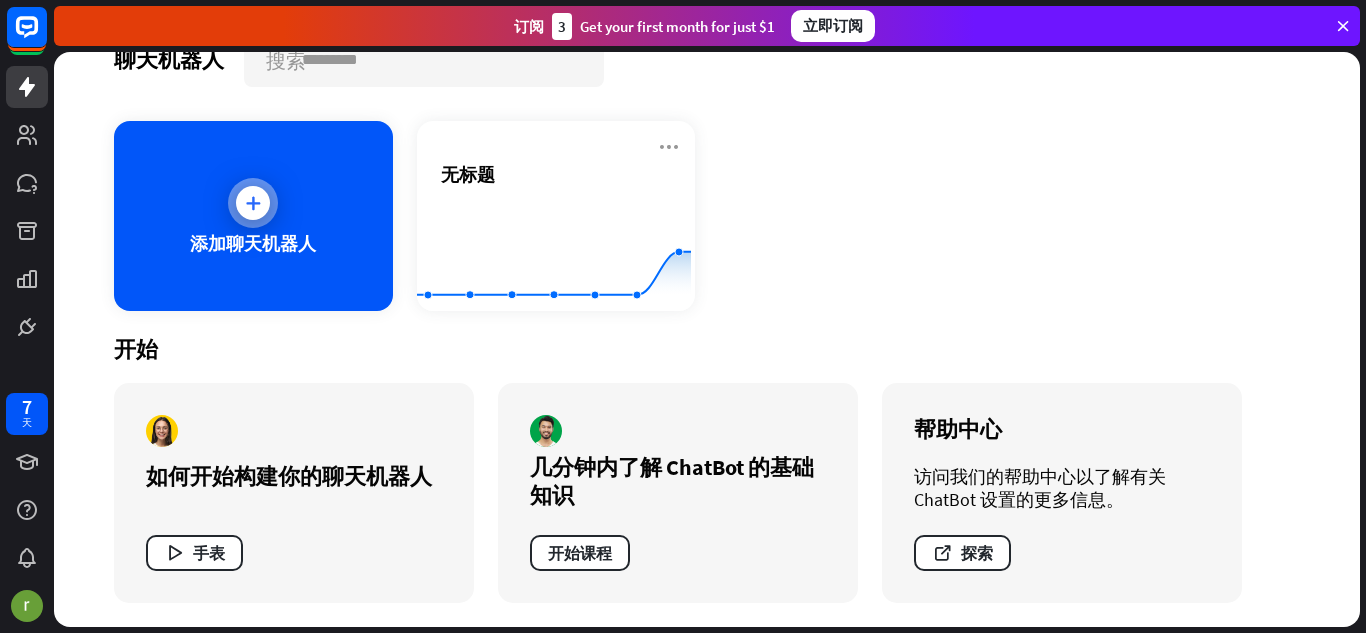 click on "添加聊天机器人" at bounding box center [253, 243] 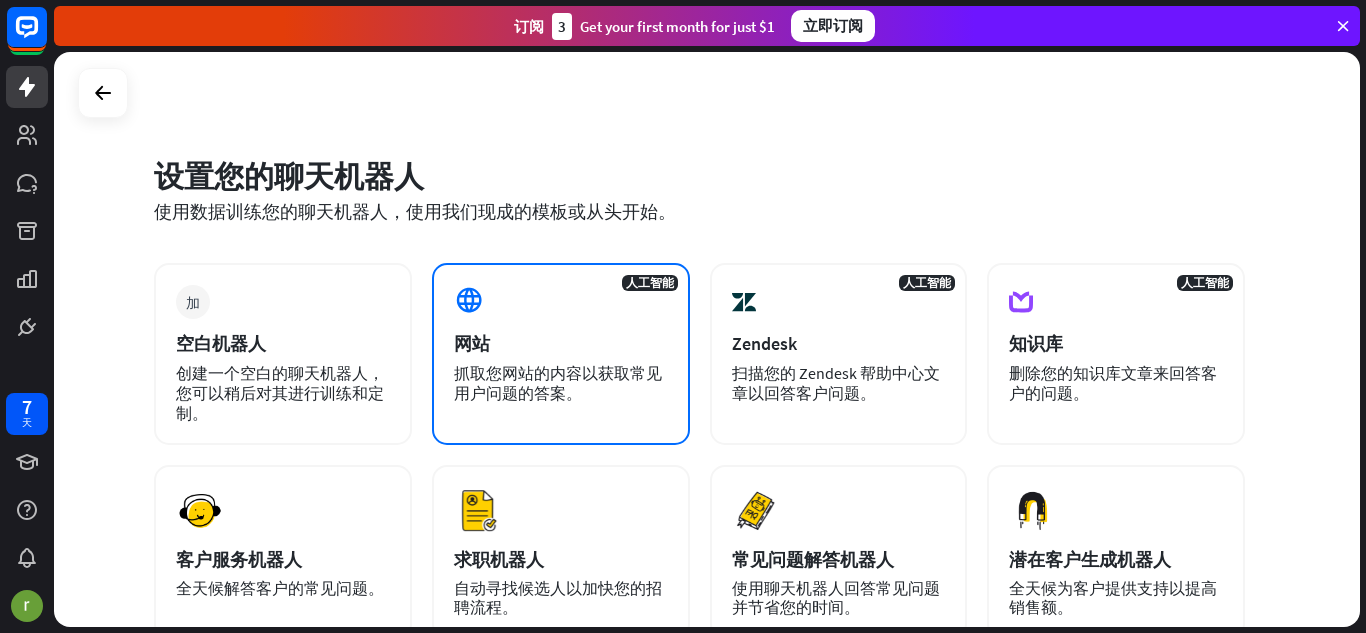 click on "AI Website Scrape your website content to get answers to common user questions." at bounding box center [561, 354] 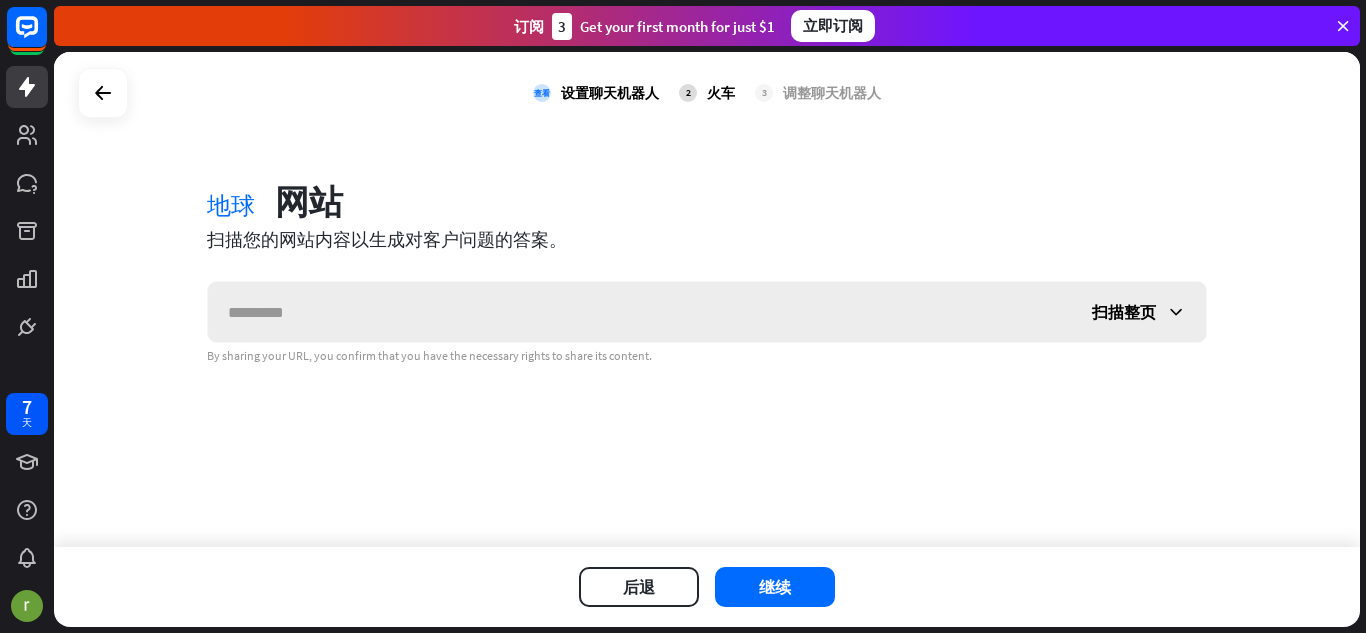 click at bounding box center [1176, 312] 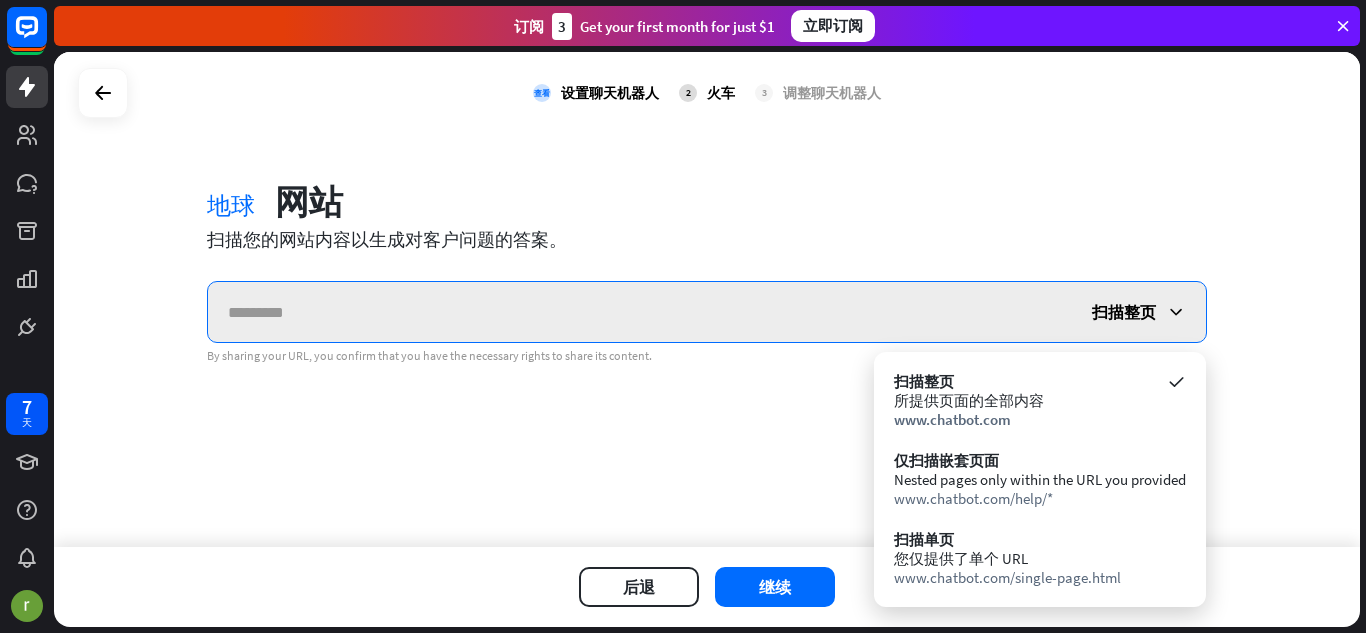 click at bounding box center (640, 312) 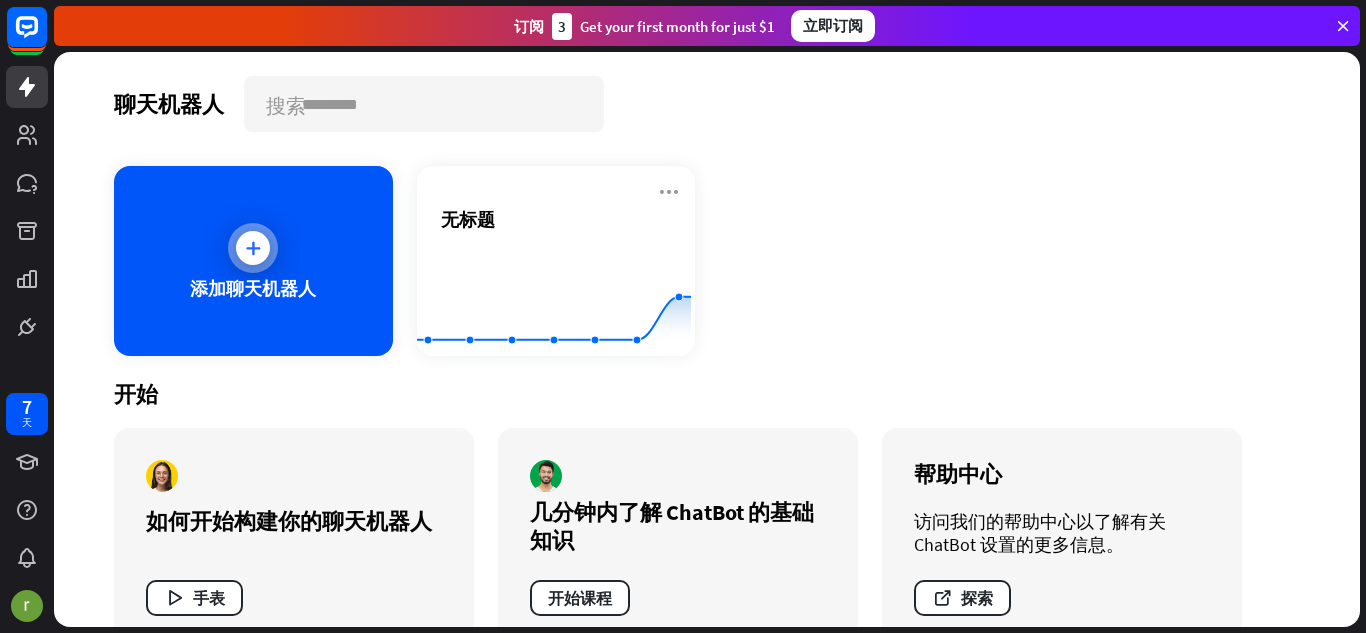 click at bounding box center [253, 248] 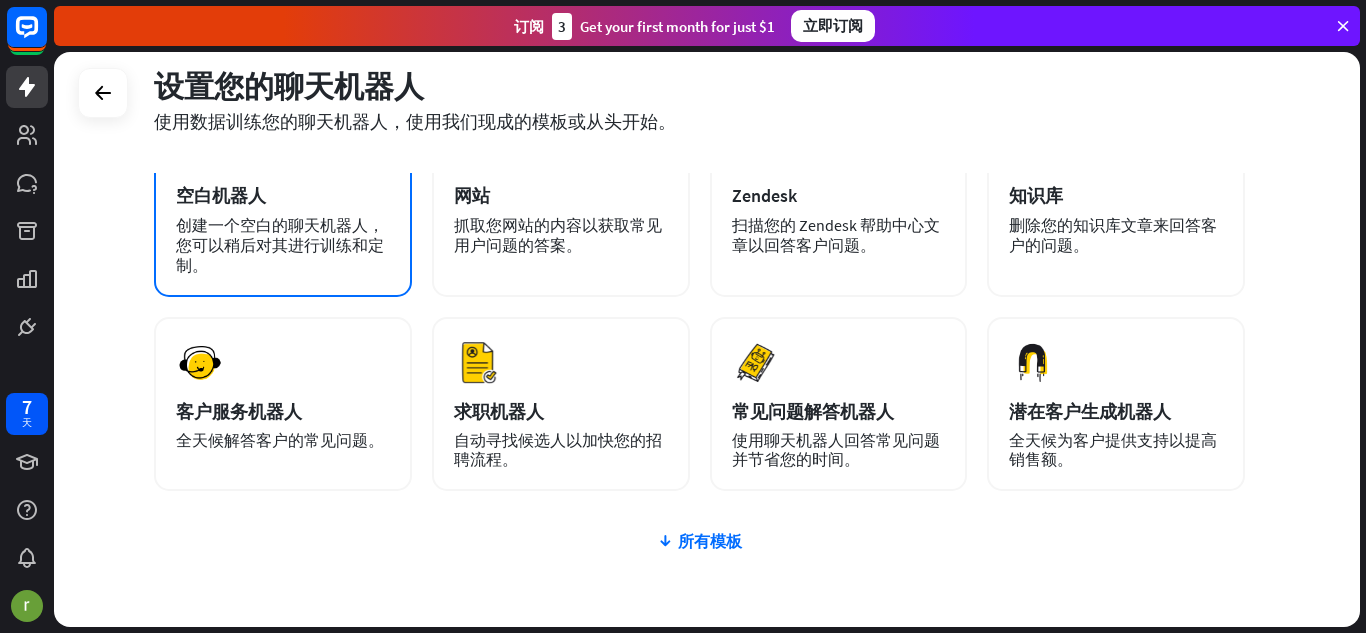 scroll, scrollTop: 149, scrollLeft: 0, axis: vertical 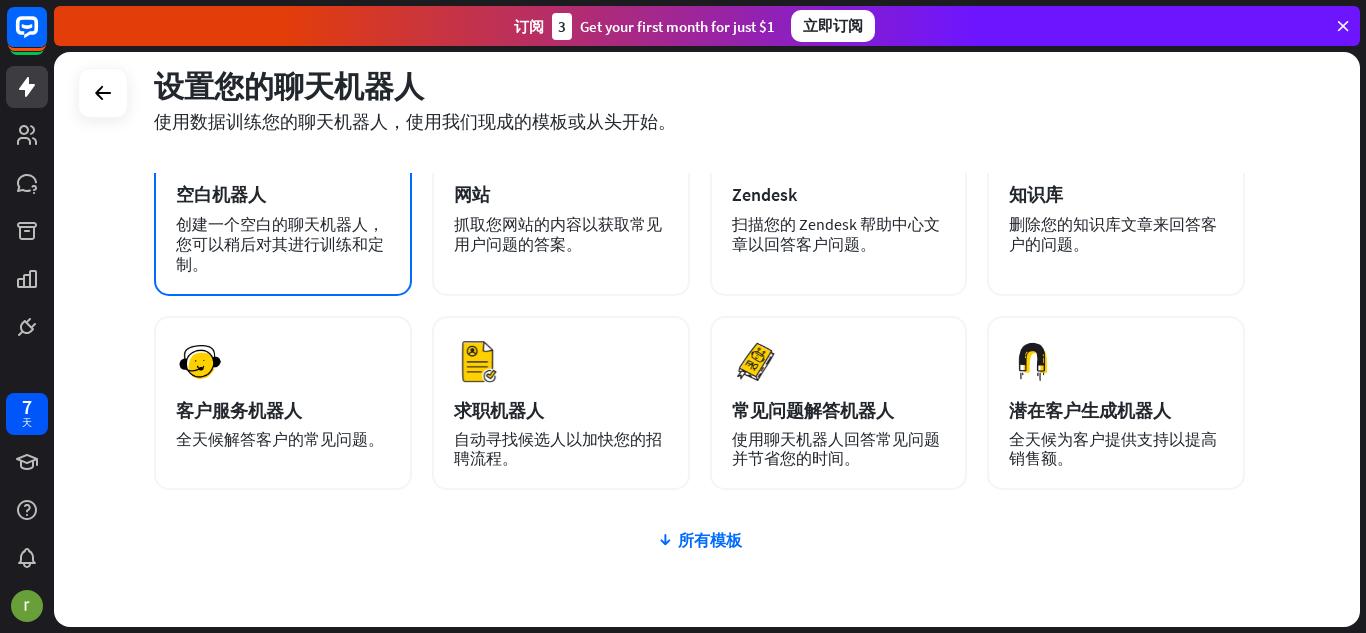 click on "空白机器人" at bounding box center [221, 194] 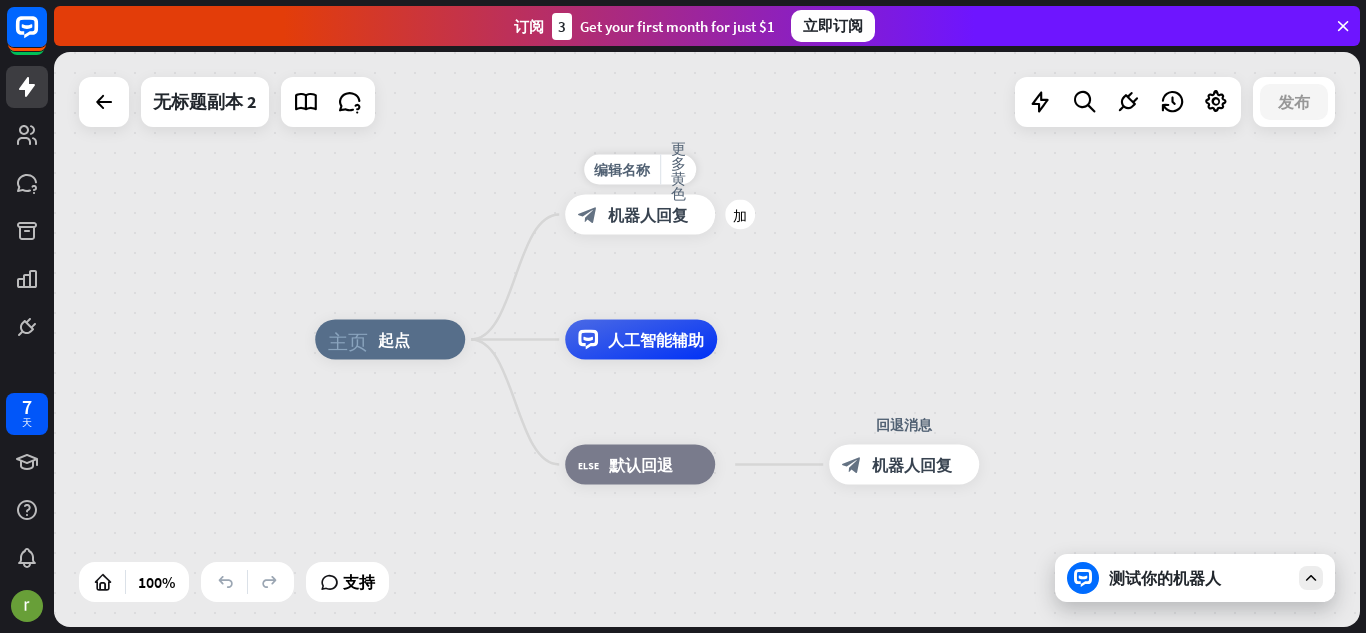 click on "机器人回复" at bounding box center [648, 215] 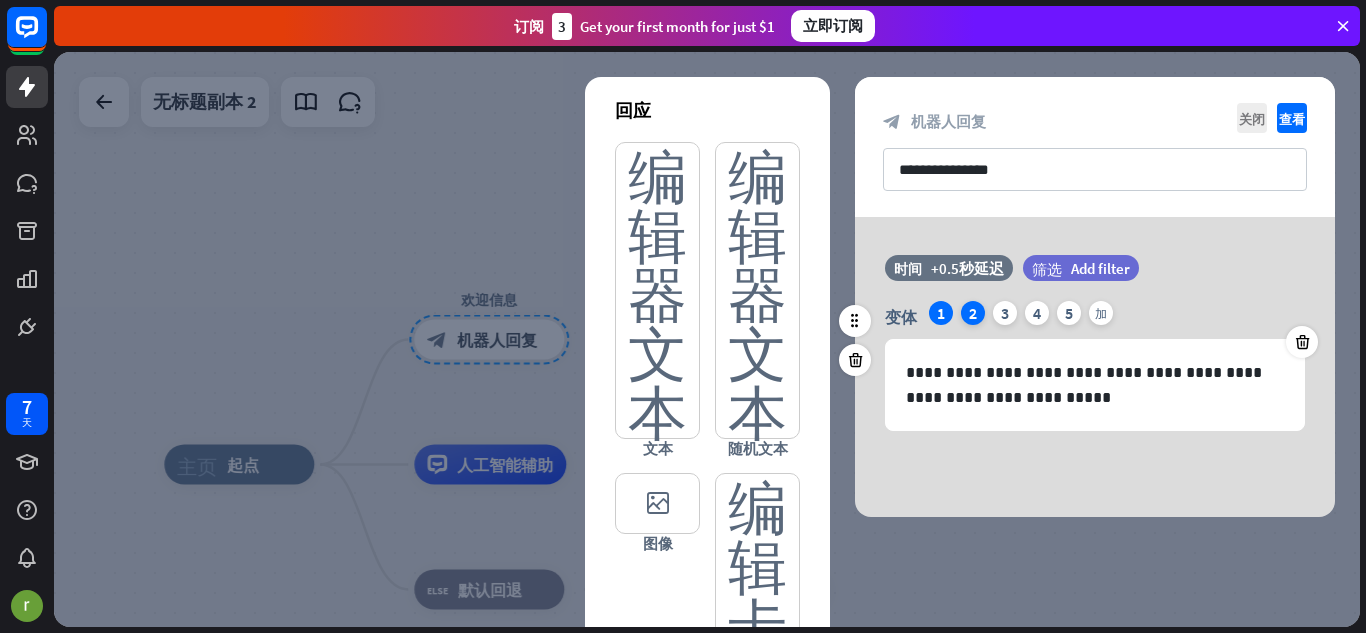 click on "2" at bounding box center (973, 313) 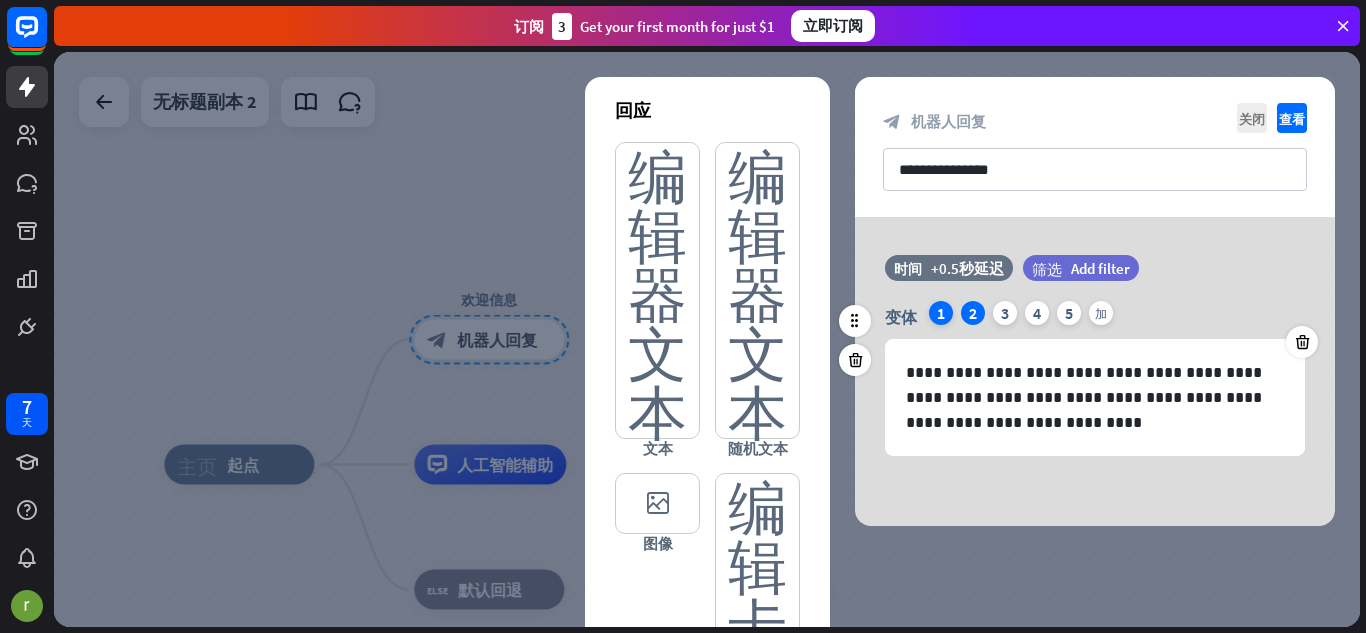 click on "1" at bounding box center [941, 313] 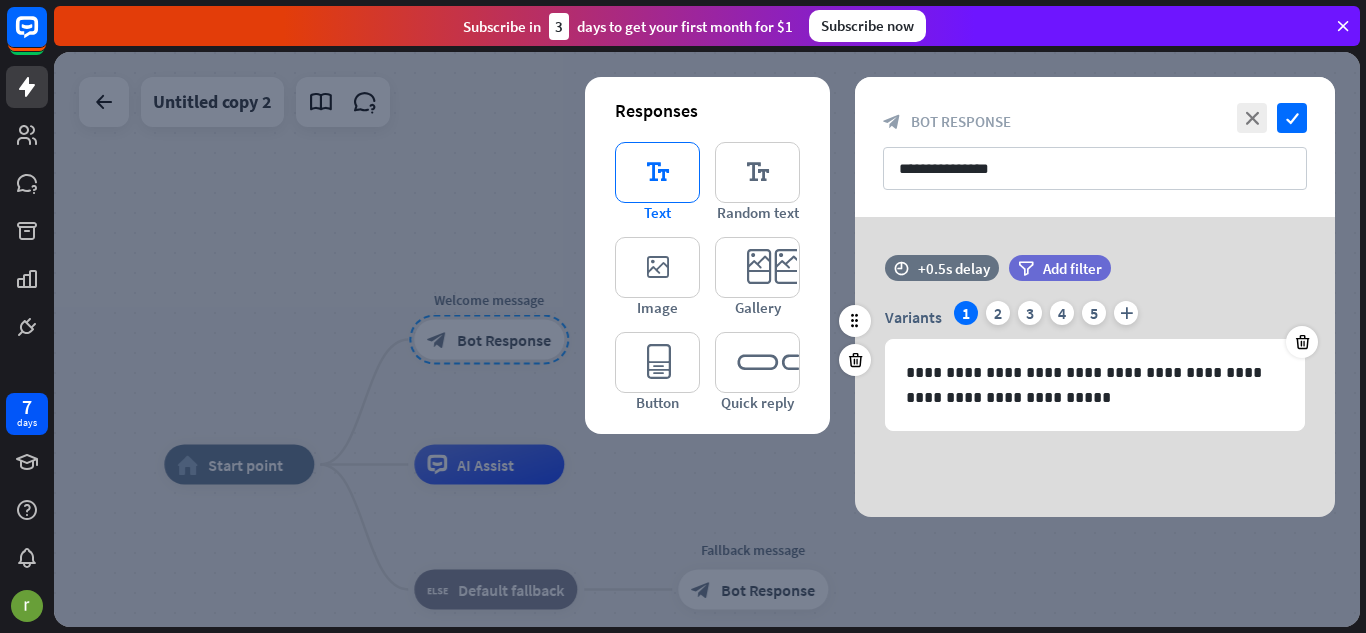 click on "editor_text" at bounding box center [657, 172] 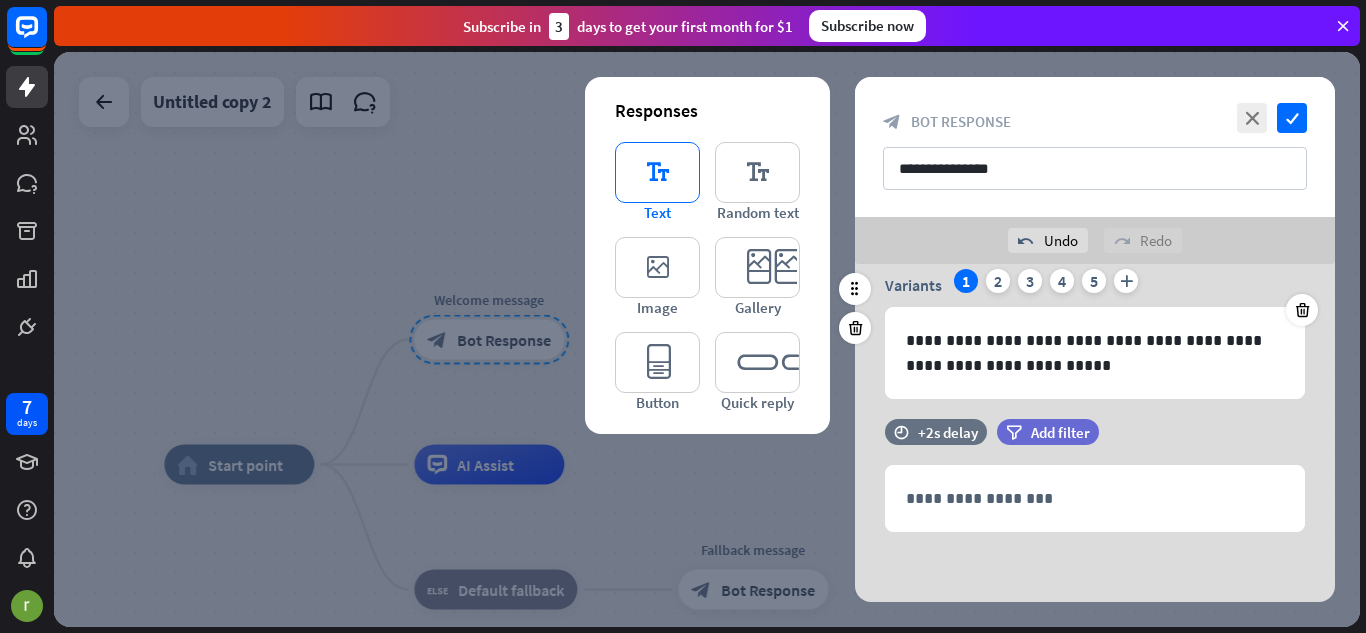 click on "editor_text" at bounding box center (657, 172) 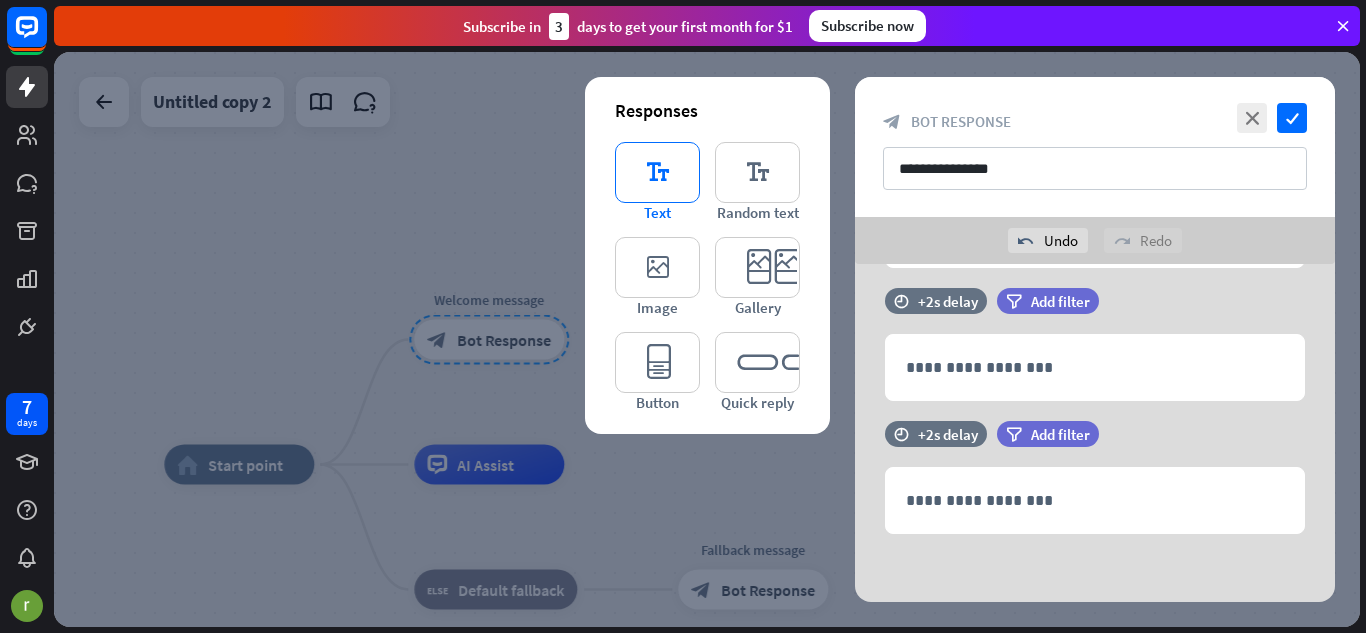 scroll, scrollTop: 212, scrollLeft: 0, axis: vertical 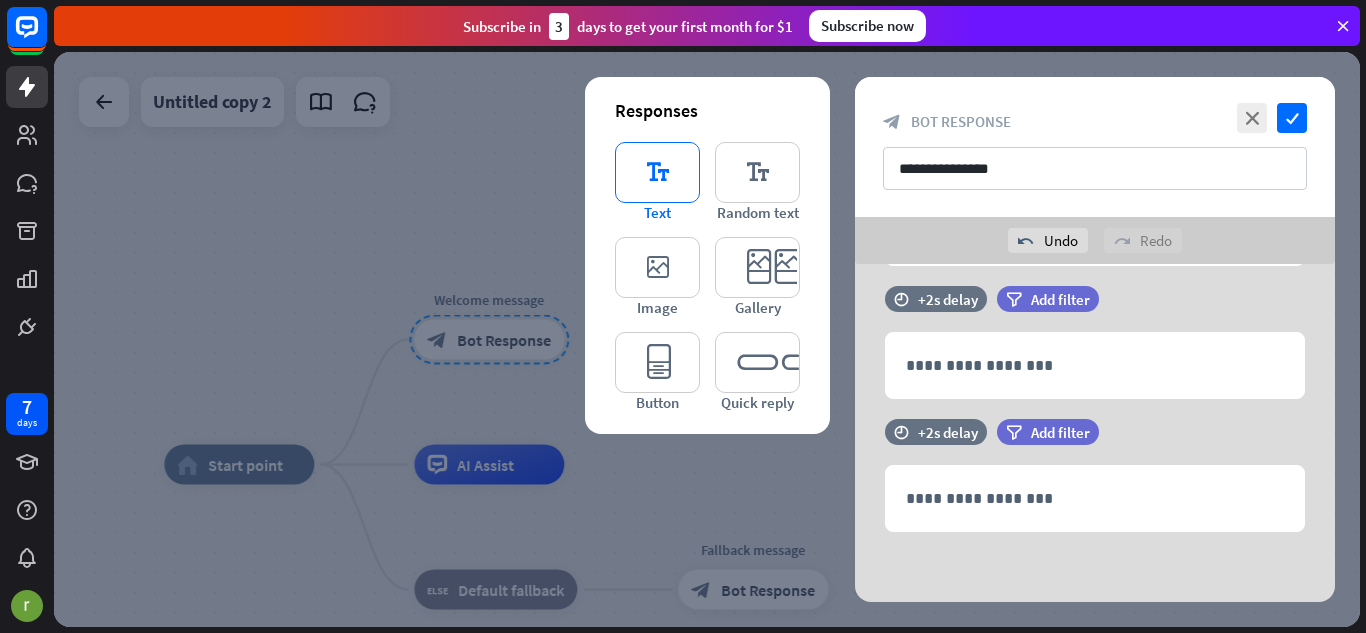 click on "editor_text" at bounding box center [657, 172] 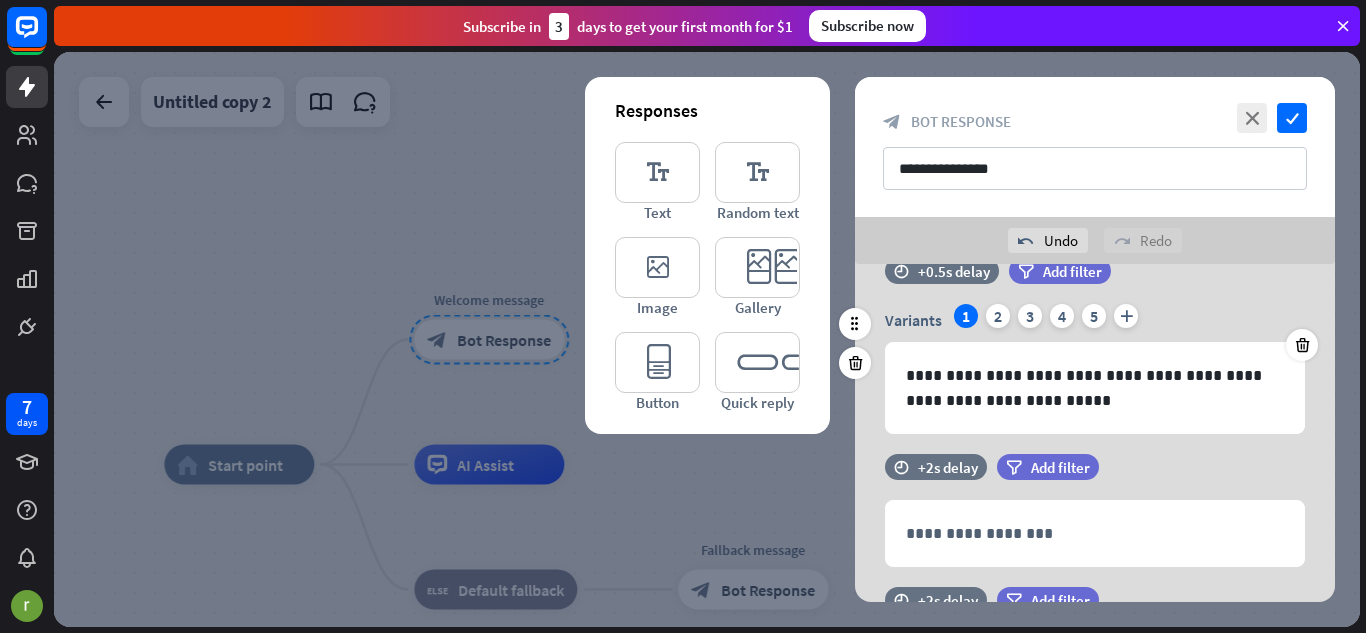 scroll, scrollTop: 37, scrollLeft: 0, axis: vertical 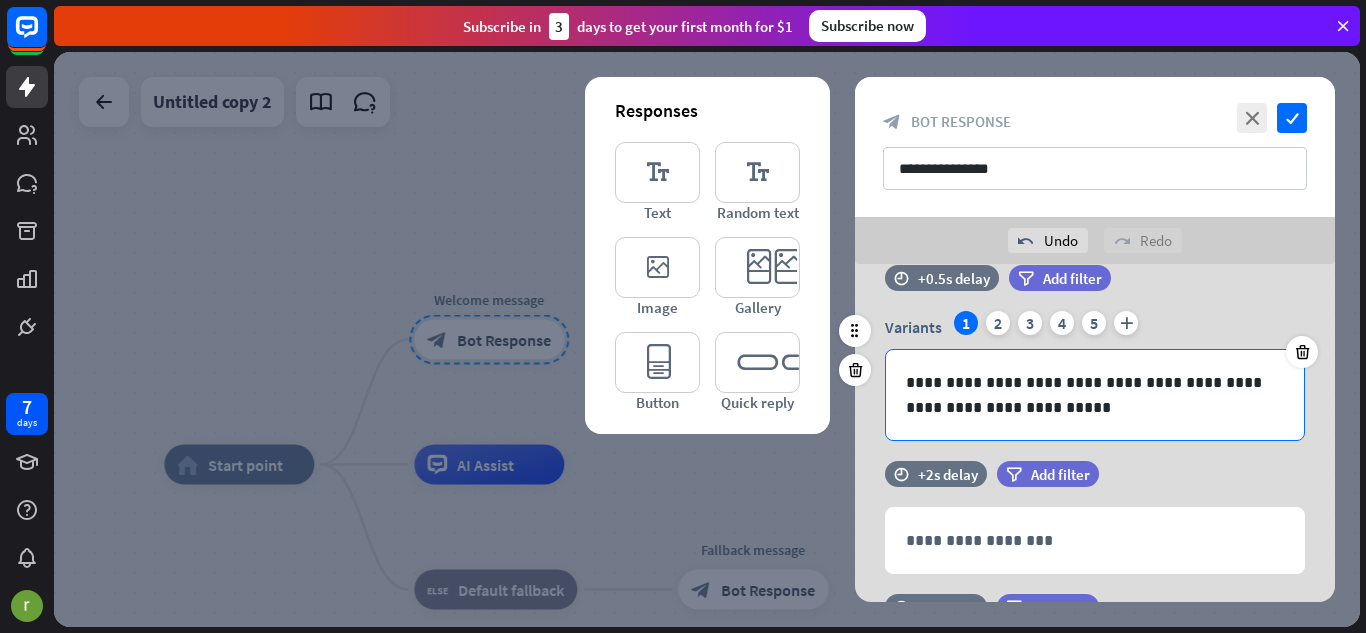 click on "**********" at bounding box center [1095, 395] 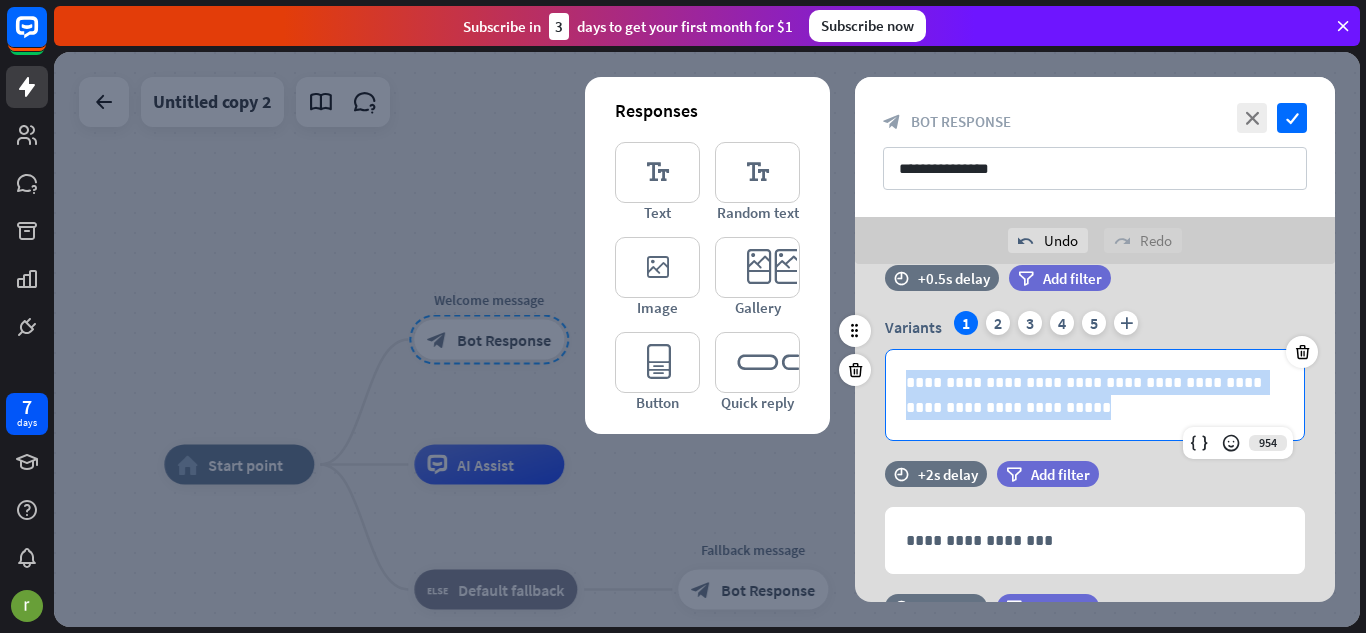 drag, startPoint x: 1042, startPoint y: 412, endPoint x: 886, endPoint y: 373, distance: 160.80112 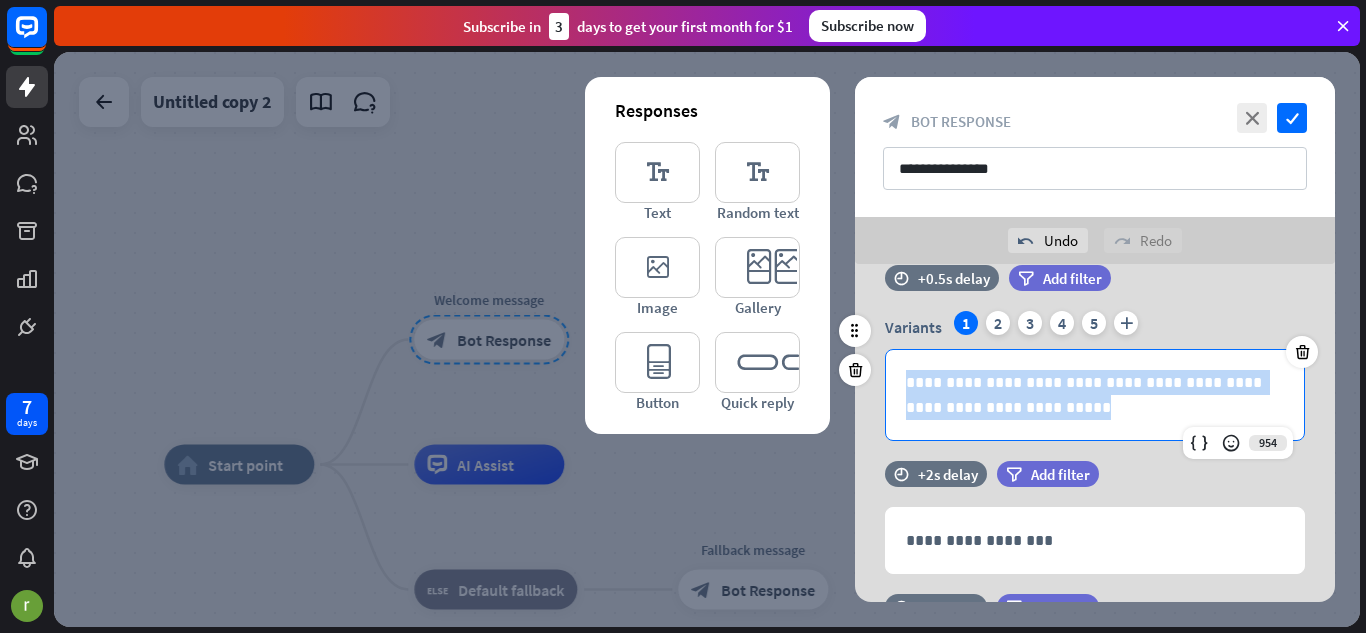 click on "**********" at bounding box center [1095, 395] 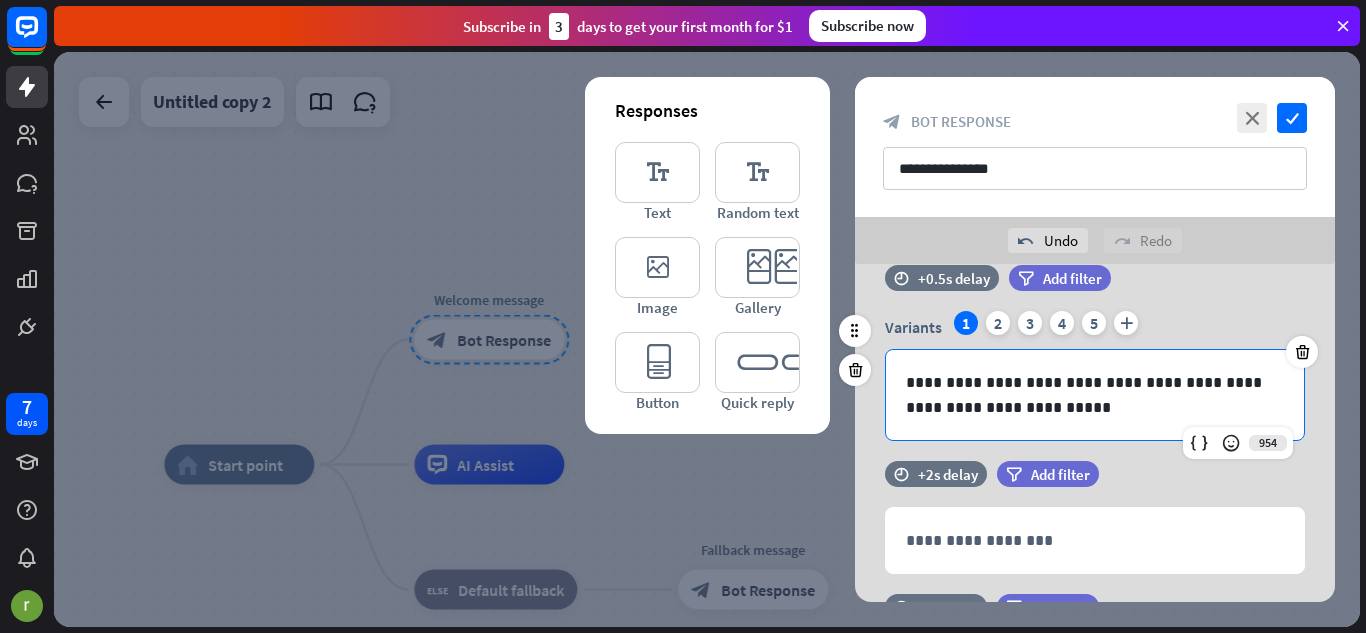 scroll, scrollTop: 0, scrollLeft: 0, axis: both 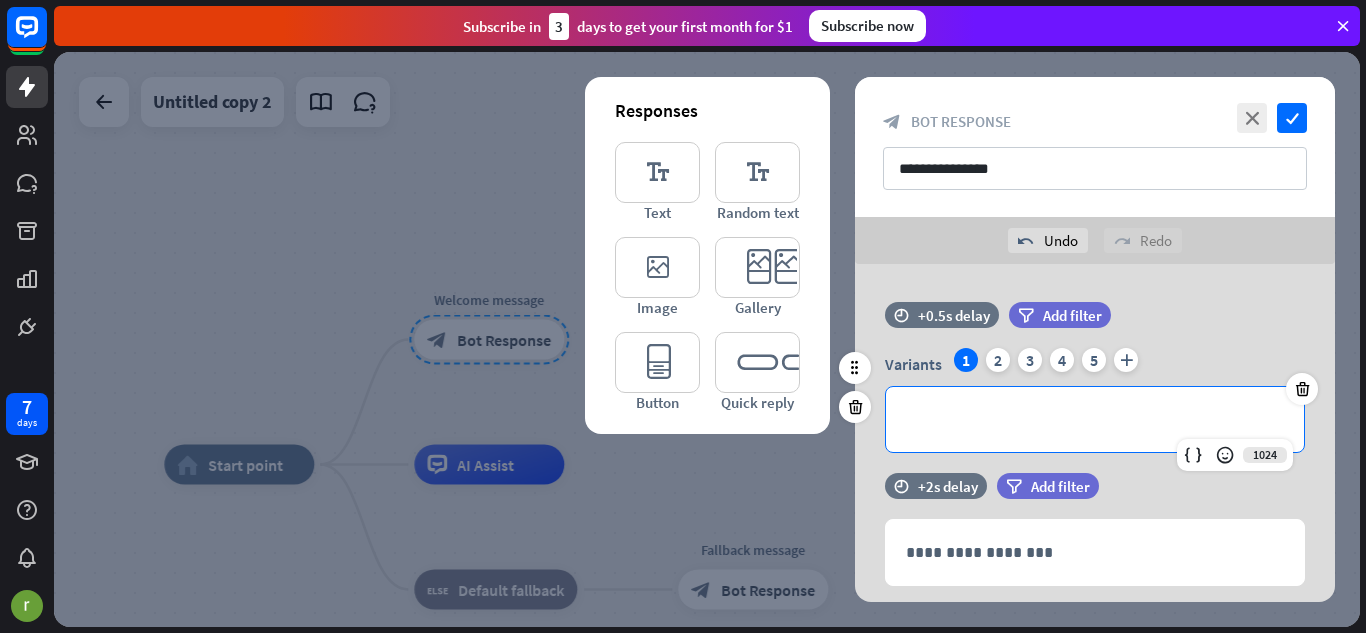 type 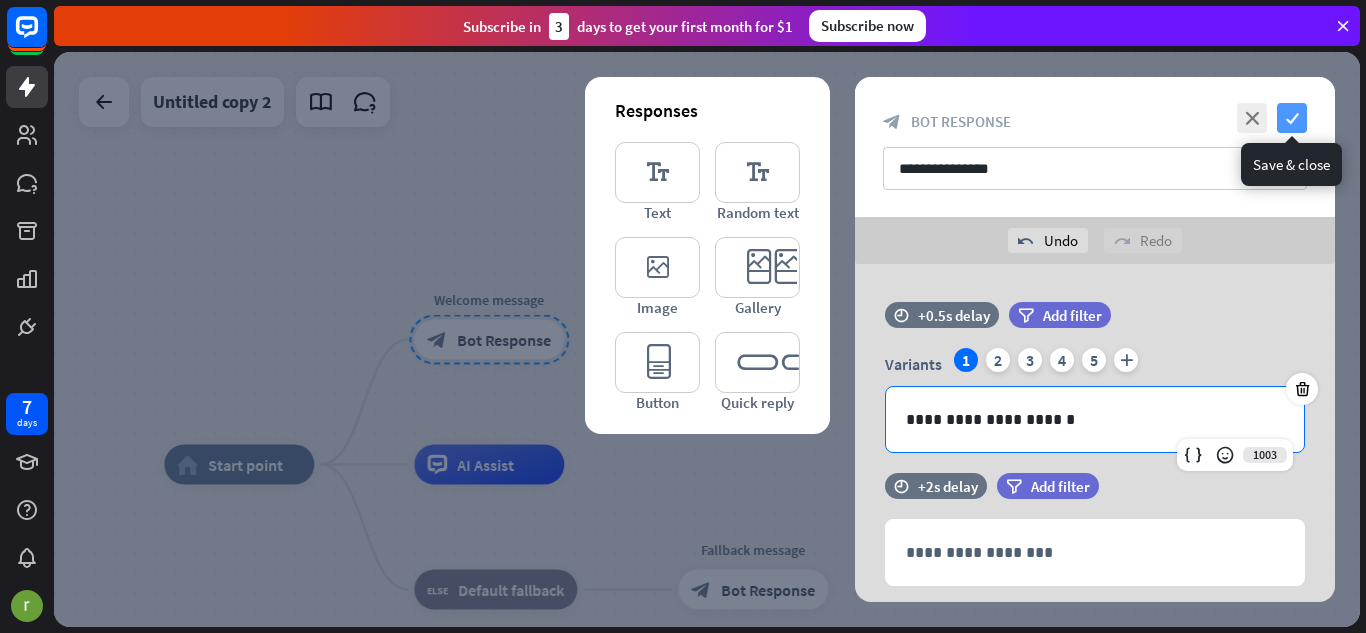 click on "check" at bounding box center [1292, 118] 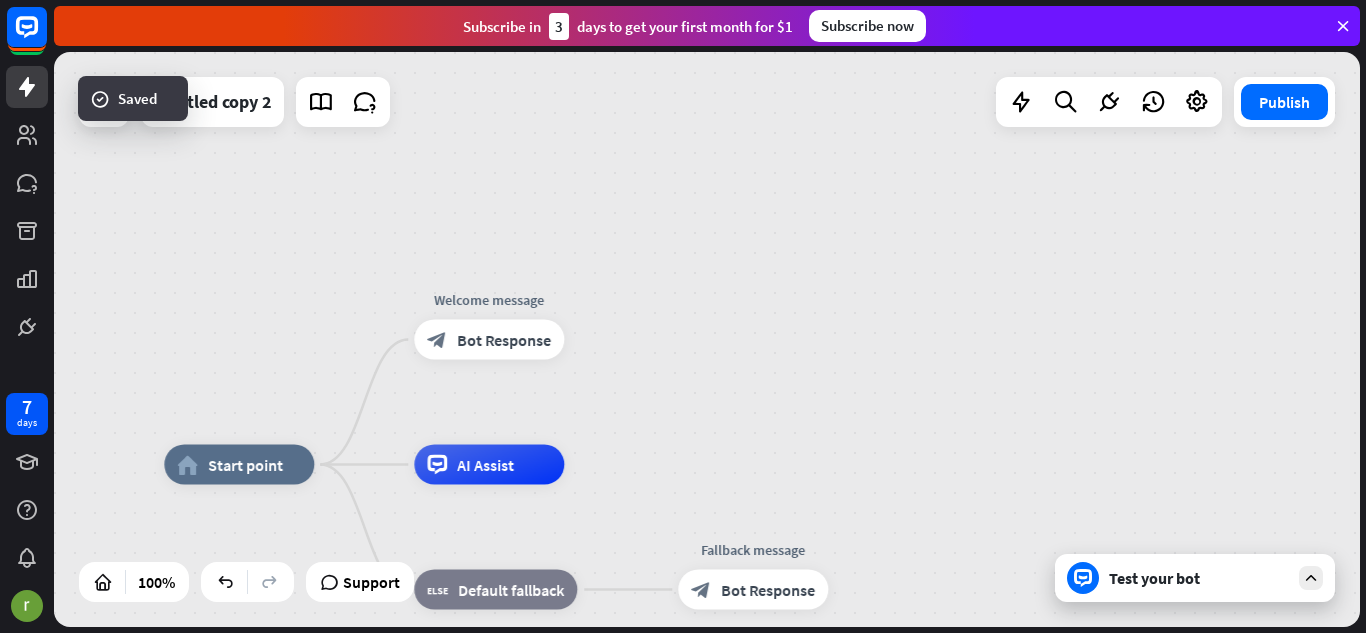 click on "Test your bot" at bounding box center [1195, 578] 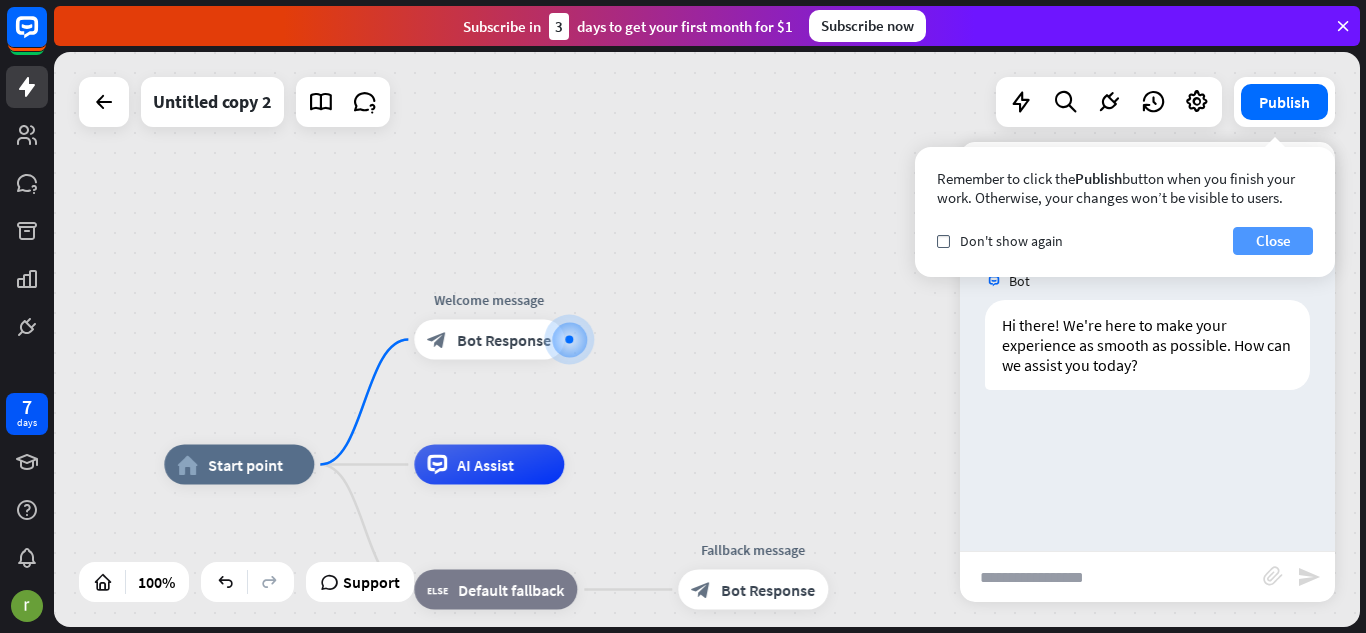 click on "Close" at bounding box center [1273, 241] 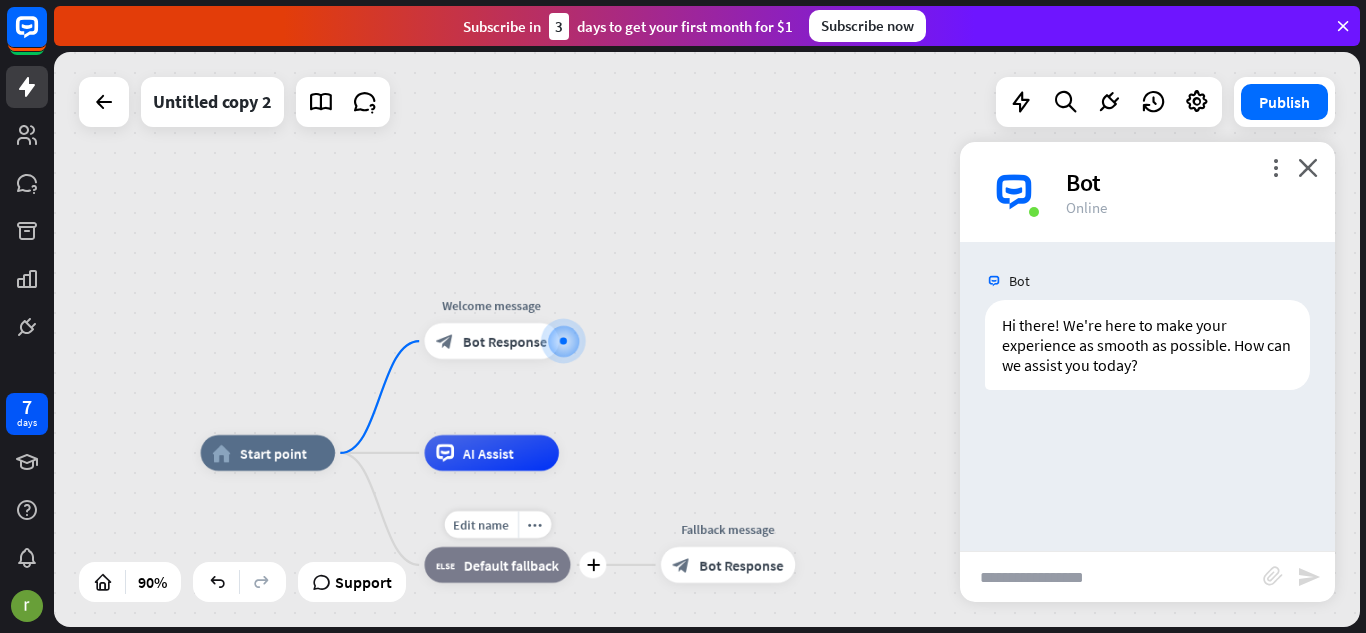 click on "block_fallback   Default fallback" at bounding box center [498, 565] 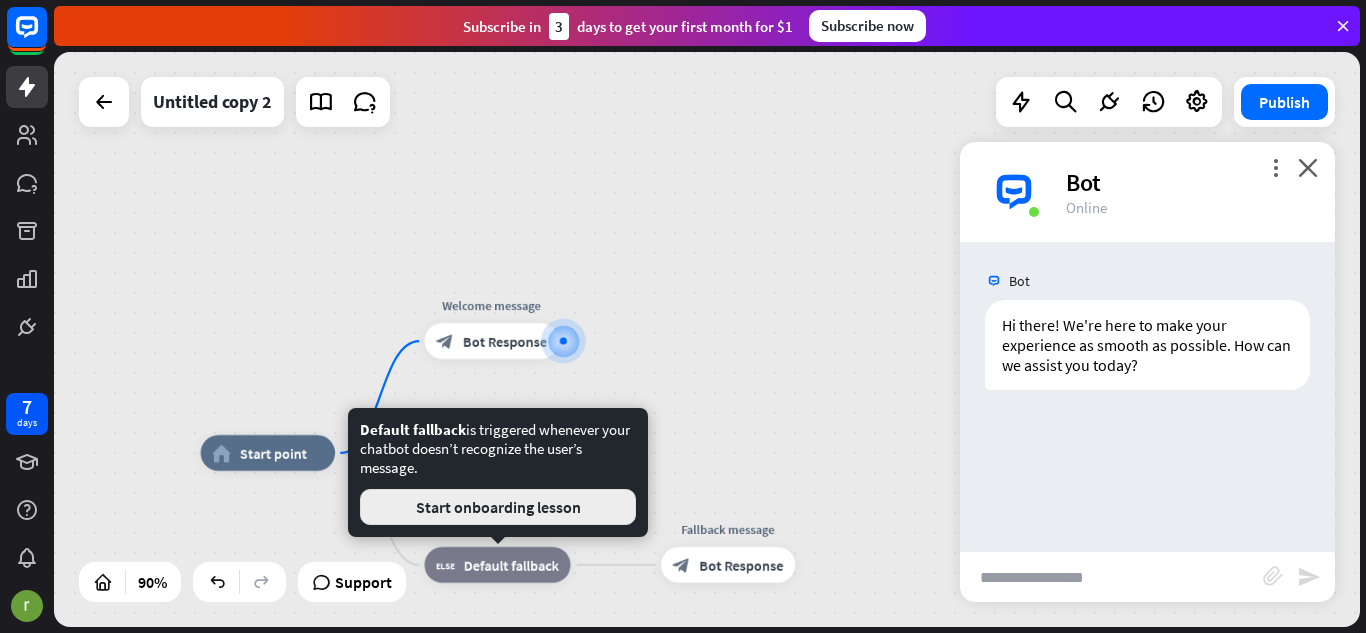 click on "Start onboarding lesson" at bounding box center [498, 507] 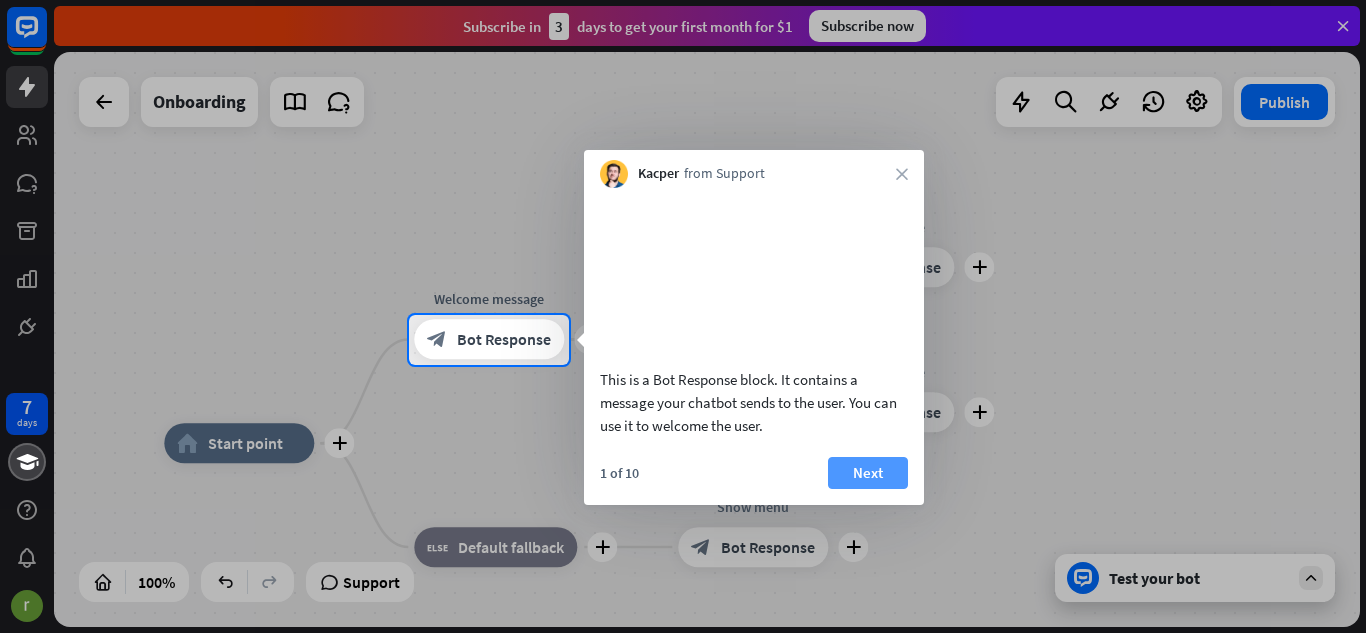 click on "Next" at bounding box center [868, 473] 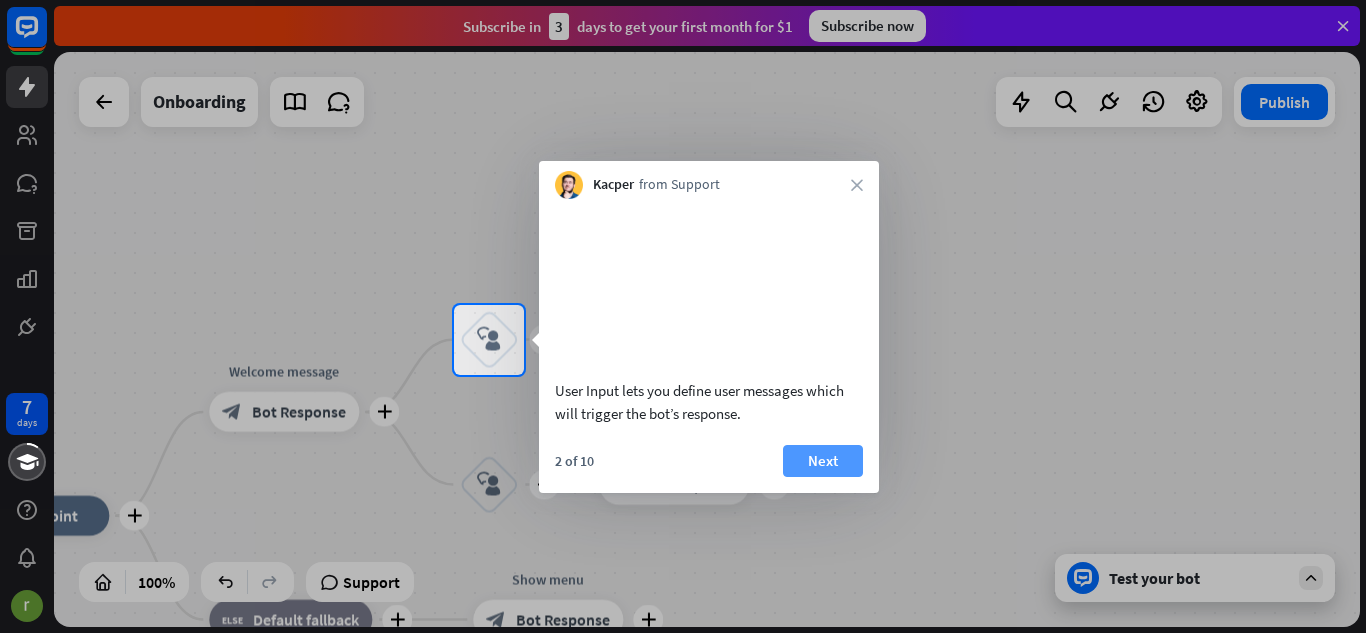 click on "Next" at bounding box center [823, 461] 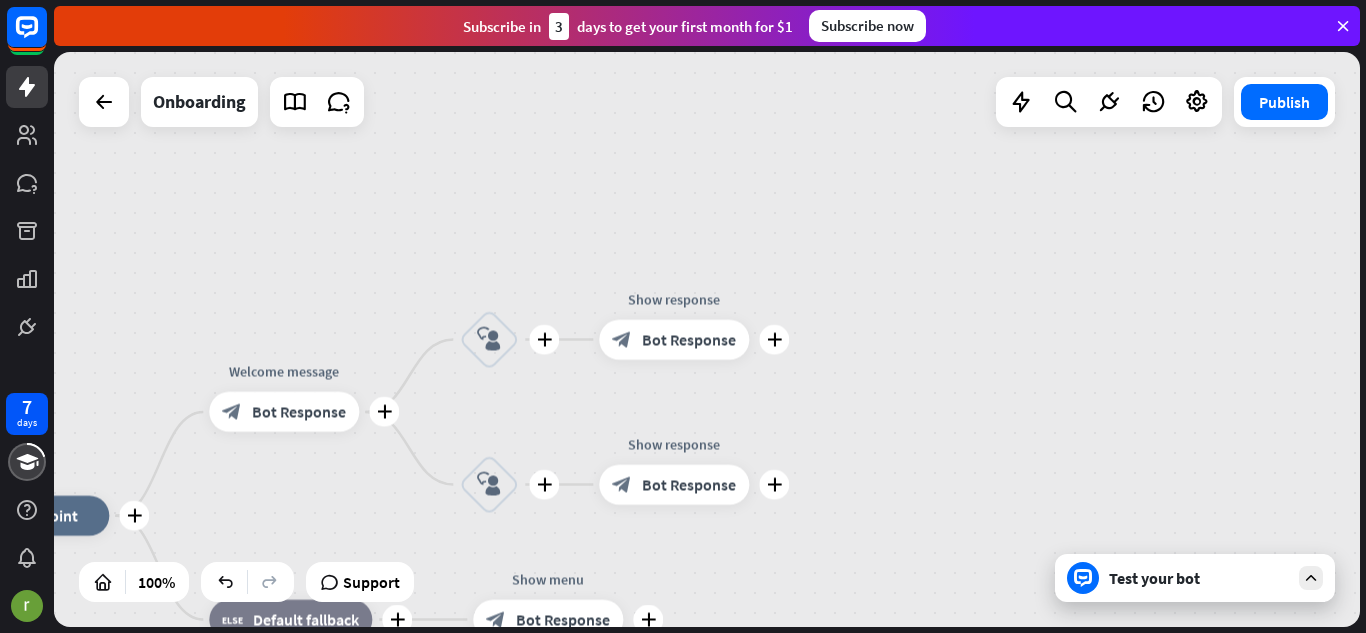 click on "[NUMBER] days close Product Help First steps Get started with ChatBot Help Center Follow step-by-step tutorials Academy Level up your skill set Contact us Connect with our Product Experts Subscribe in 3 days to get your first month for $1 Subscribe now plus home_2 Start point plus Welcome message block_bot_response Bot Response plus block_user_input plus Show response block_bot_response Bot Response plus block_user_input plus Show response block_bot_response Bot Response" at bounding box center [683, 316] 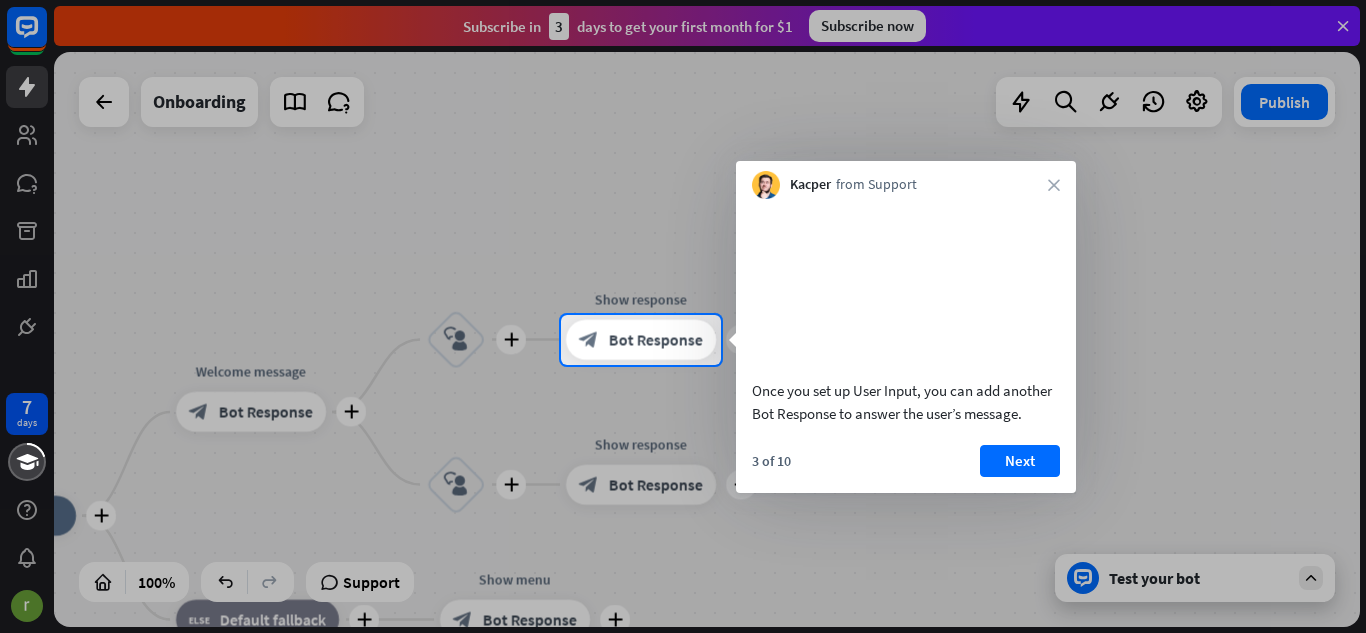 click on "3 of 10
Next" at bounding box center [906, 469] 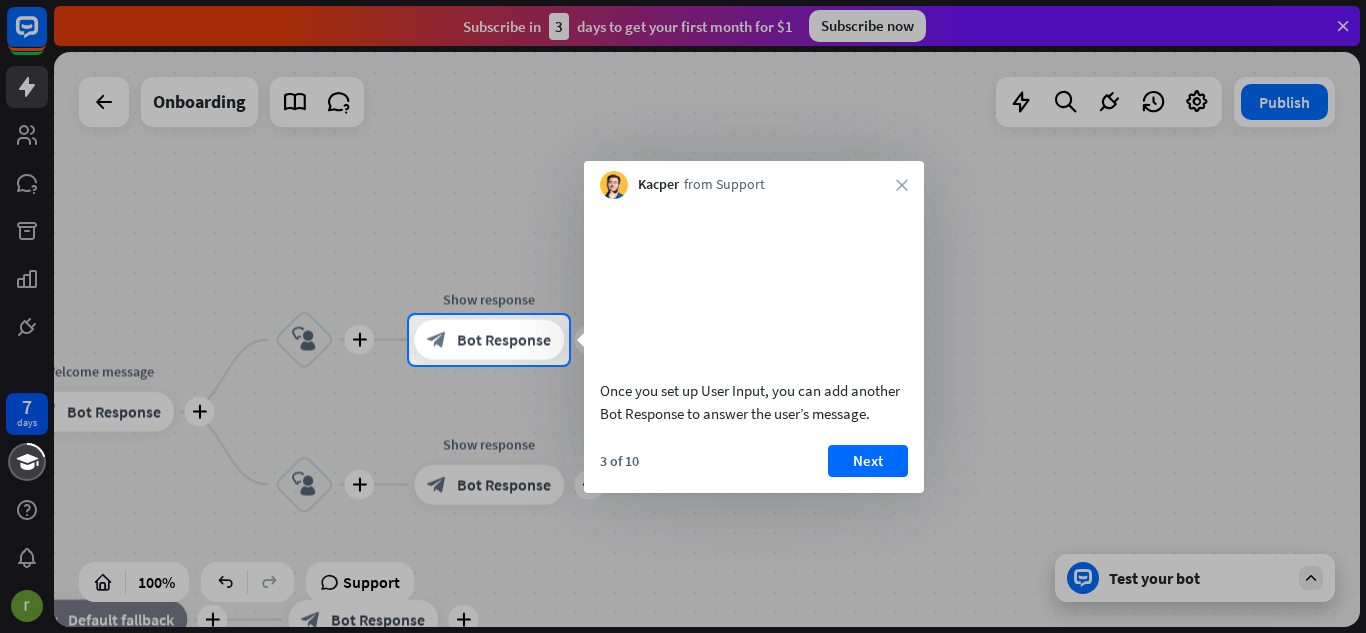 click on "3 of 10
Next" at bounding box center [754, 469] 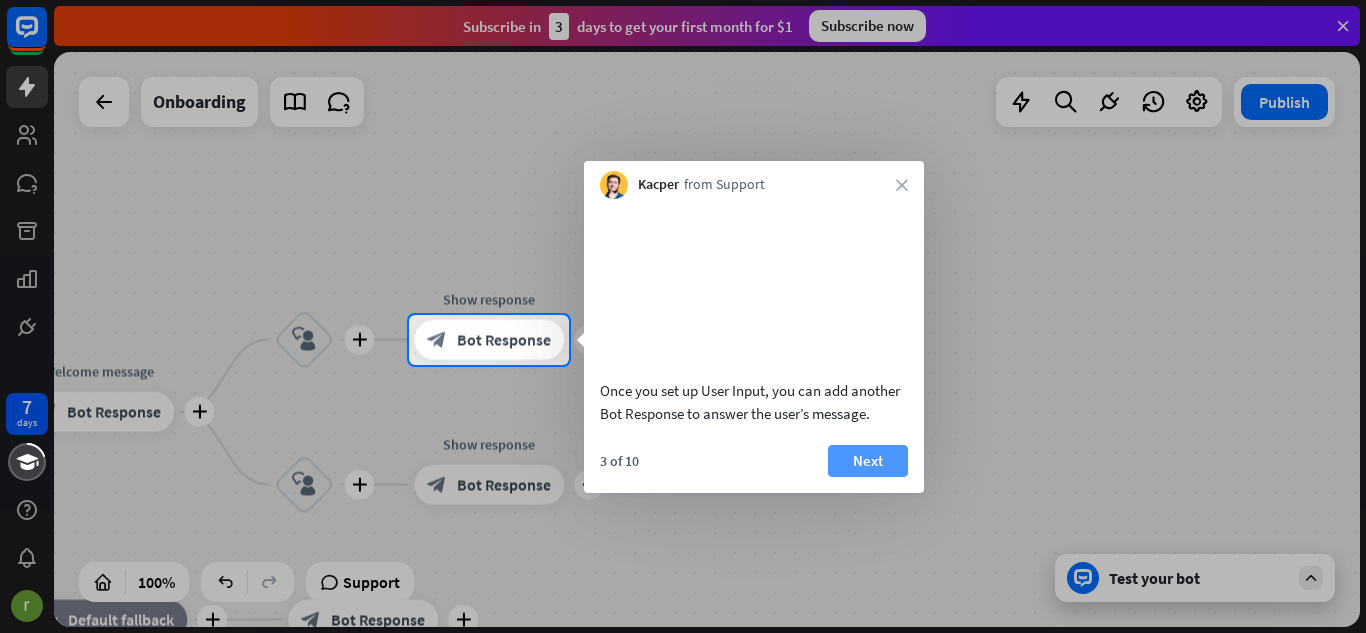 click on "Next" at bounding box center (868, 461) 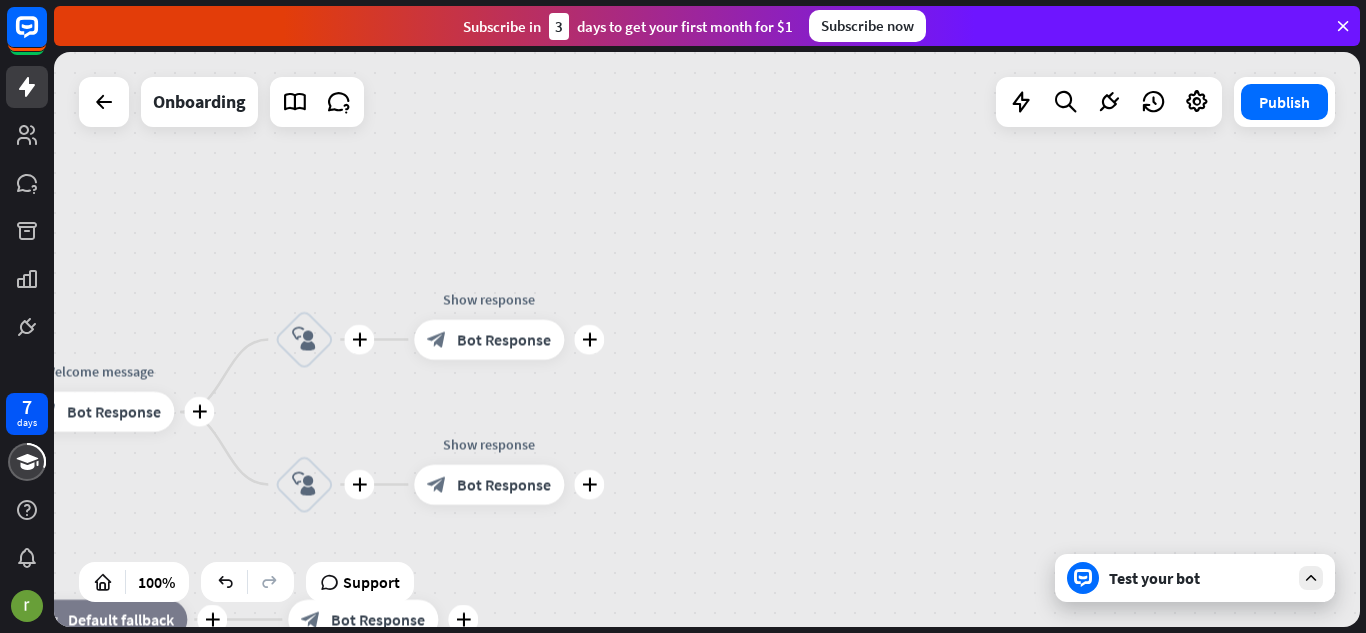 click on "plus     home_2   Start point               plus   Welcome message   block_bot_response   Bot Response               plus     block_user_input               plus   Show response   block_bot_response   Bot Response               plus     block_user_input               plus   Show response   block_bot_response   Bot Response               plus     block_fallback   Default fallback               plus   Show menu   block_bot_response   Bot Response" at bounding box center (707, 339) 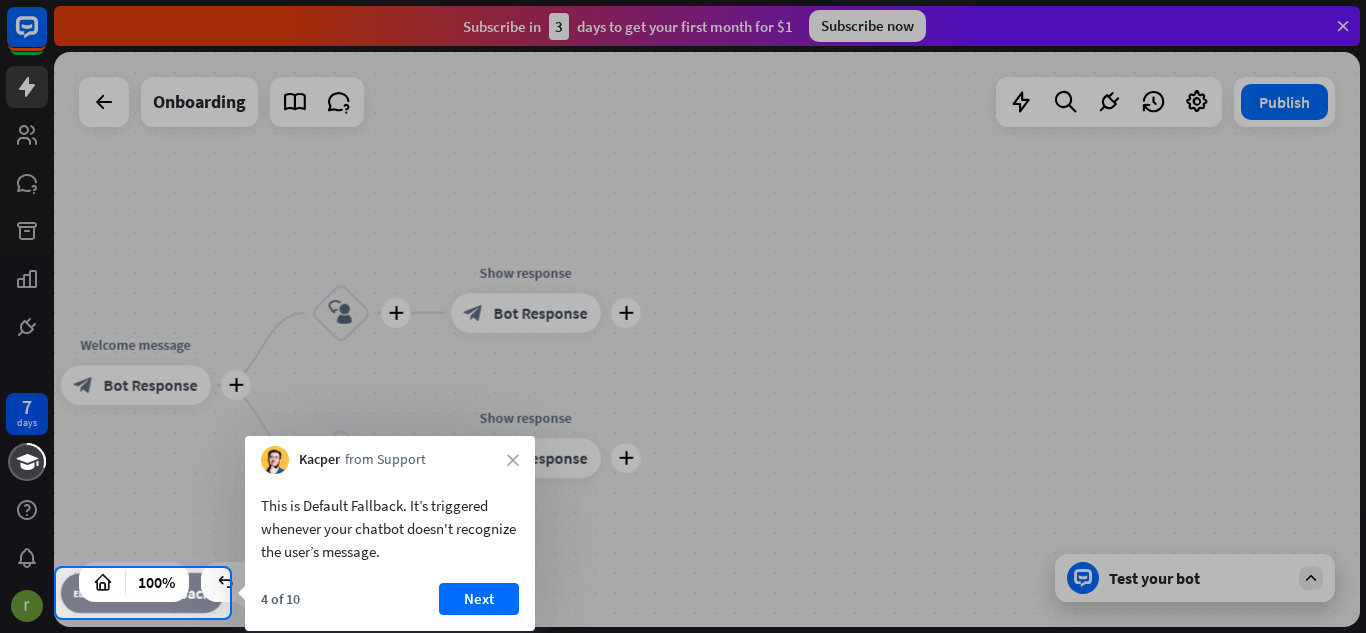 click at bounding box center (683, 284) 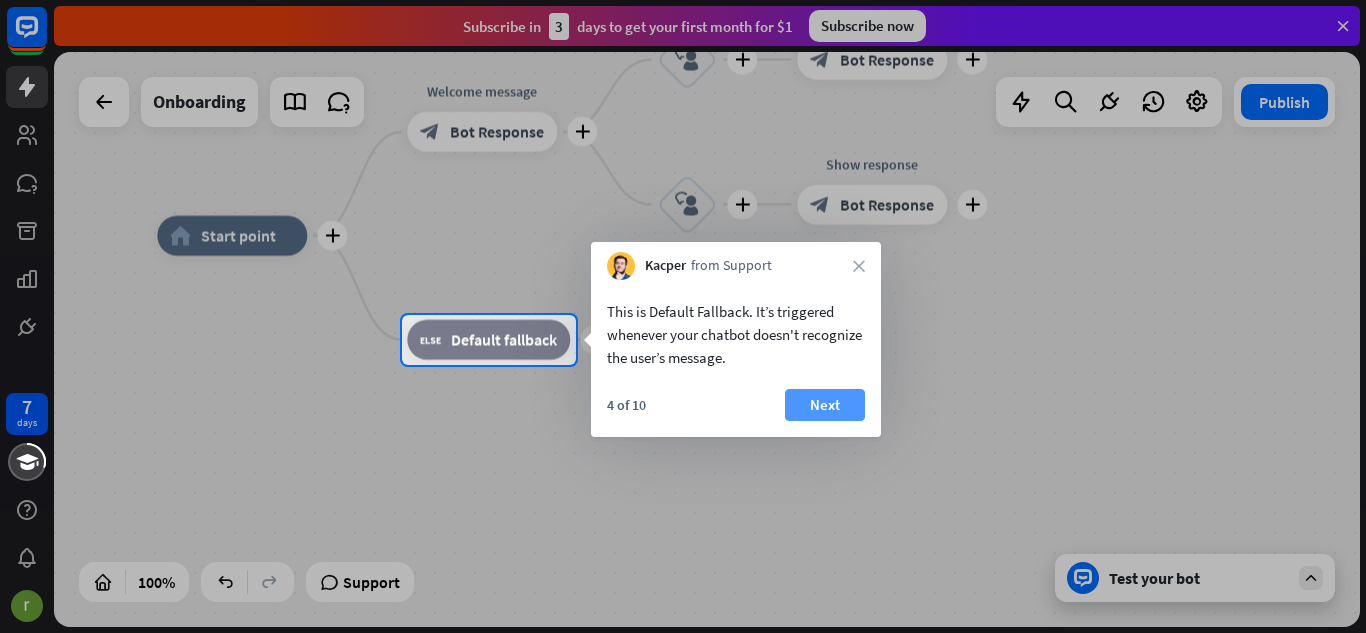 click on "Next" at bounding box center (825, 405) 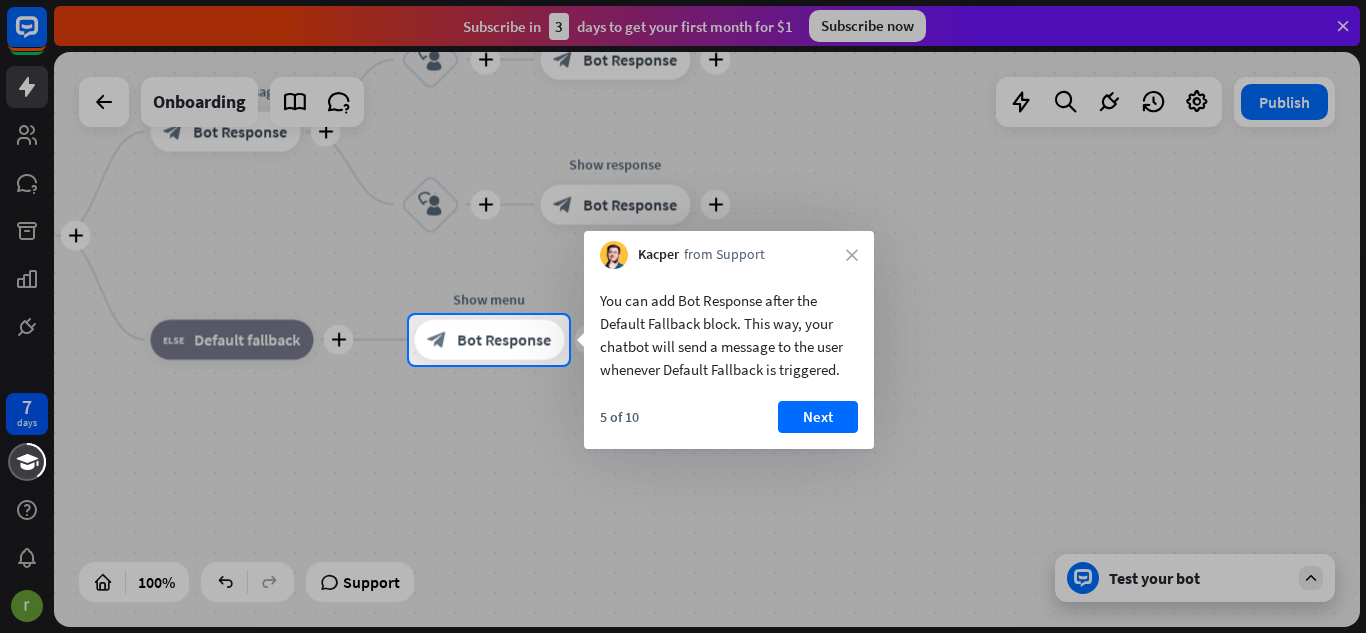 click on "Next" at bounding box center (818, 417) 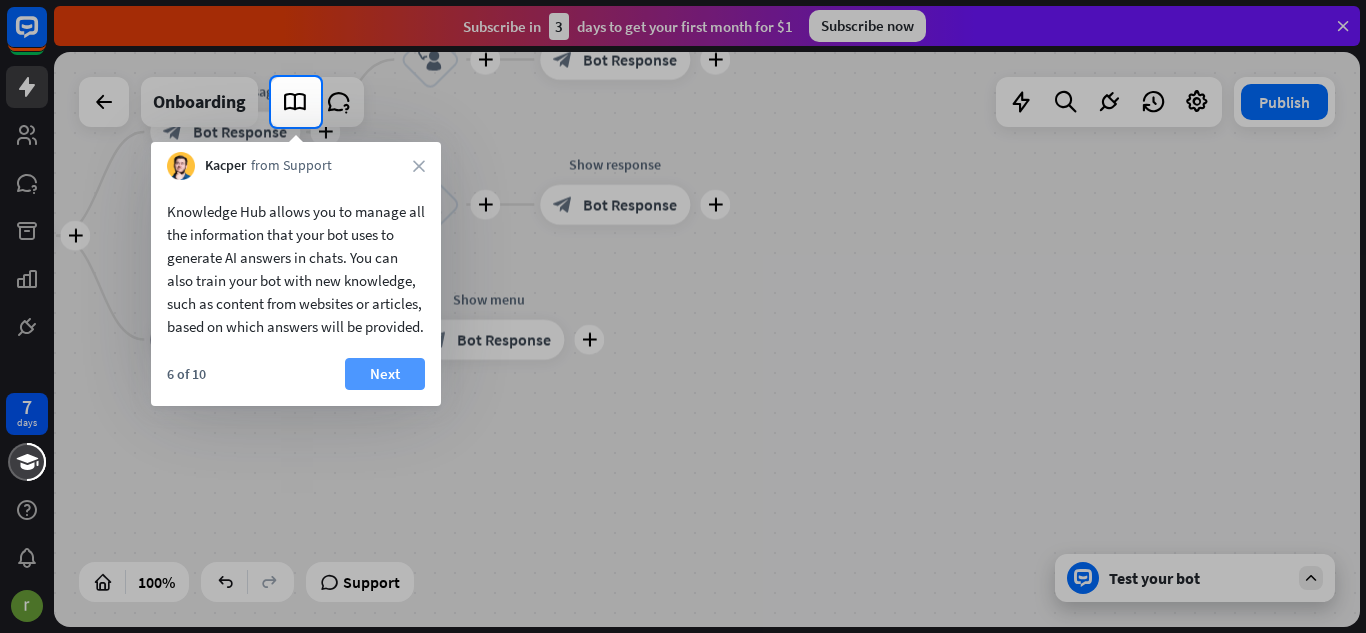 click on "Next" at bounding box center (385, 374) 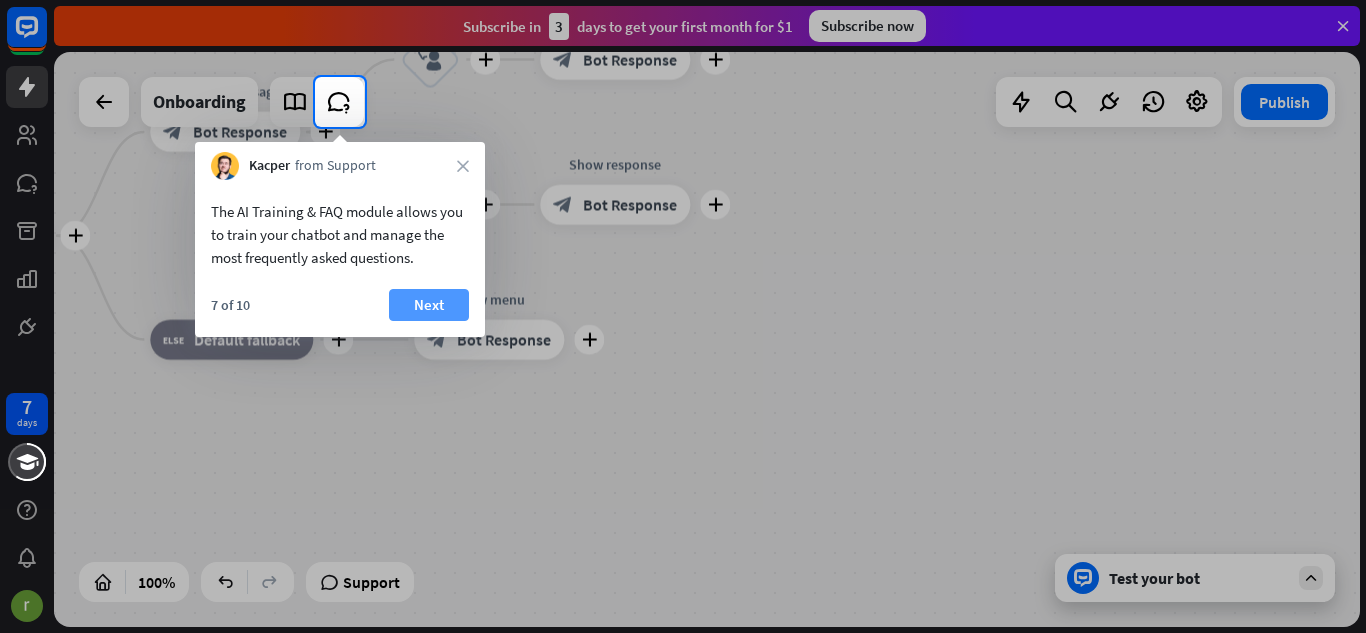 click on "Next" at bounding box center (429, 305) 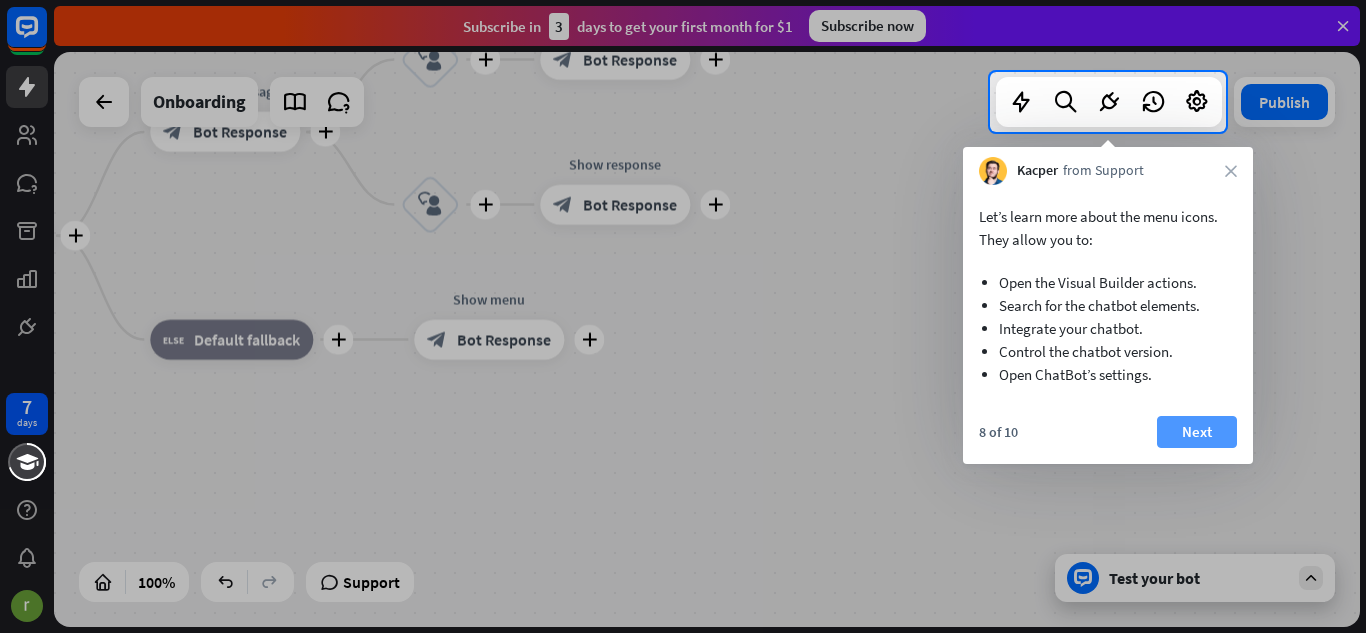 click on "Next" at bounding box center (1197, 432) 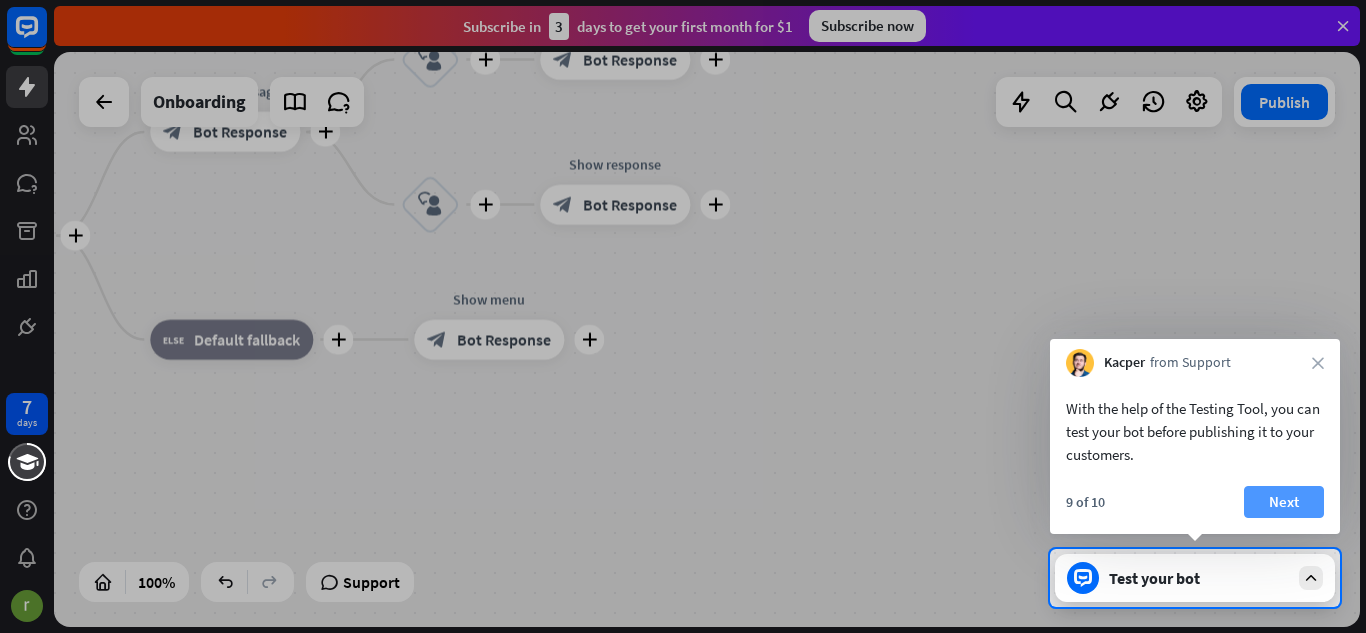 click on "Next" at bounding box center [1284, 502] 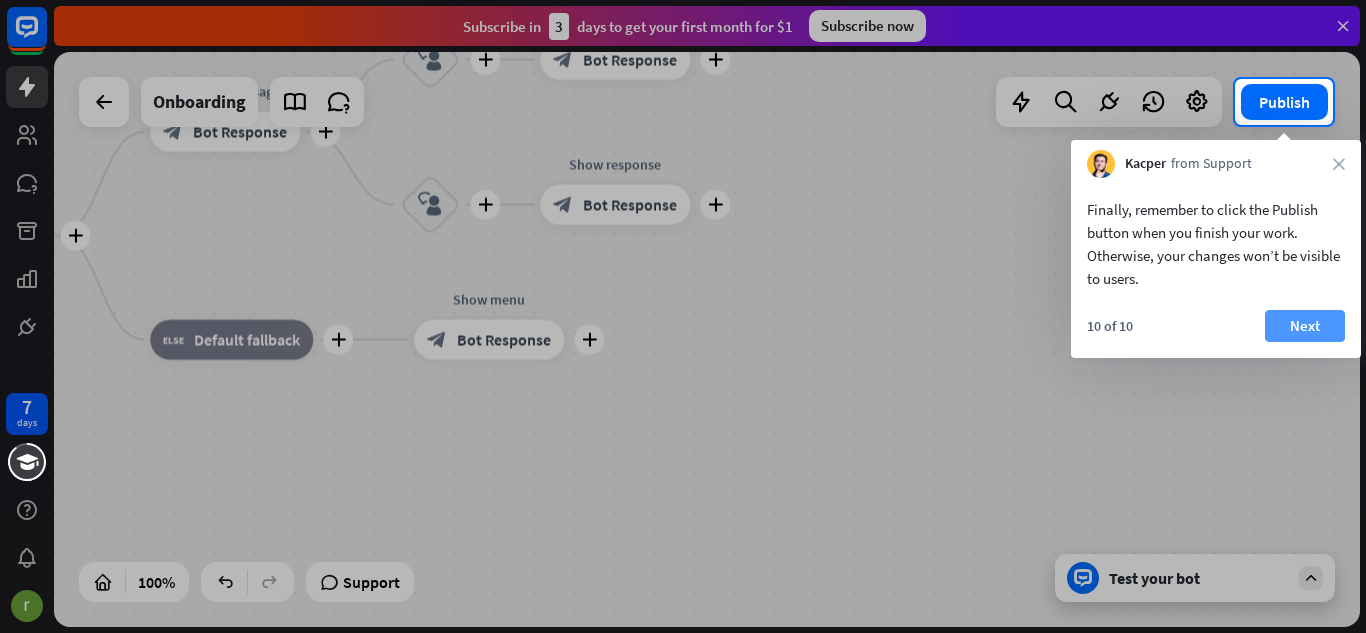 click on "Next" at bounding box center (1305, 326) 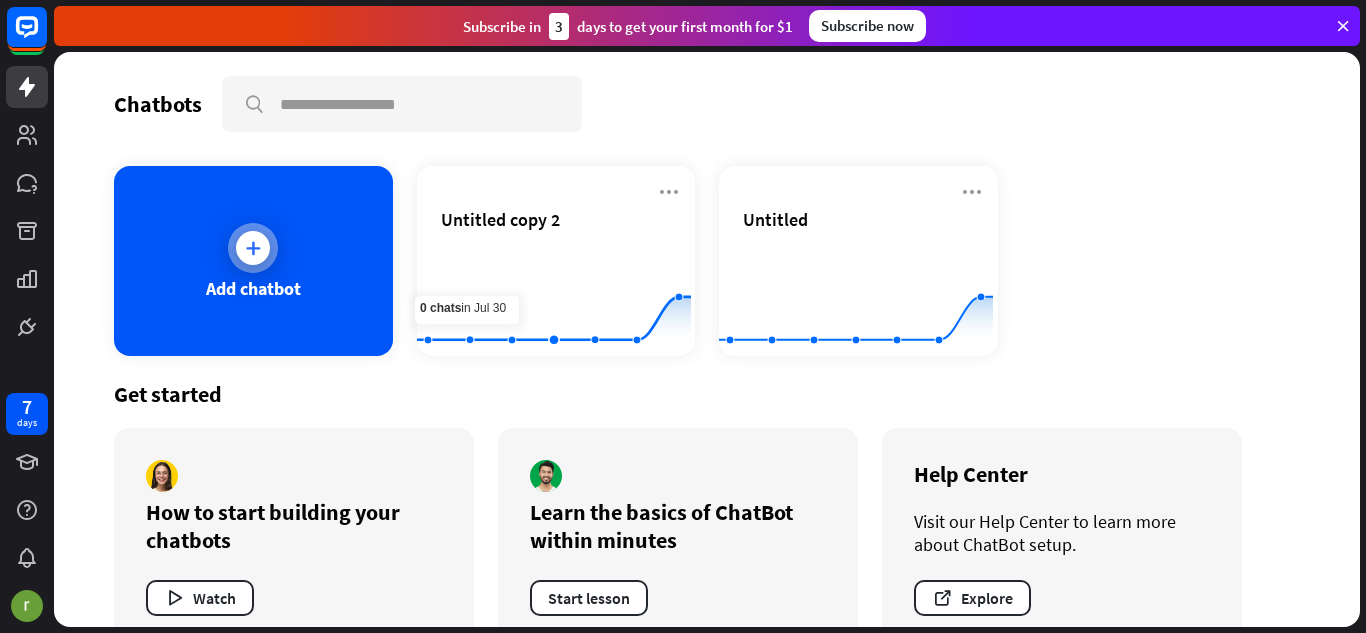click at bounding box center [253, 248] 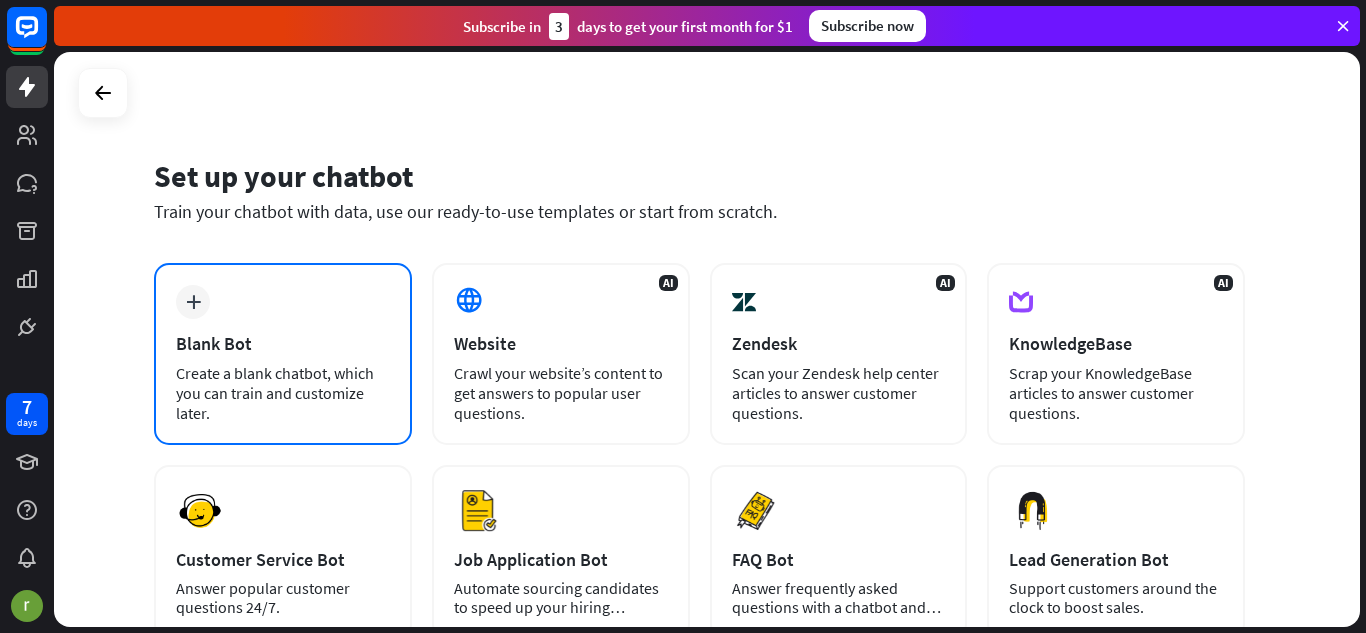 click on "Create a blank chatbot, which you can train and
customize later." at bounding box center [283, 393] 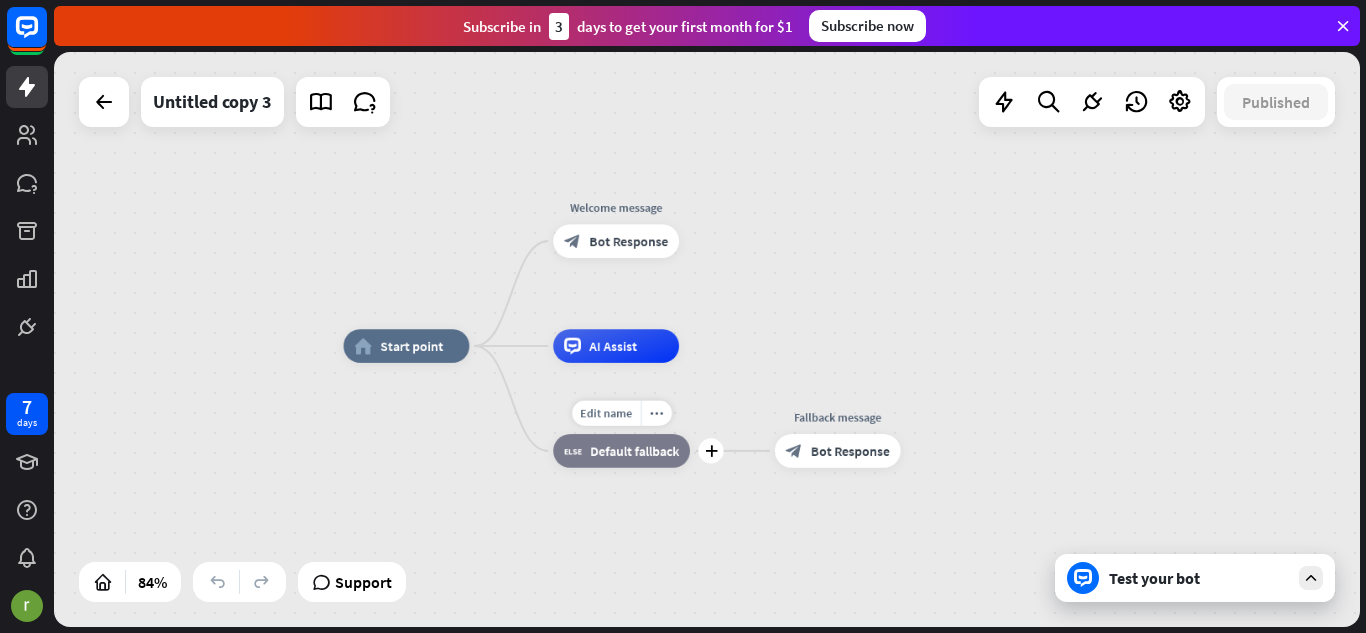 click on "Default fallback" at bounding box center (634, 451) 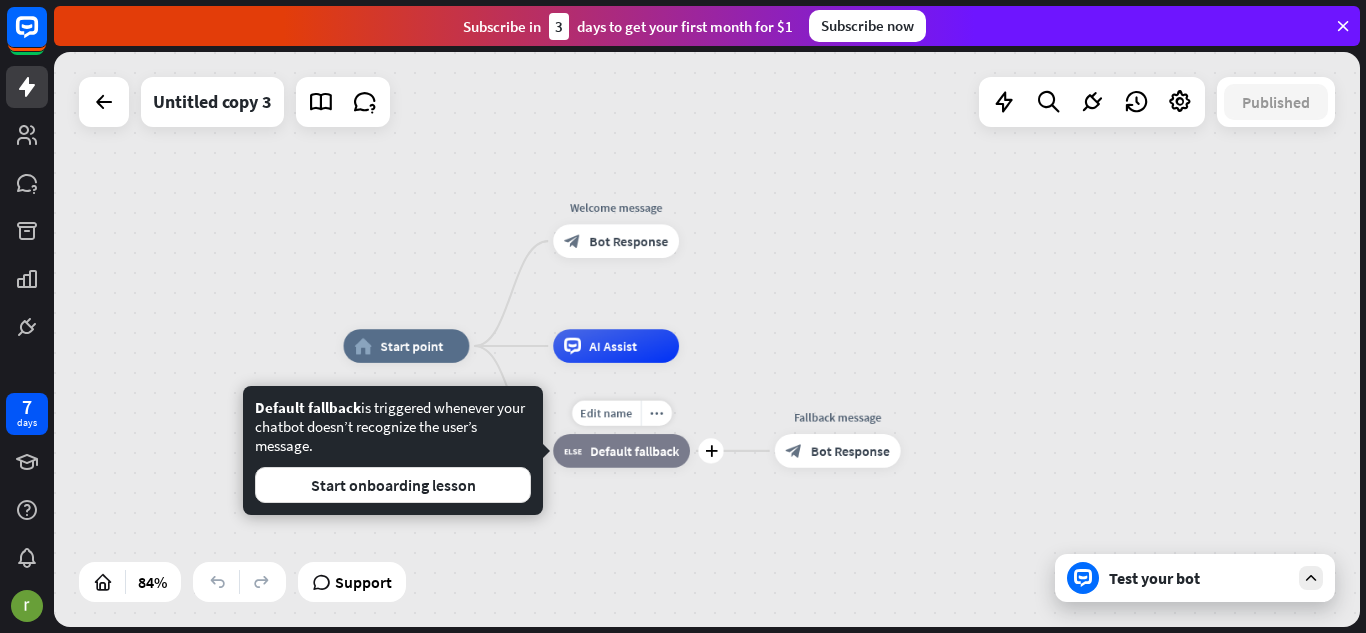 click on "block_fallback   Default fallback" at bounding box center [621, 451] 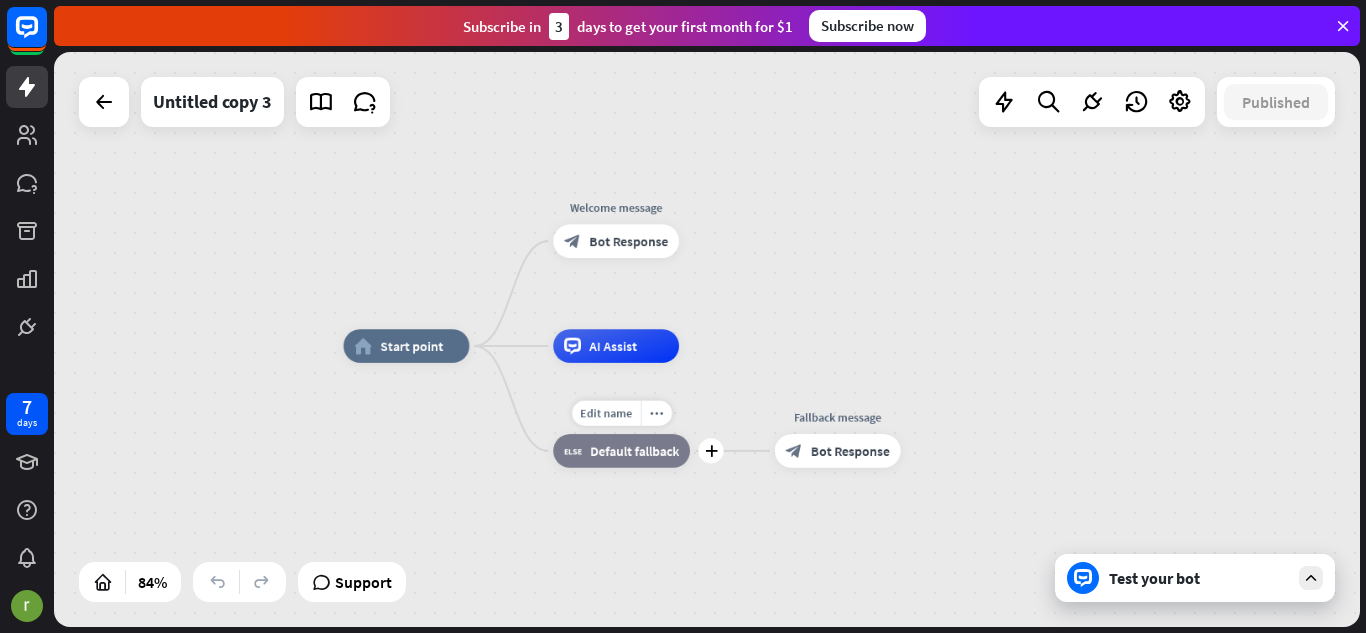 click on "block_fallback   Default fallback" at bounding box center [621, 451] 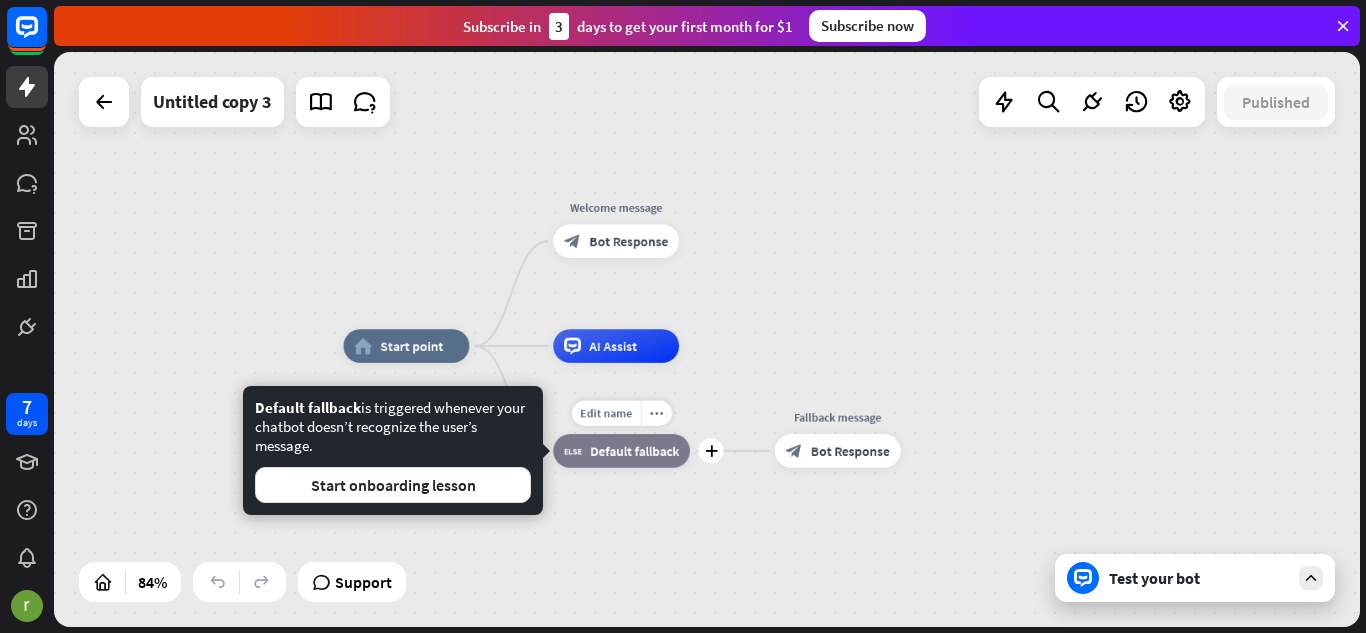 click on "Default fallback" at bounding box center (634, 451) 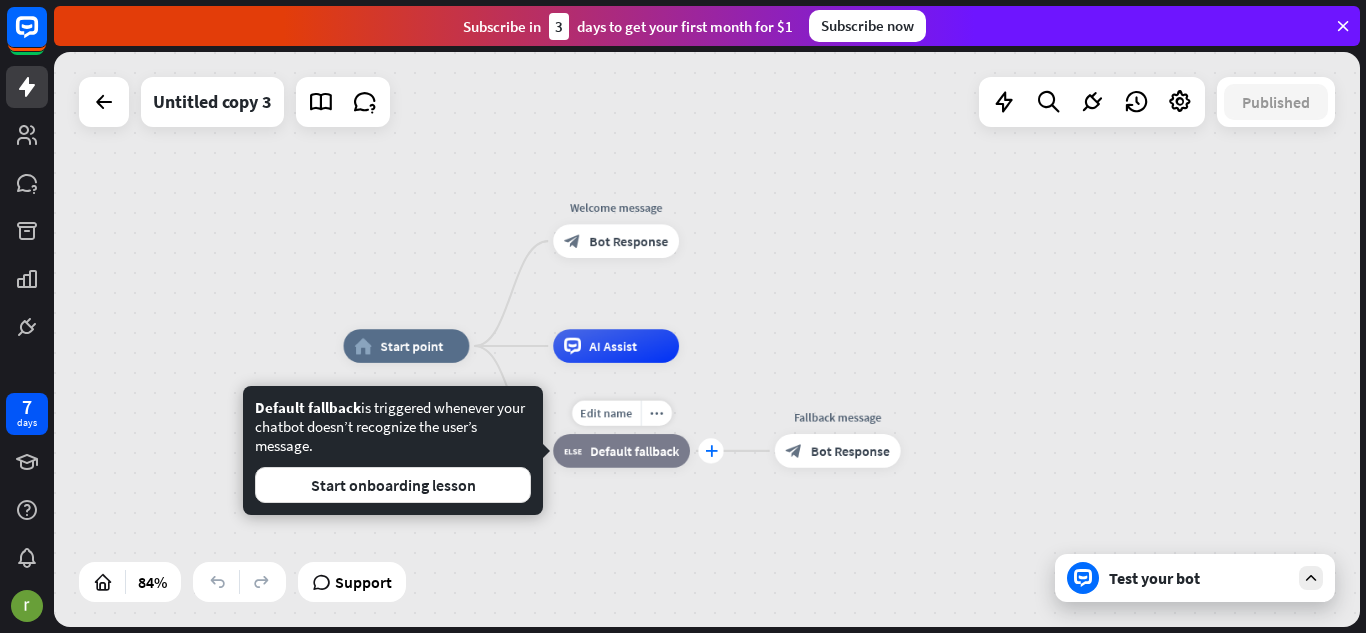 click on "plus" at bounding box center (711, 451) 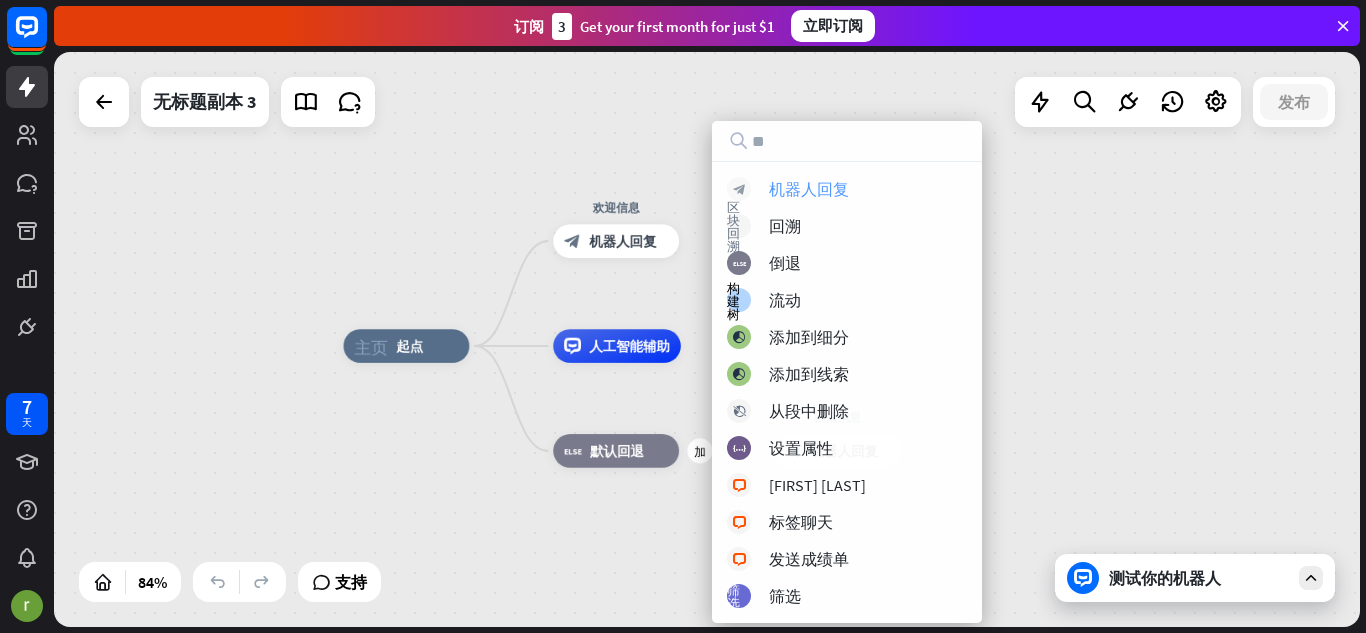 click on "机器人回复" at bounding box center (809, 189) 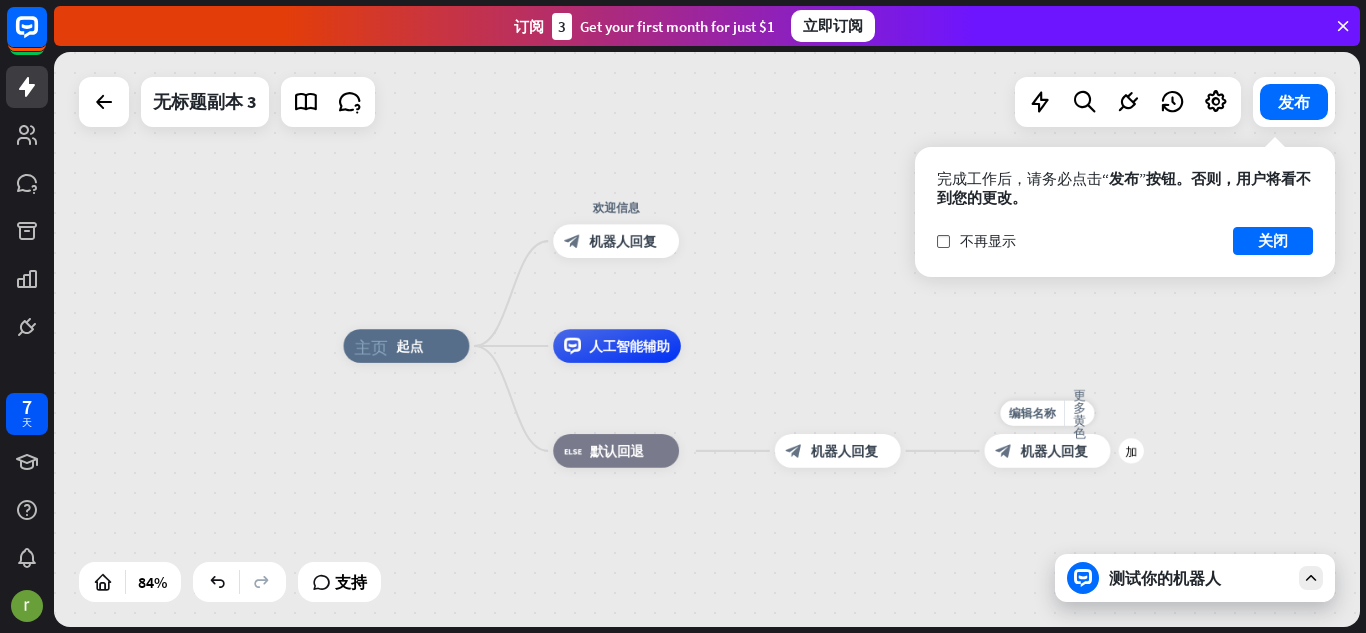 click on "机器人回复" at bounding box center (1054, 451) 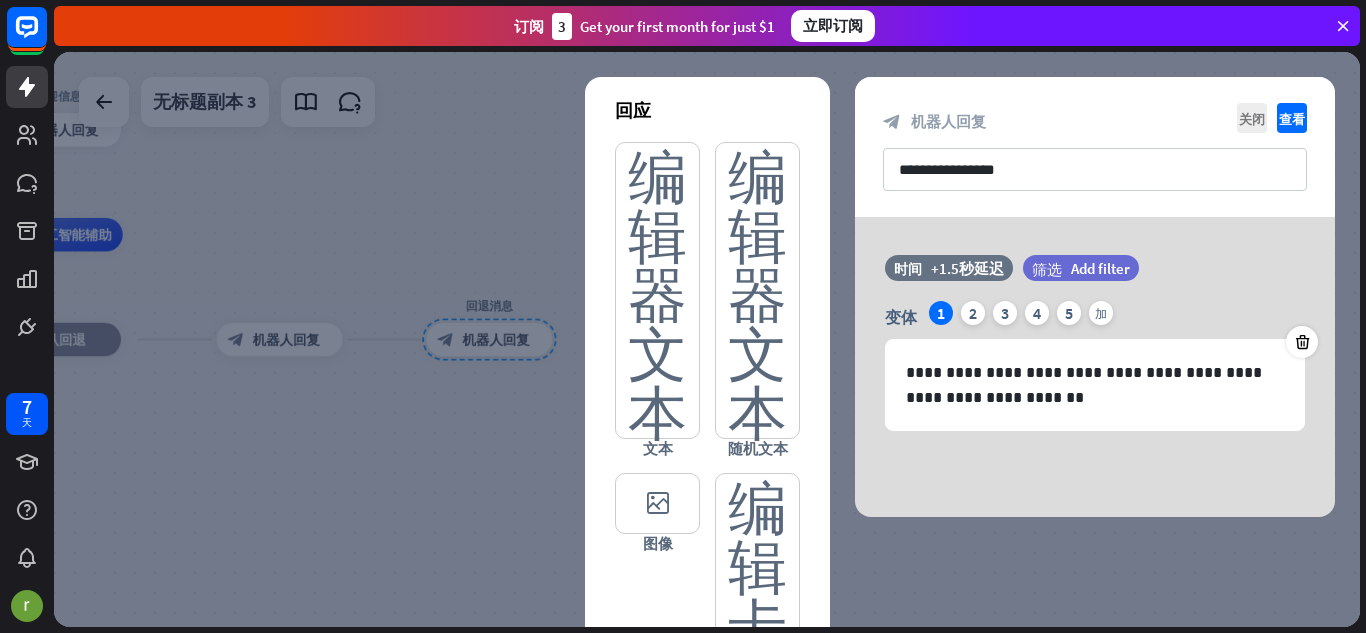 click at bounding box center [707, 339] 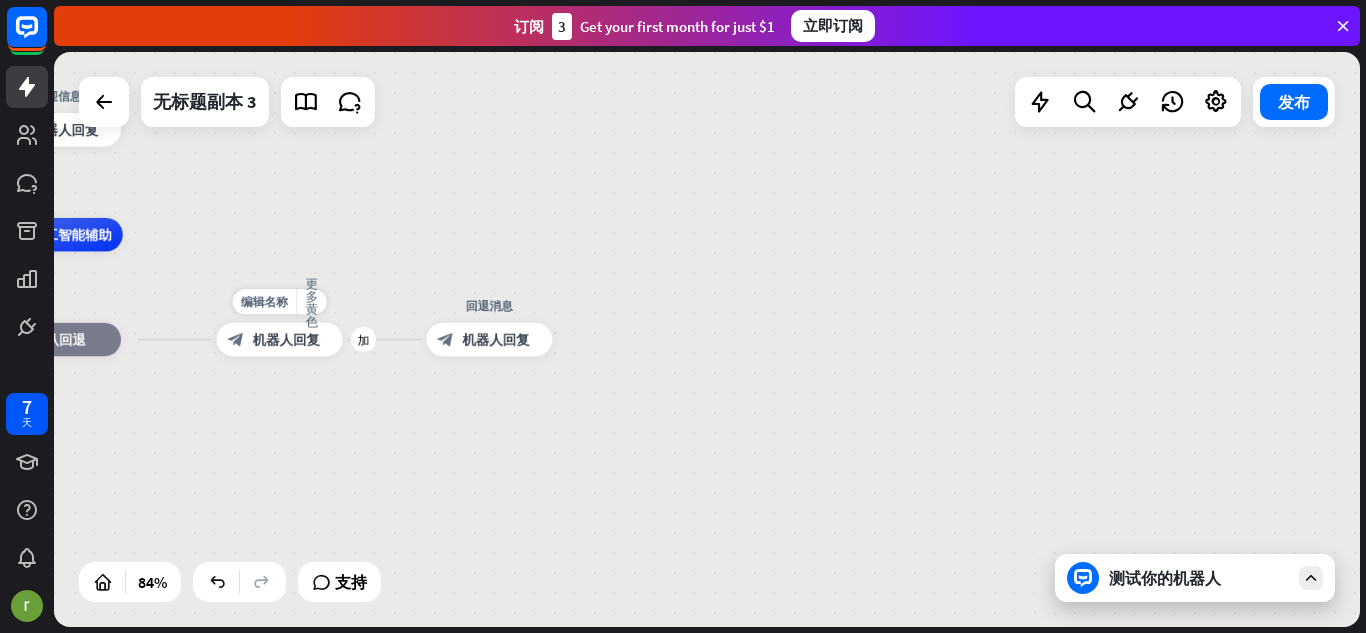 click on "机器人回复" at bounding box center (286, 339) 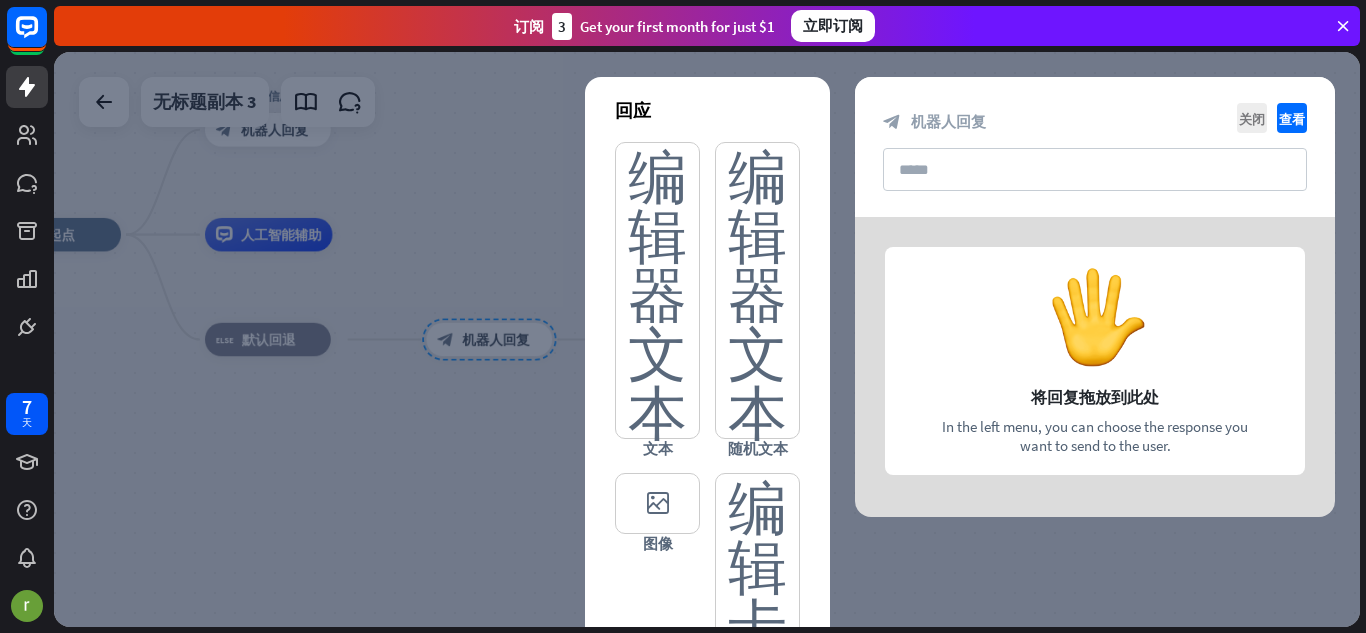 click at bounding box center (1095, 367) 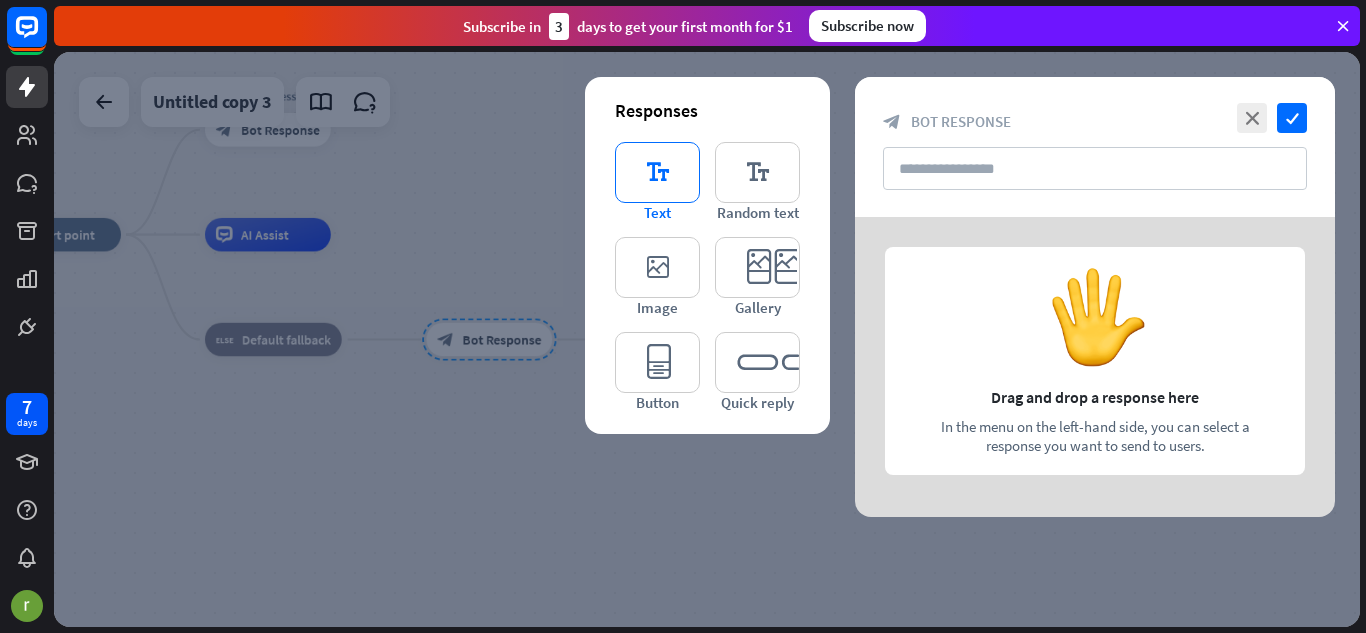 click on "editor_text" at bounding box center [657, 172] 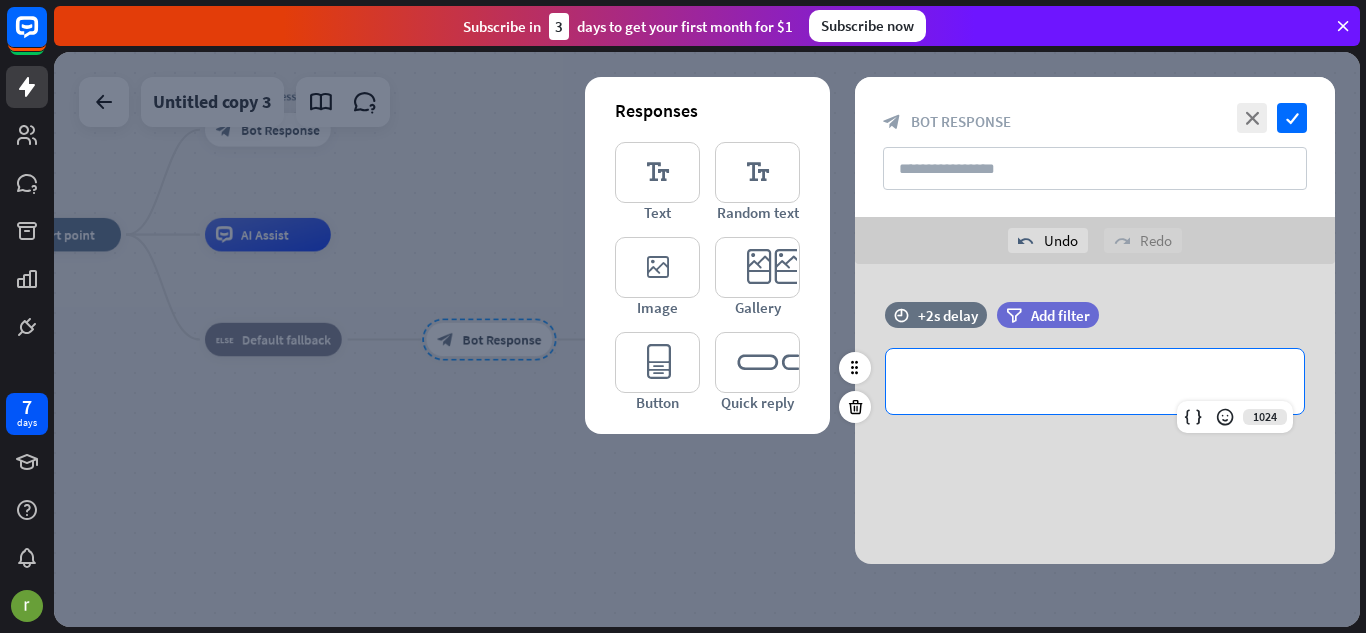 click on "**********" at bounding box center [1095, 381] 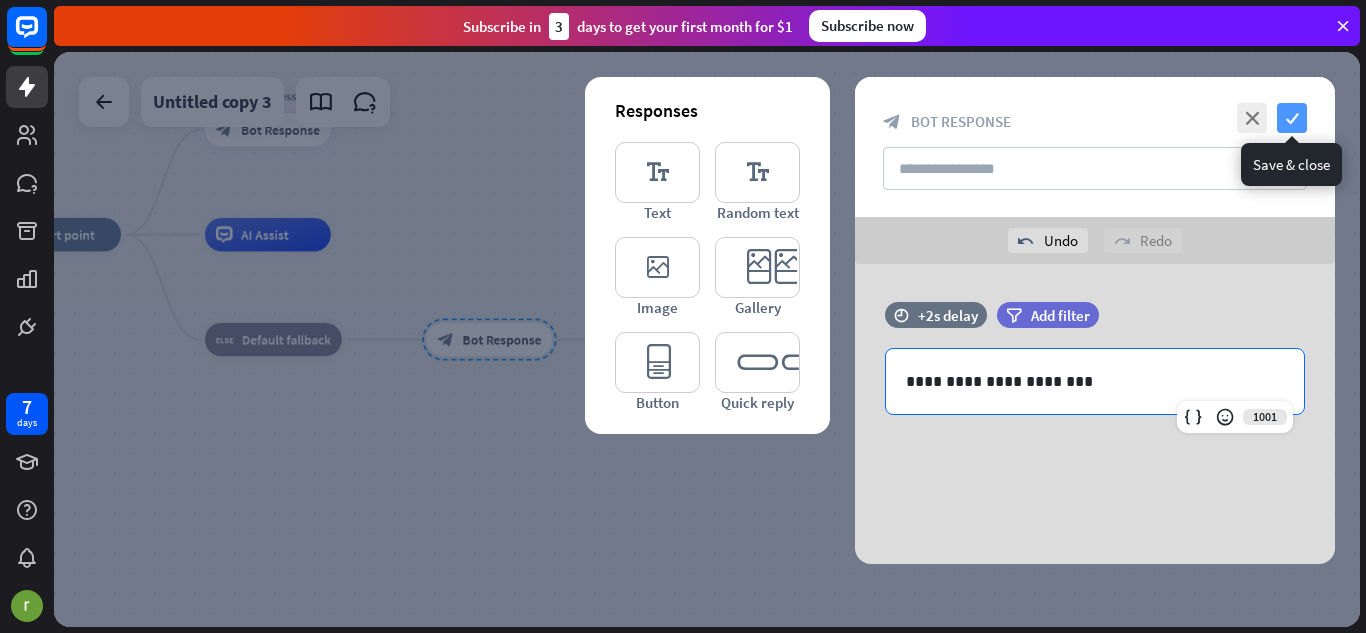 click on "check" at bounding box center (1292, 118) 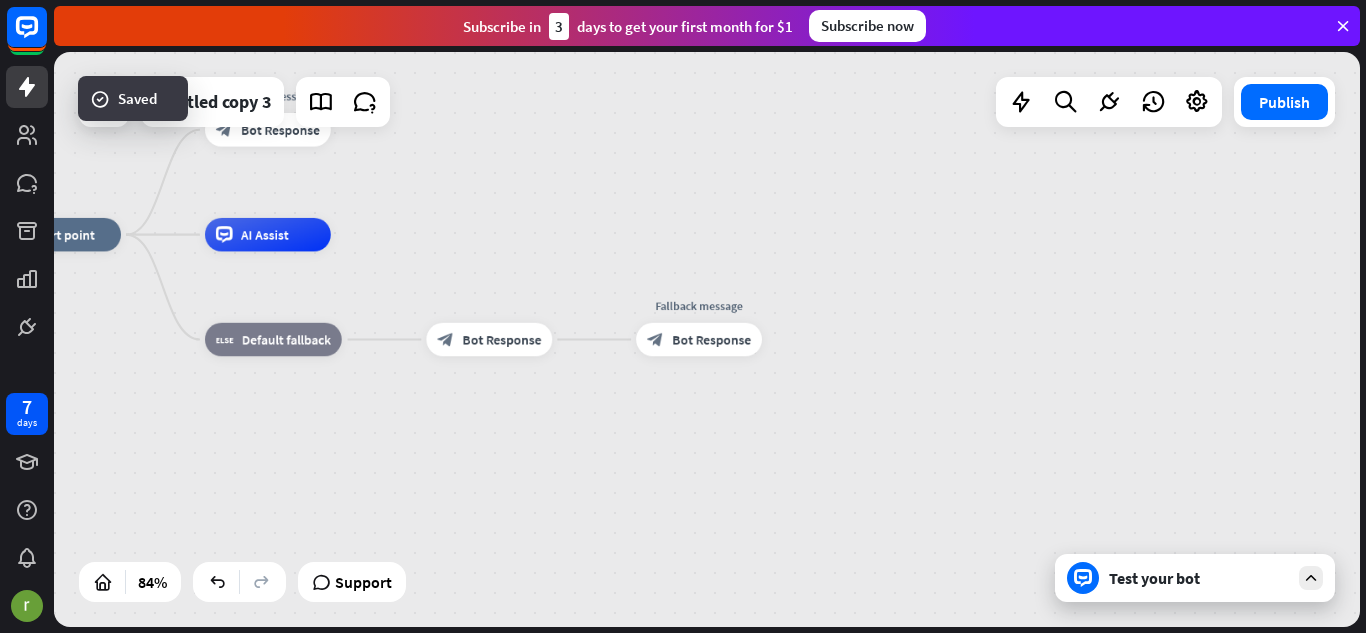 click on "Test your bot" at bounding box center [1199, 578] 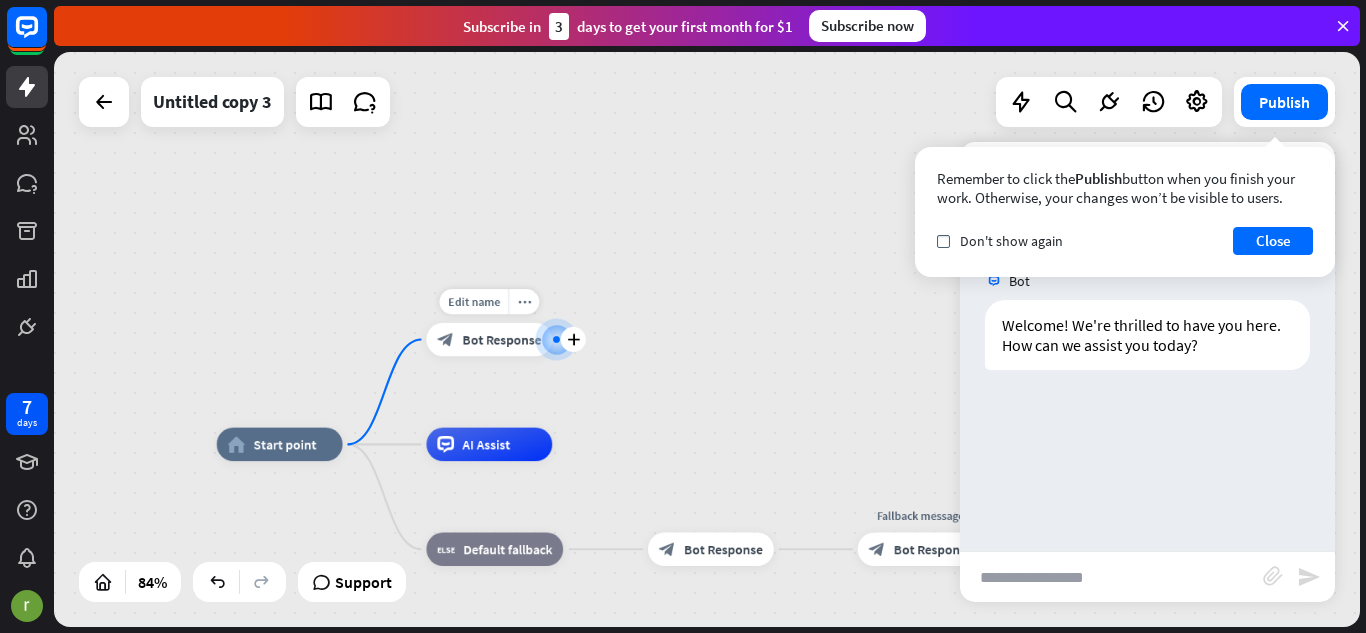 click at bounding box center (556, 340) 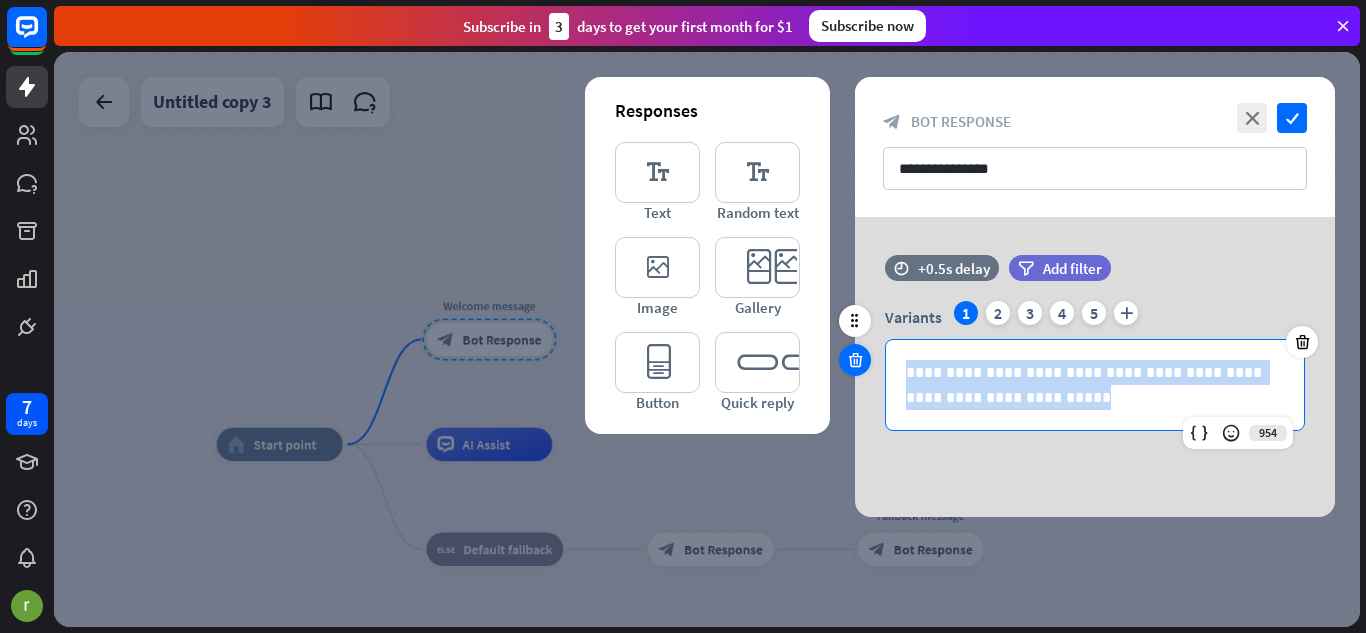 drag, startPoint x: 1031, startPoint y: 408, endPoint x: 866, endPoint y: 348, distance: 175.5705 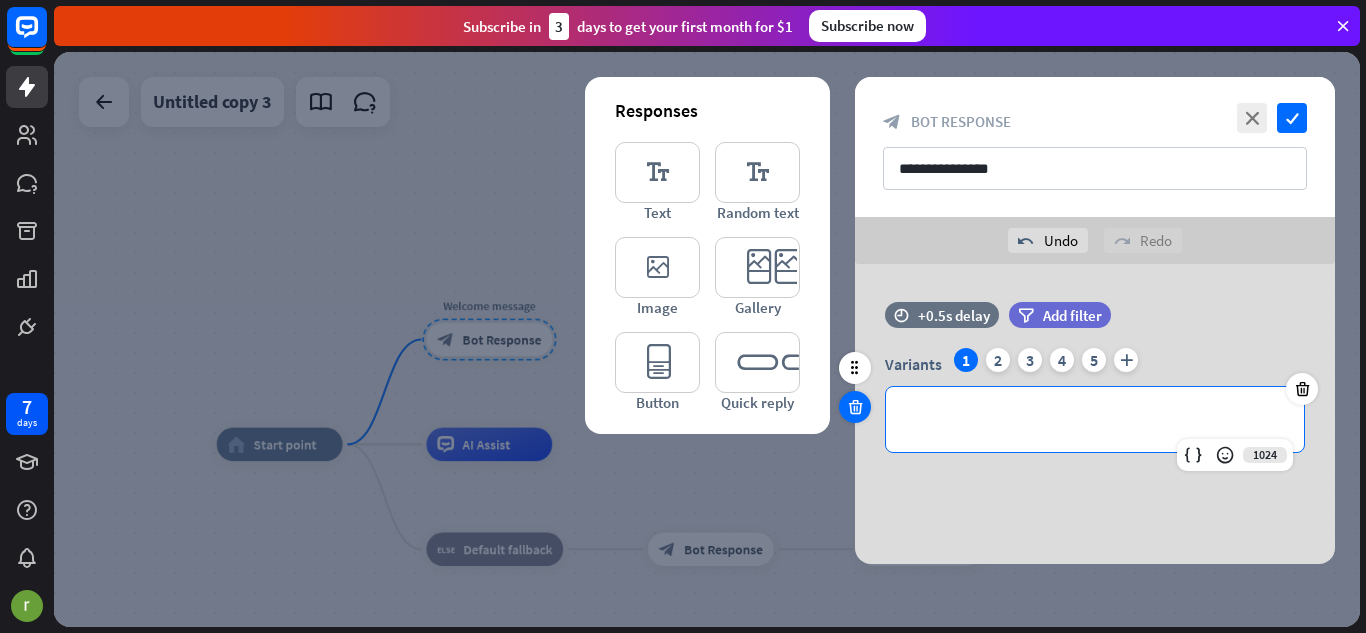 type 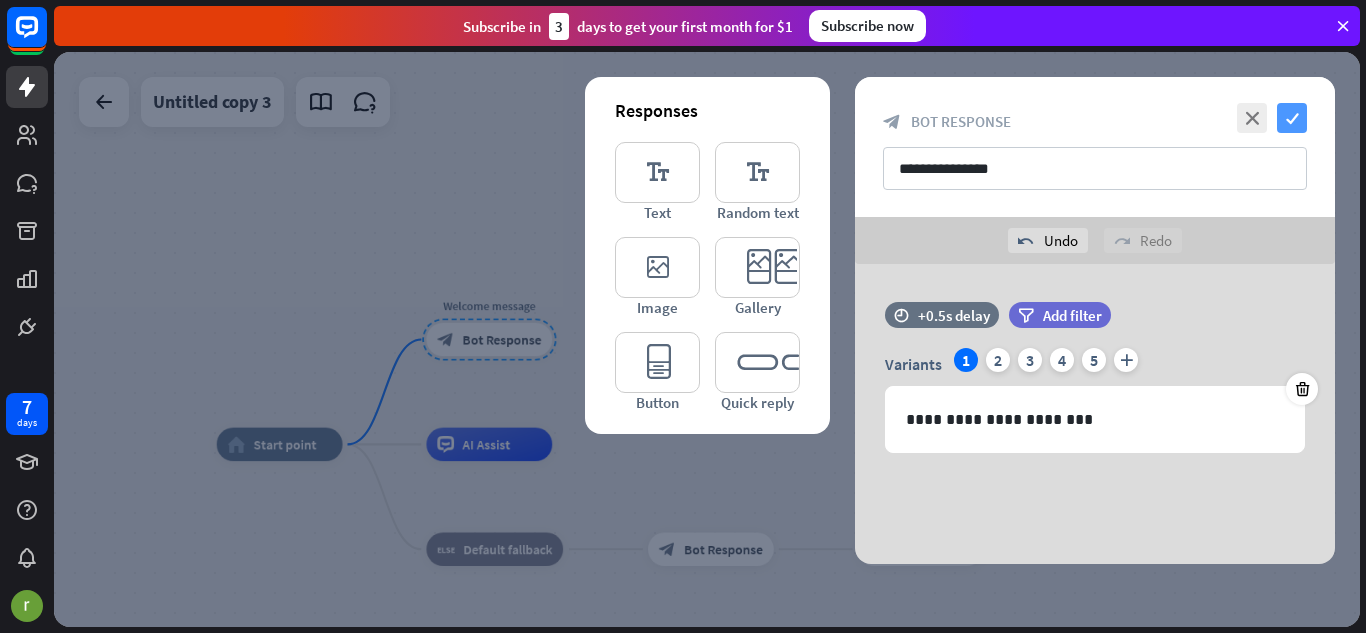 click on "check" at bounding box center [1292, 118] 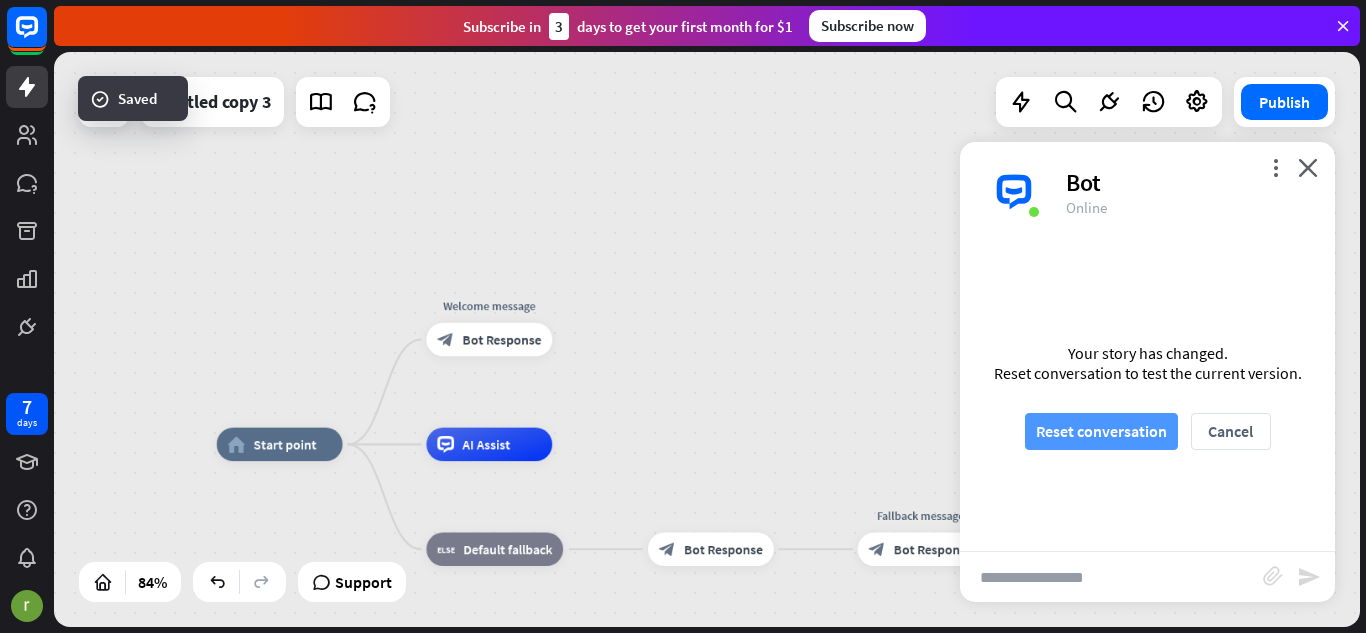 click on "Reset conversation" at bounding box center [1101, 431] 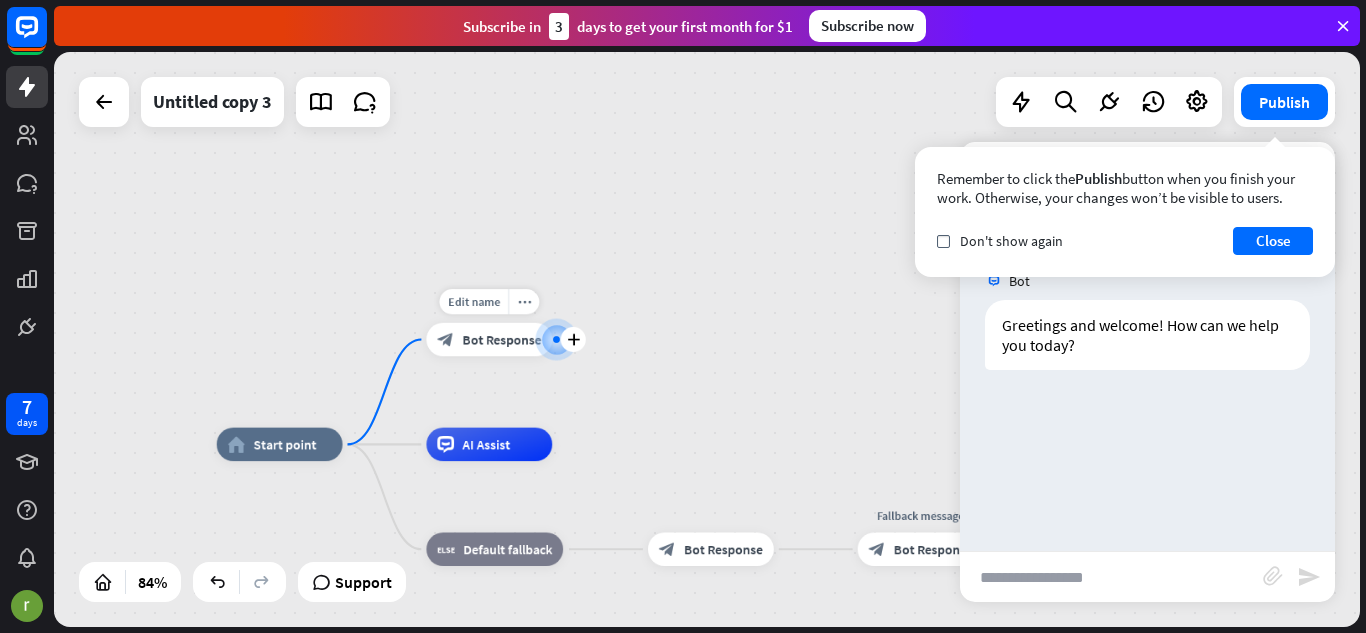 click at bounding box center (556, 340) 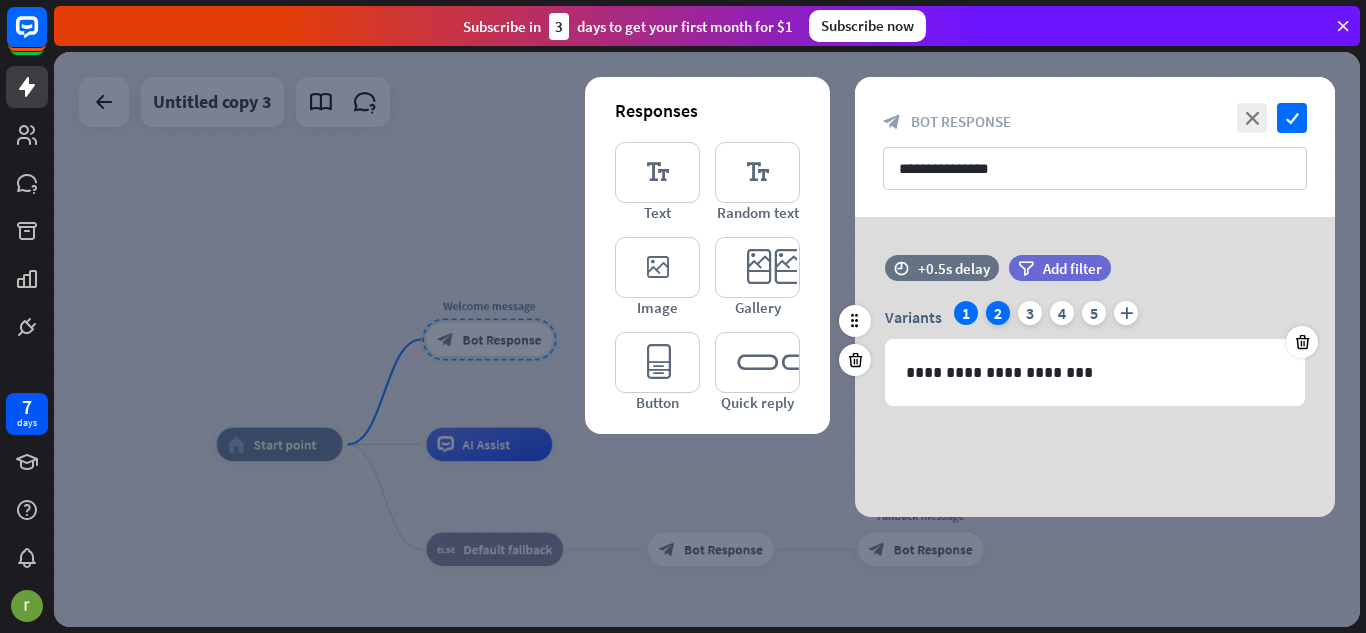 click on "2" at bounding box center (998, 313) 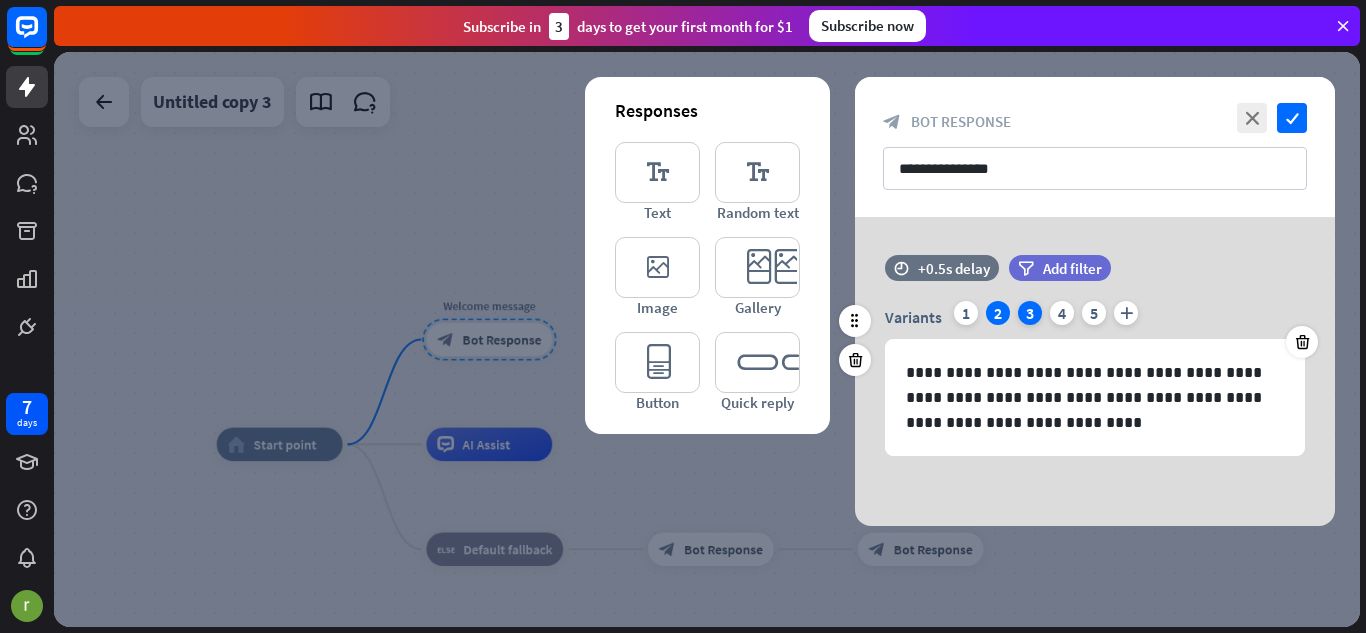 click on "3" at bounding box center (1030, 313) 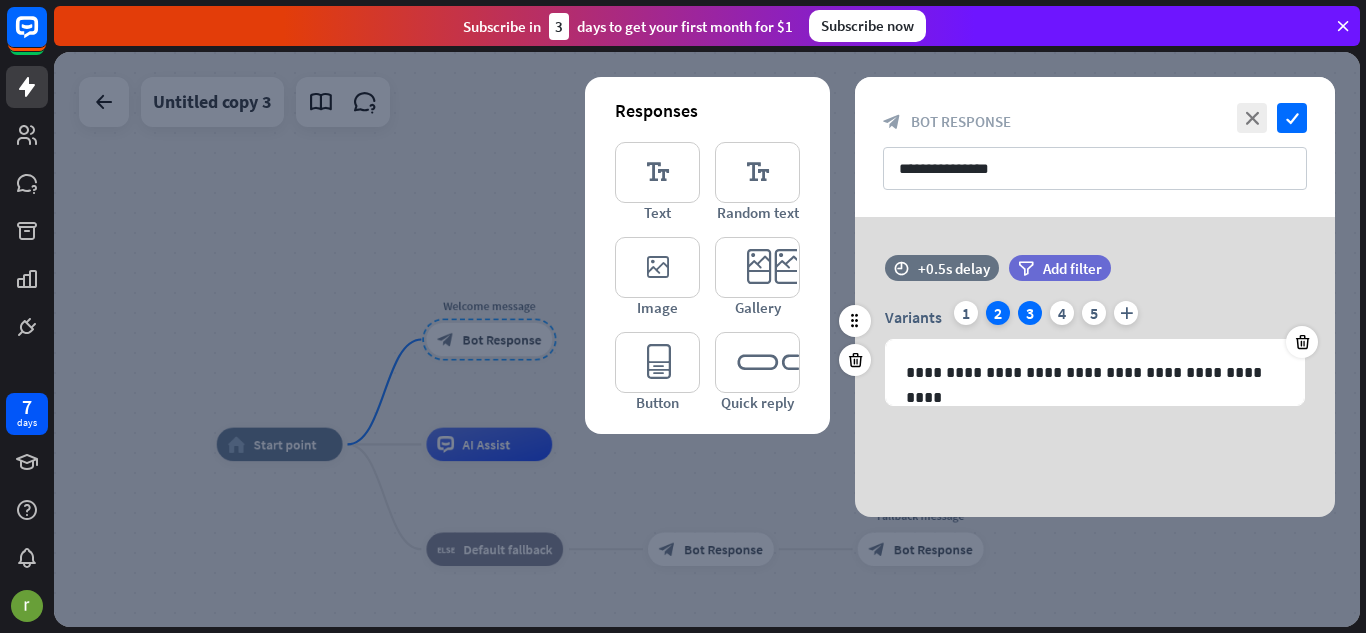 click on "2" at bounding box center [998, 313] 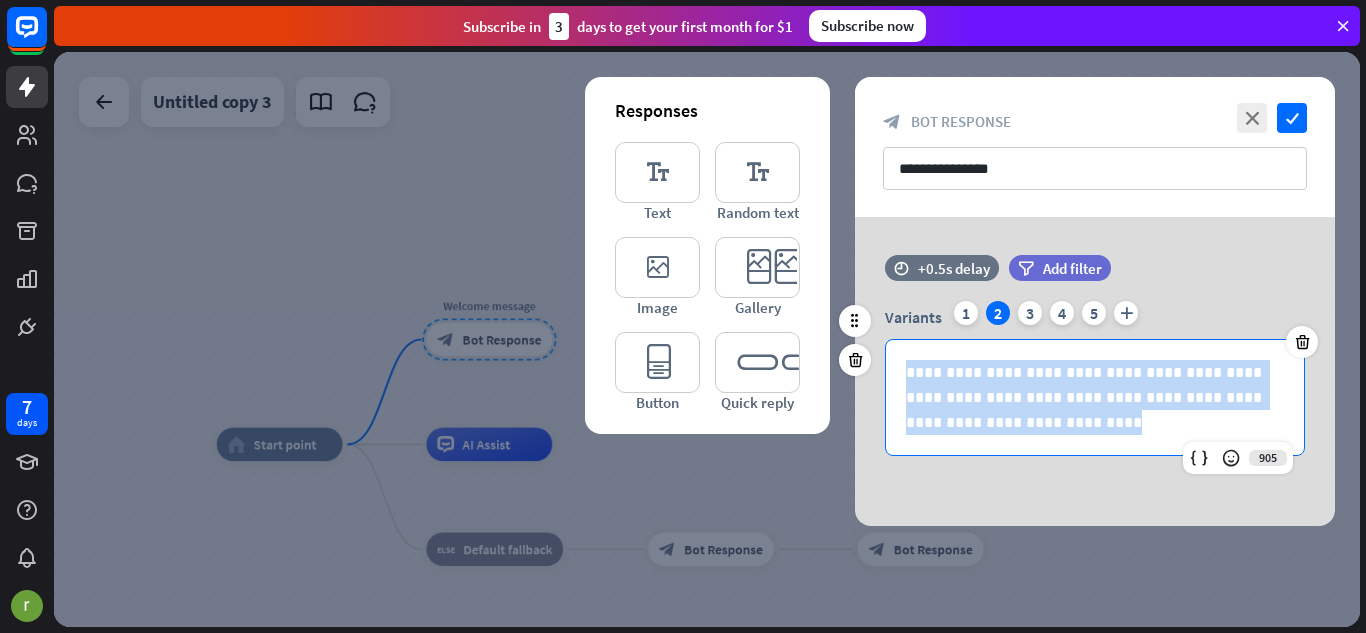 drag, startPoint x: 997, startPoint y: 415, endPoint x: 878, endPoint y: 326, distance: 148.60013 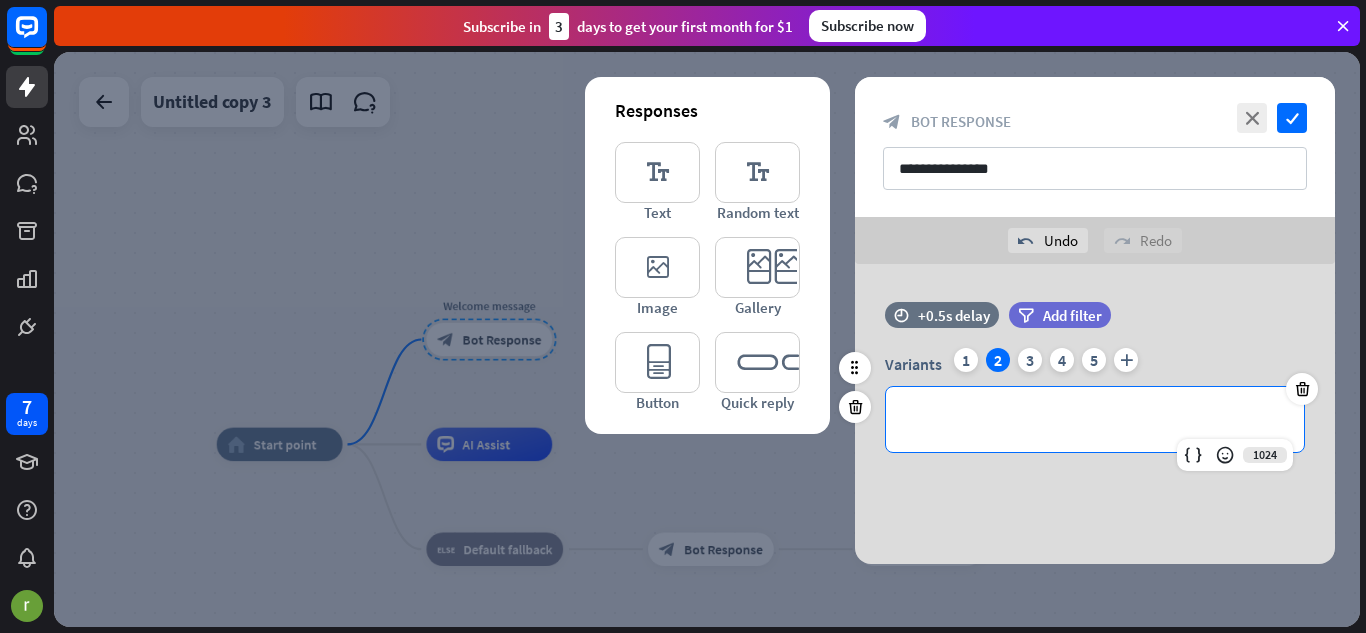 type 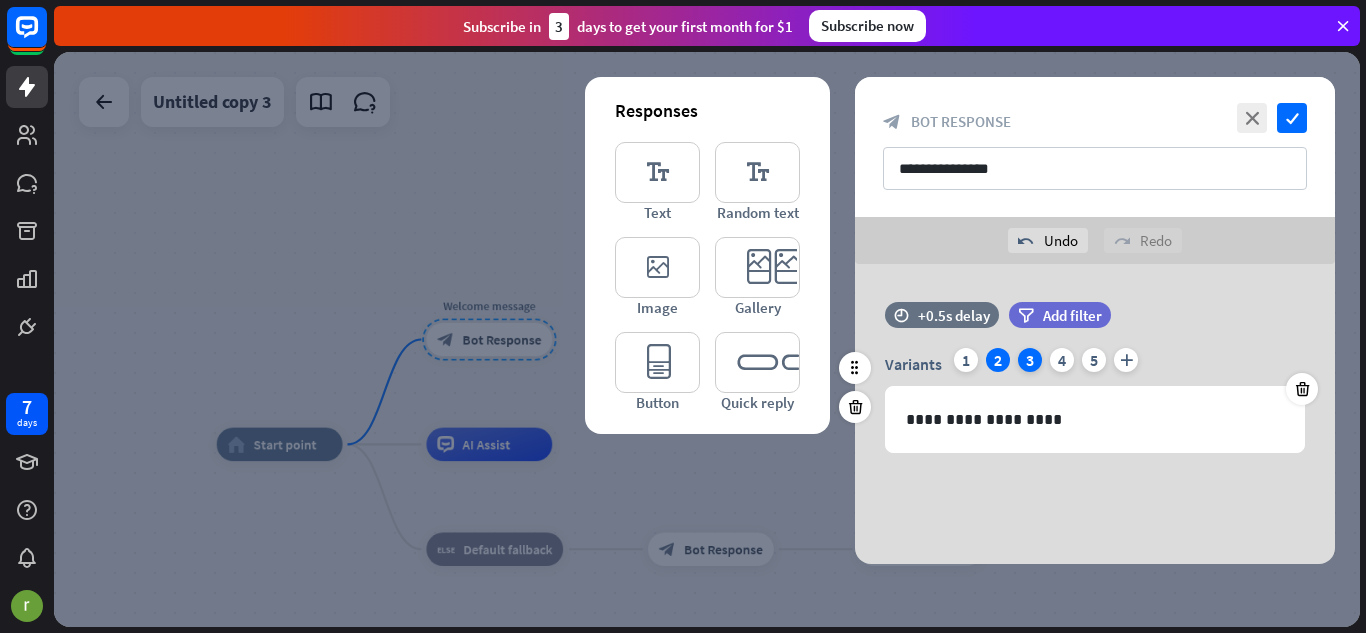 click on "3" at bounding box center (1030, 360) 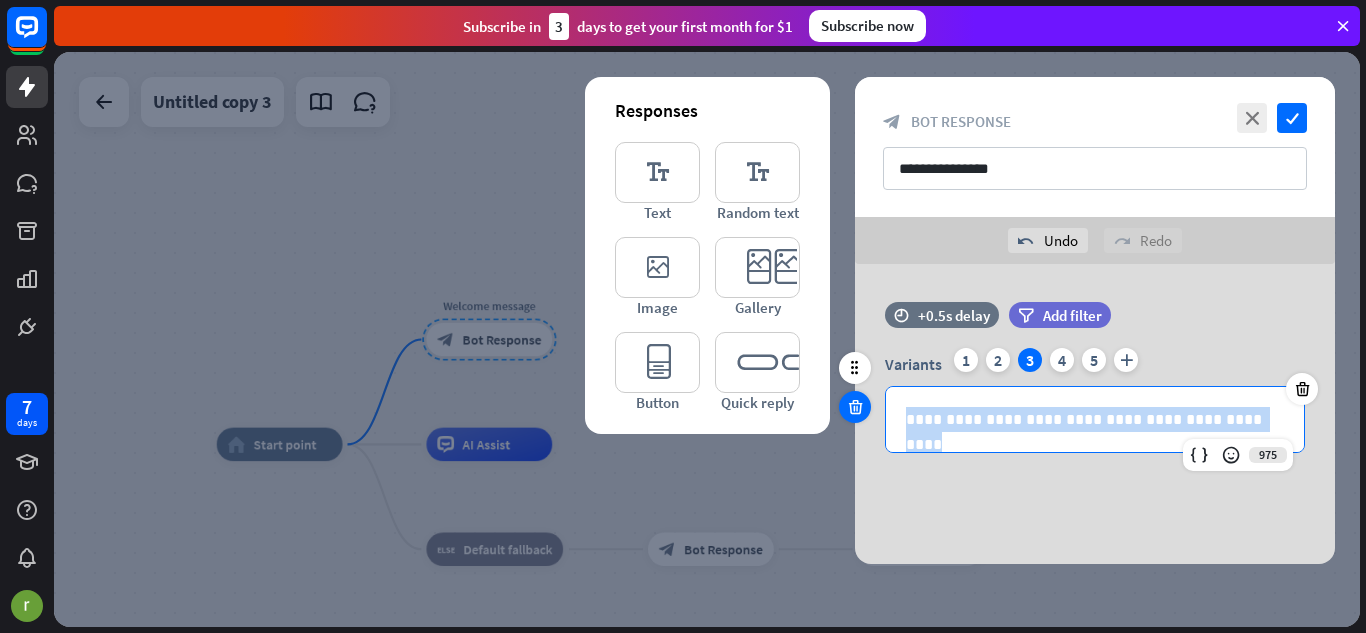 drag, startPoint x: 1286, startPoint y: 423, endPoint x: 839, endPoint y: 401, distance: 447.54105 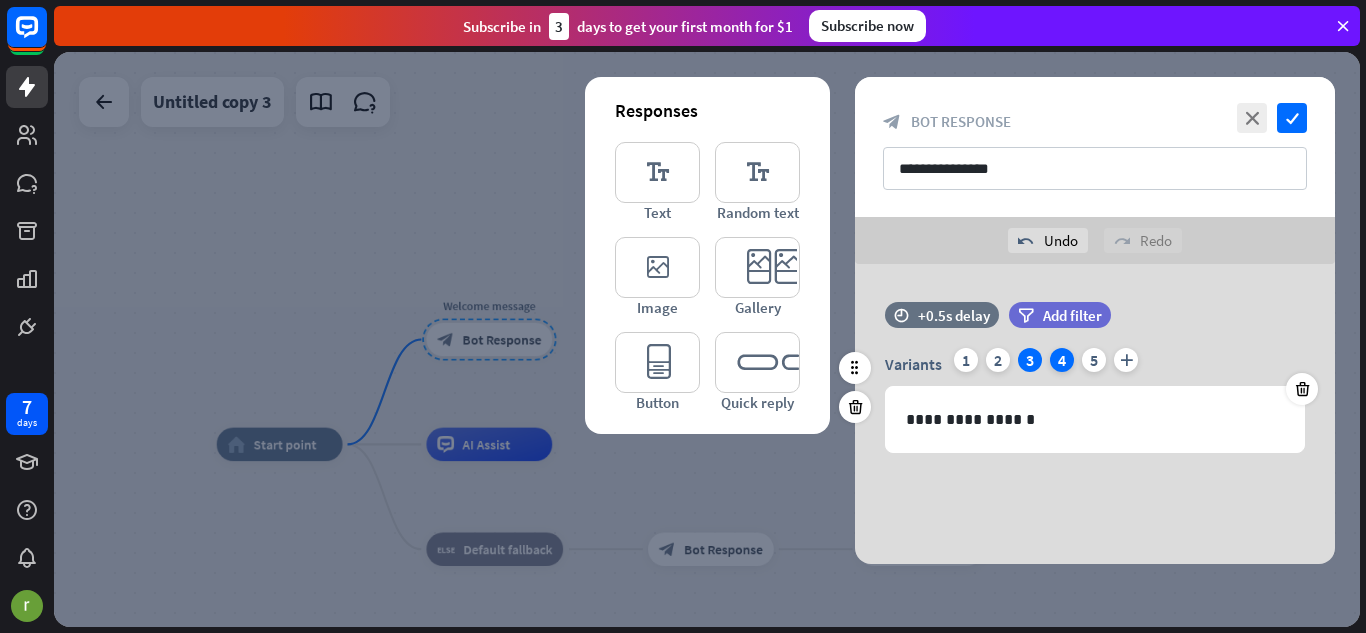 click on "4" at bounding box center (1062, 360) 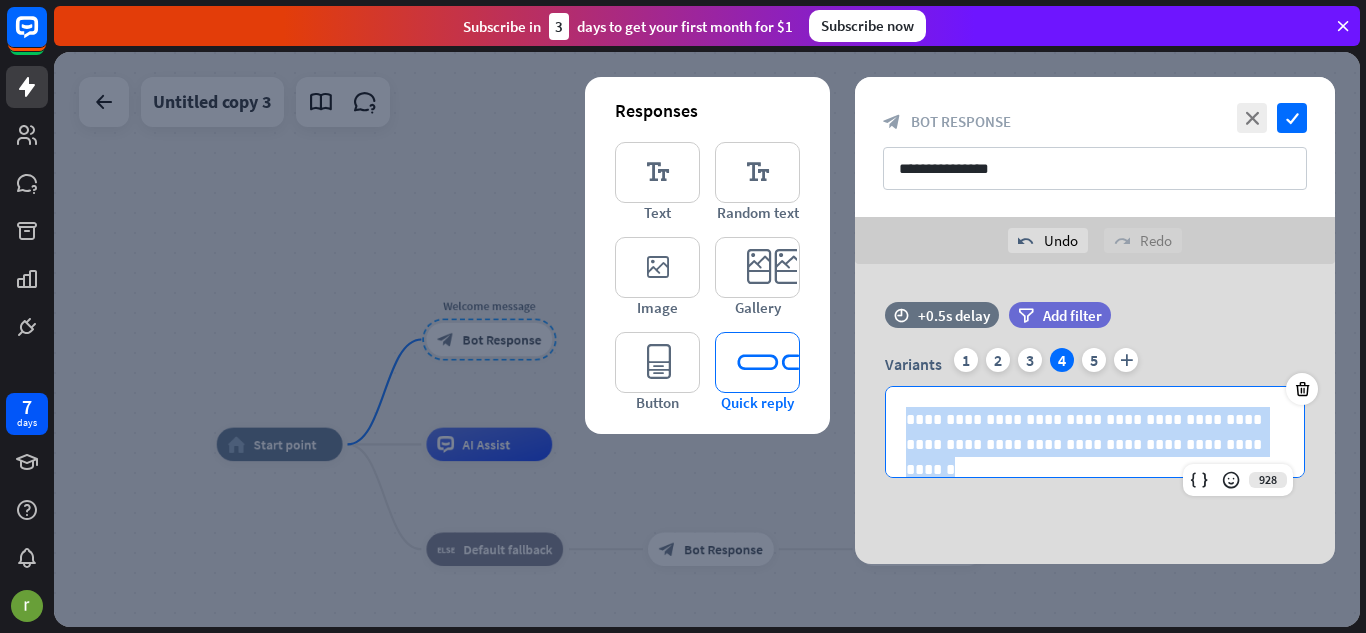 drag, startPoint x: 1210, startPoint y: 453, endPoint x: 790, endPoint y: 403, distance: 422.96573 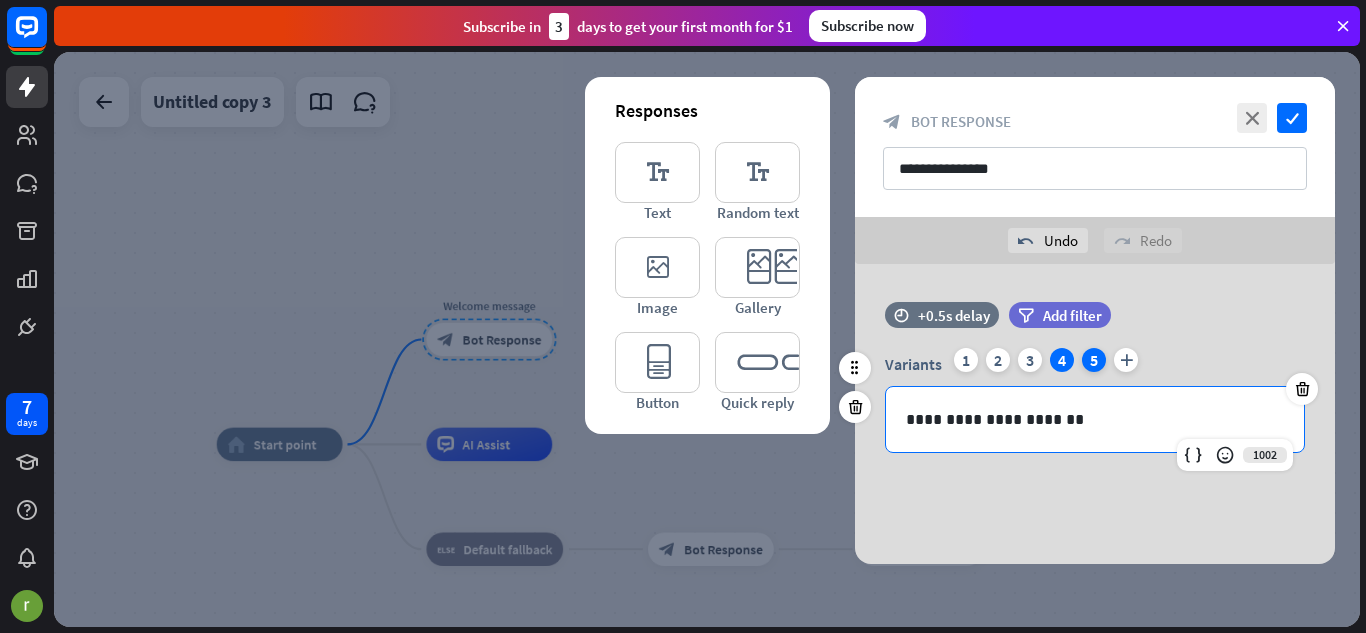 click on "5" at bounding box center [1094, 360] 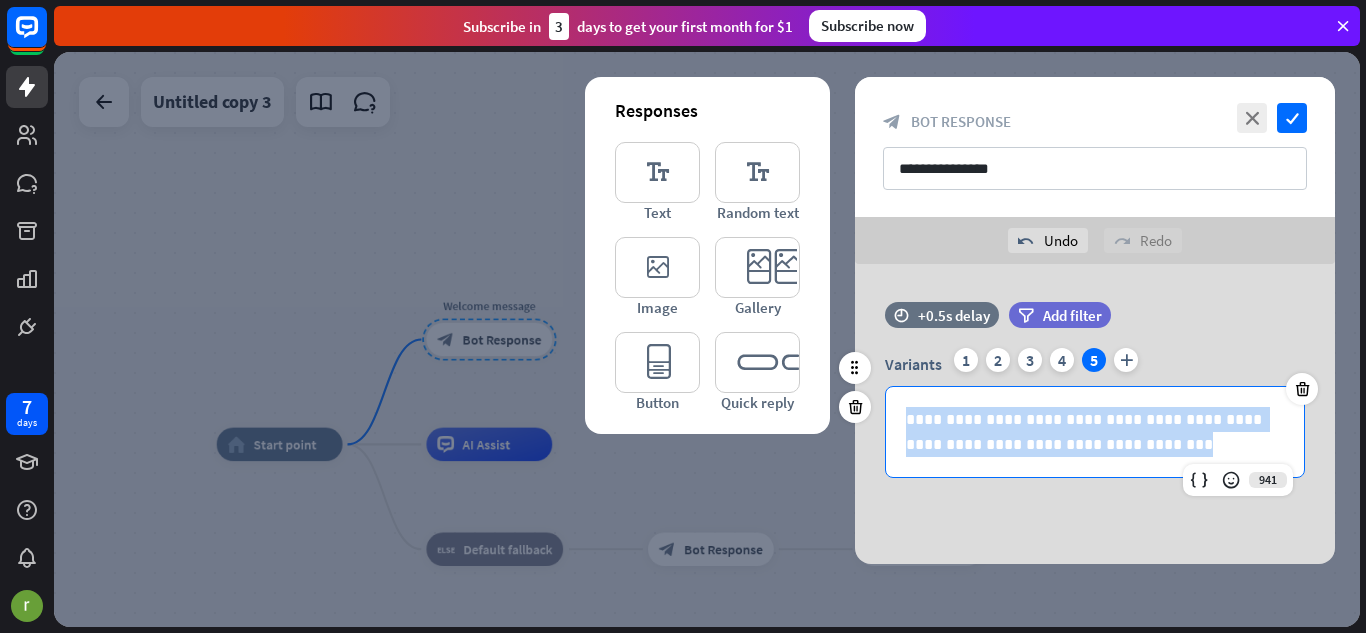 drag, startPoint x: 1130, startPoint y: 451, endPoint x: 892, endPoint y: 392, distance: 245.204 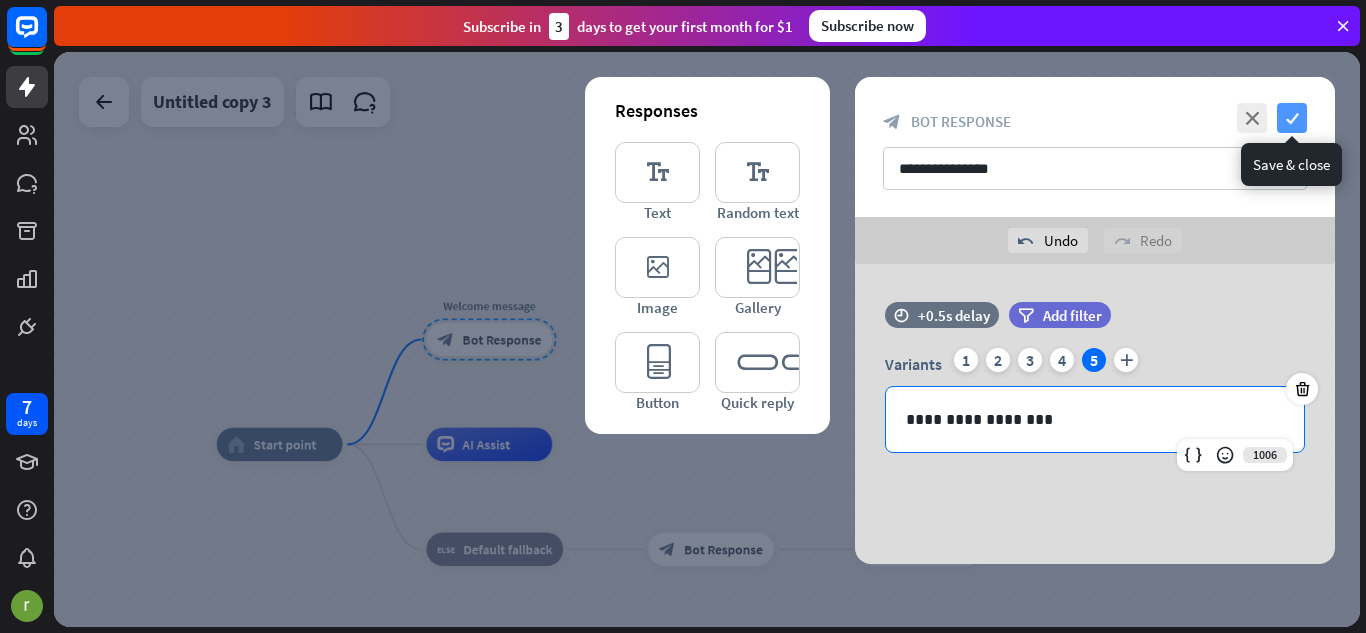 click on "check" at bounding box center [1292, 118] 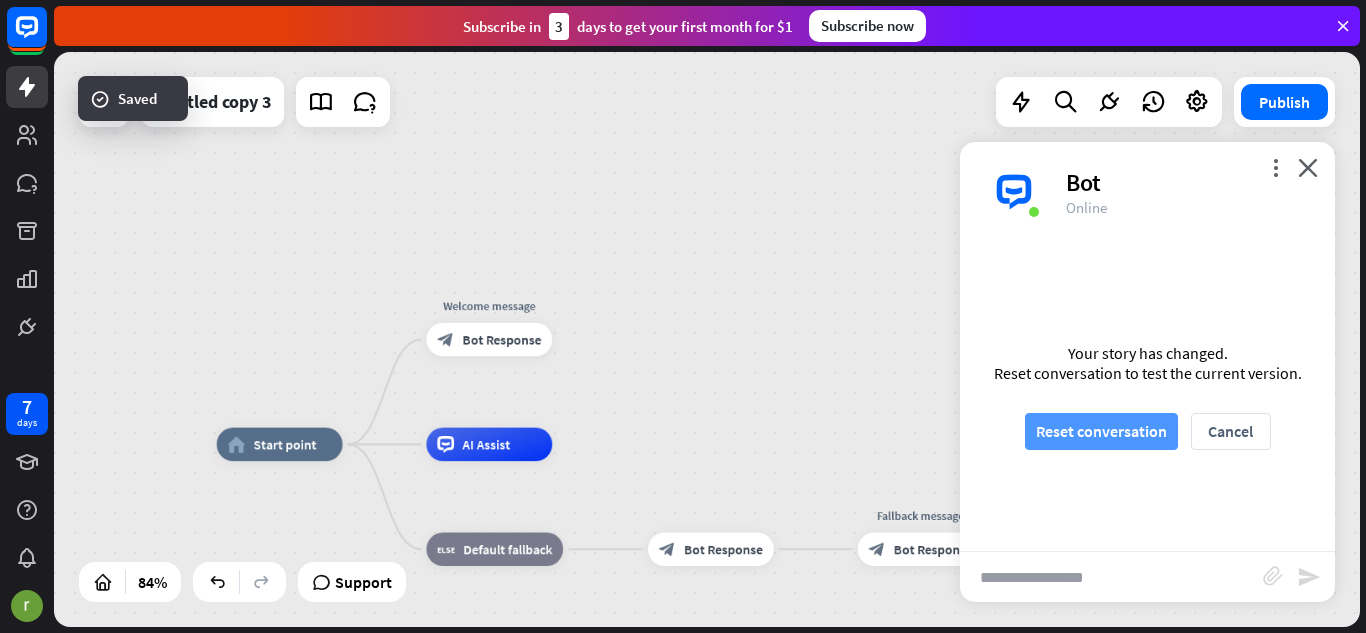 click on "Reset conversation" at bounding box center [1101, 431] 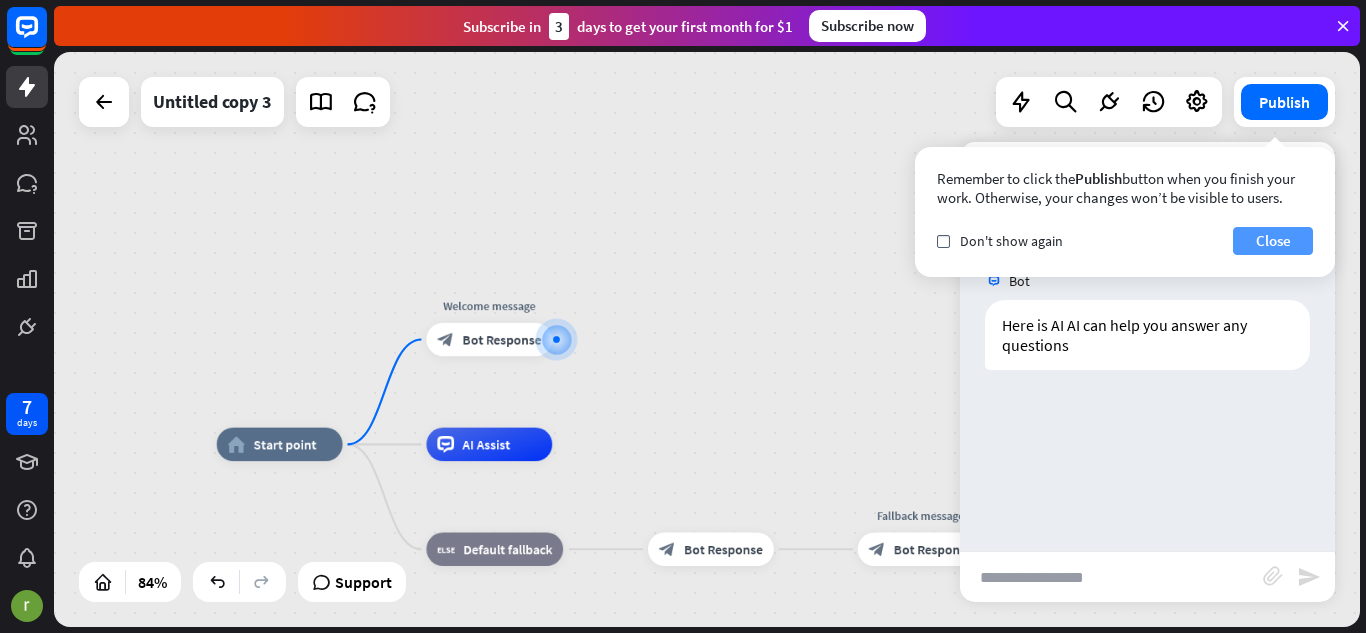 click on "Close" at bounding box center (1273, 241) 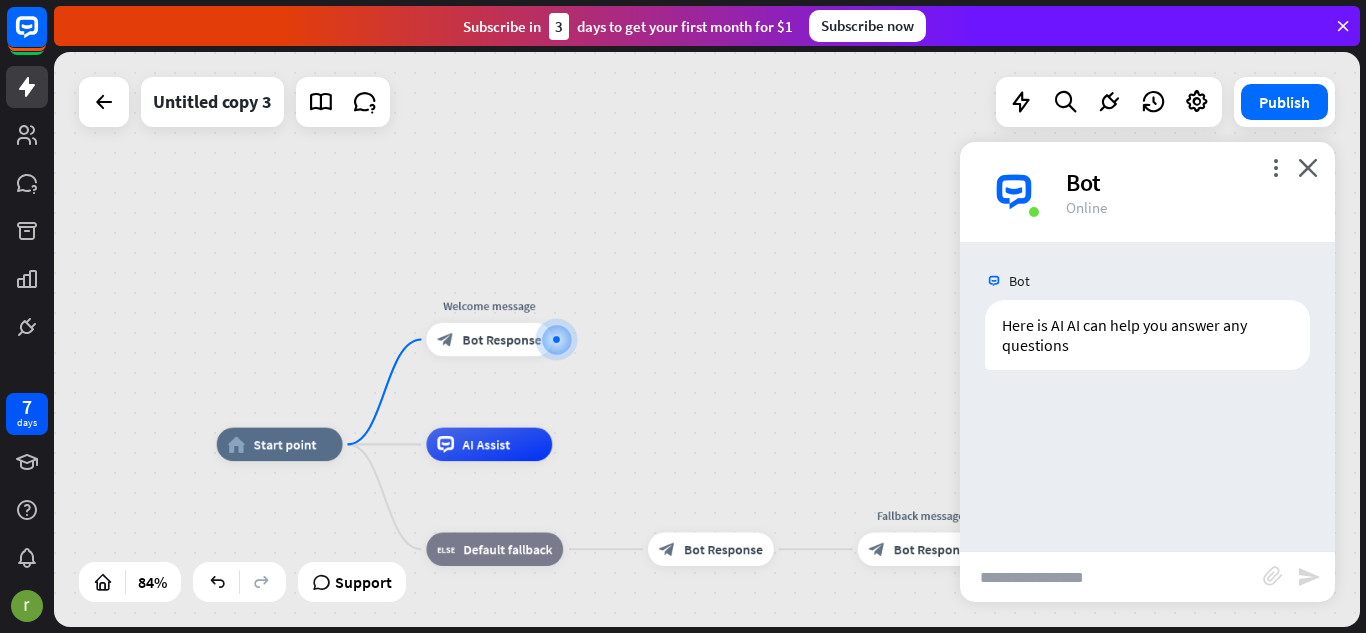 click at bounding box center (1111, 577) 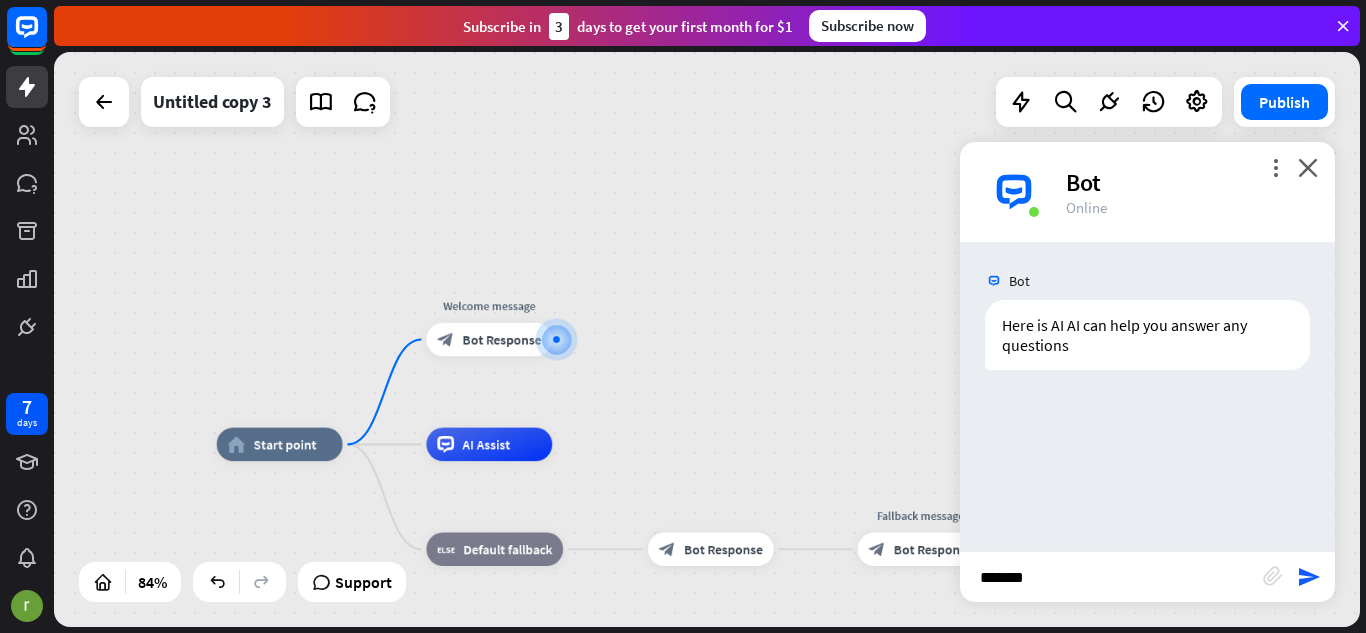 type on "******" 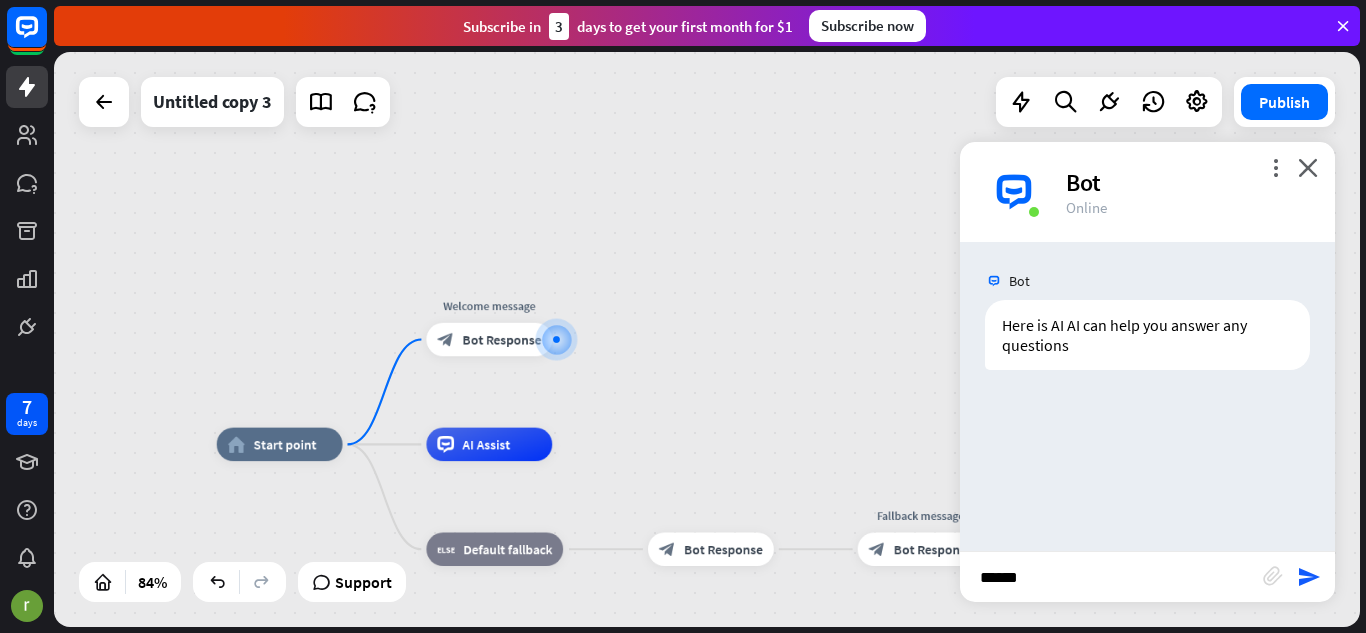 type 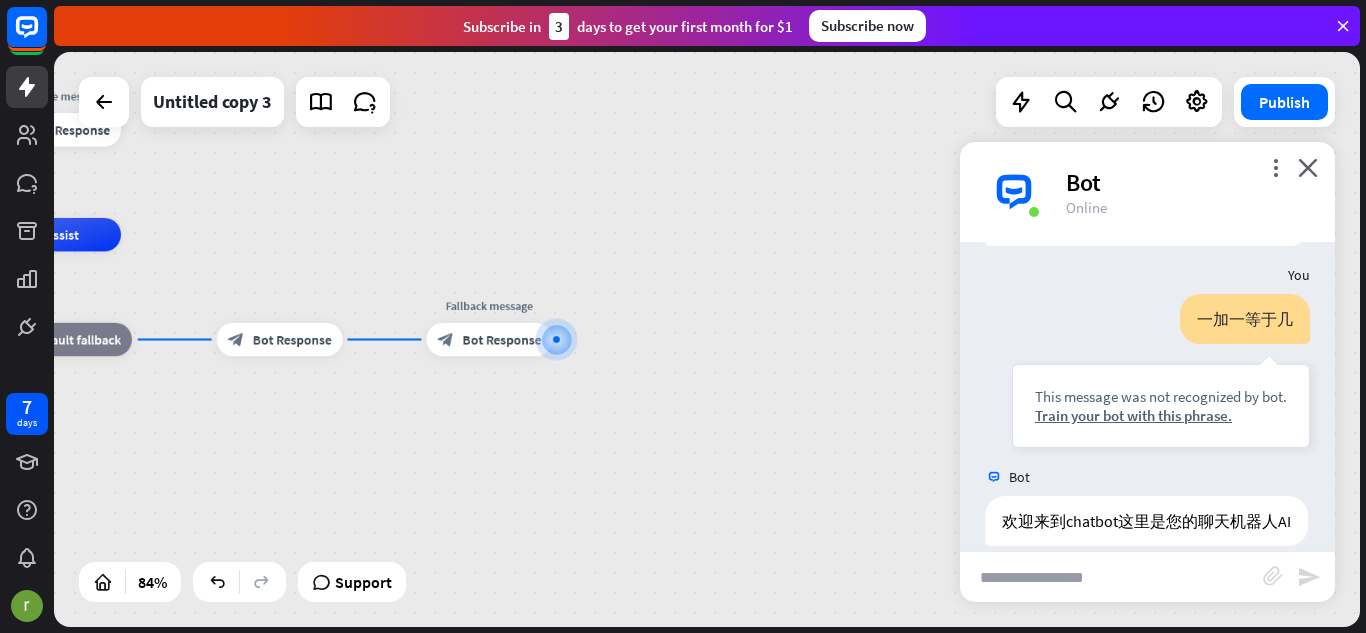 scroll, scrollTop: 123, scrollLeft: 0, axis: vertical 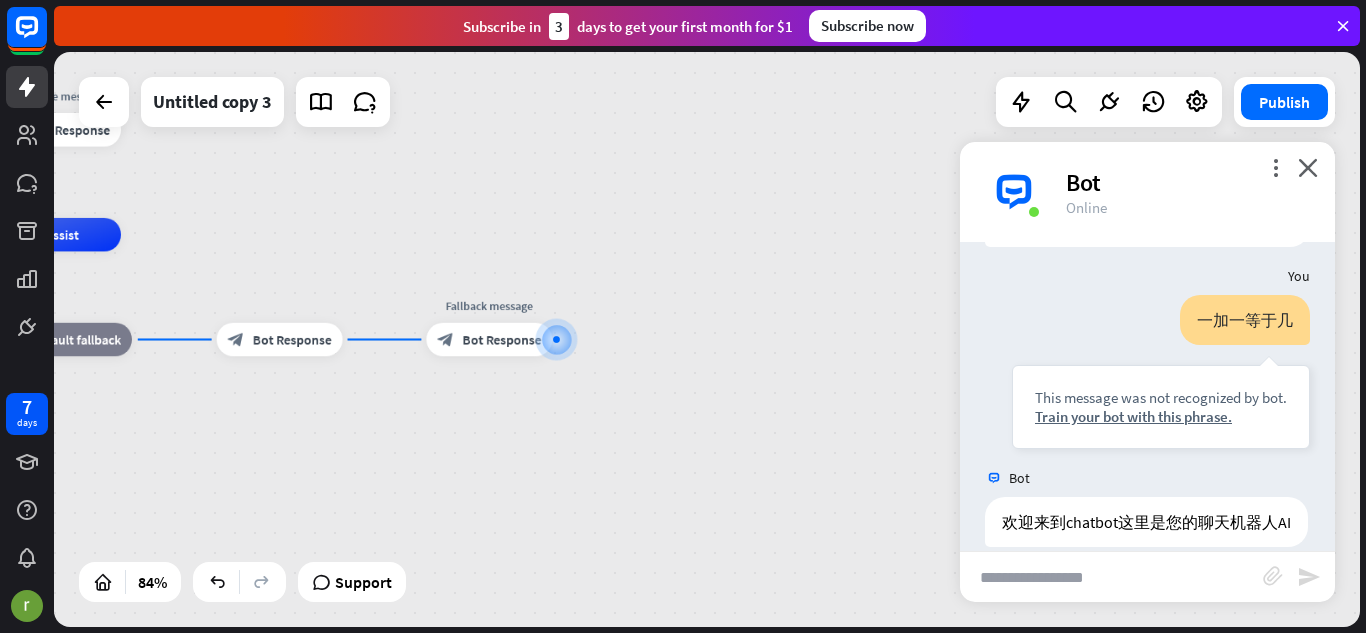 click on "home_2 Start point Welcome message block_bot_response Bot Response AI Assist block_fallback Default fallback block_bot_response Bot Response Fallback message block_bot_response Bot Response" at bounding box center [333, 476] 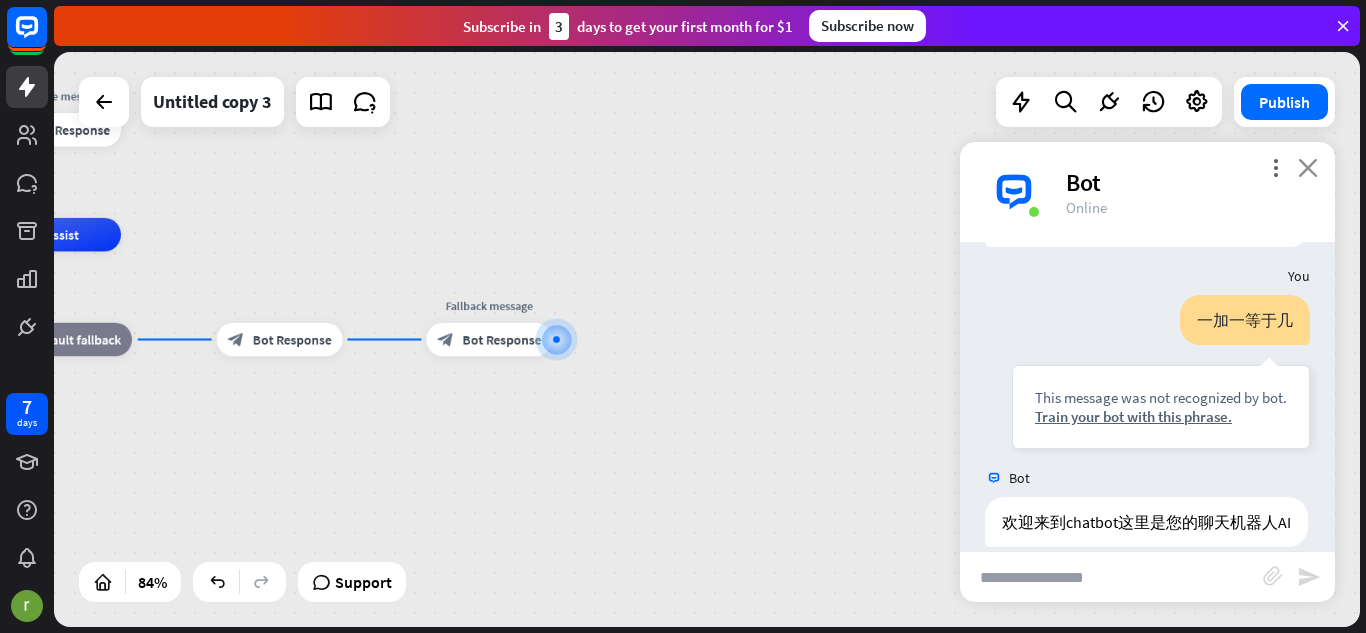 click on "close" at bounding box center [1308, 167] 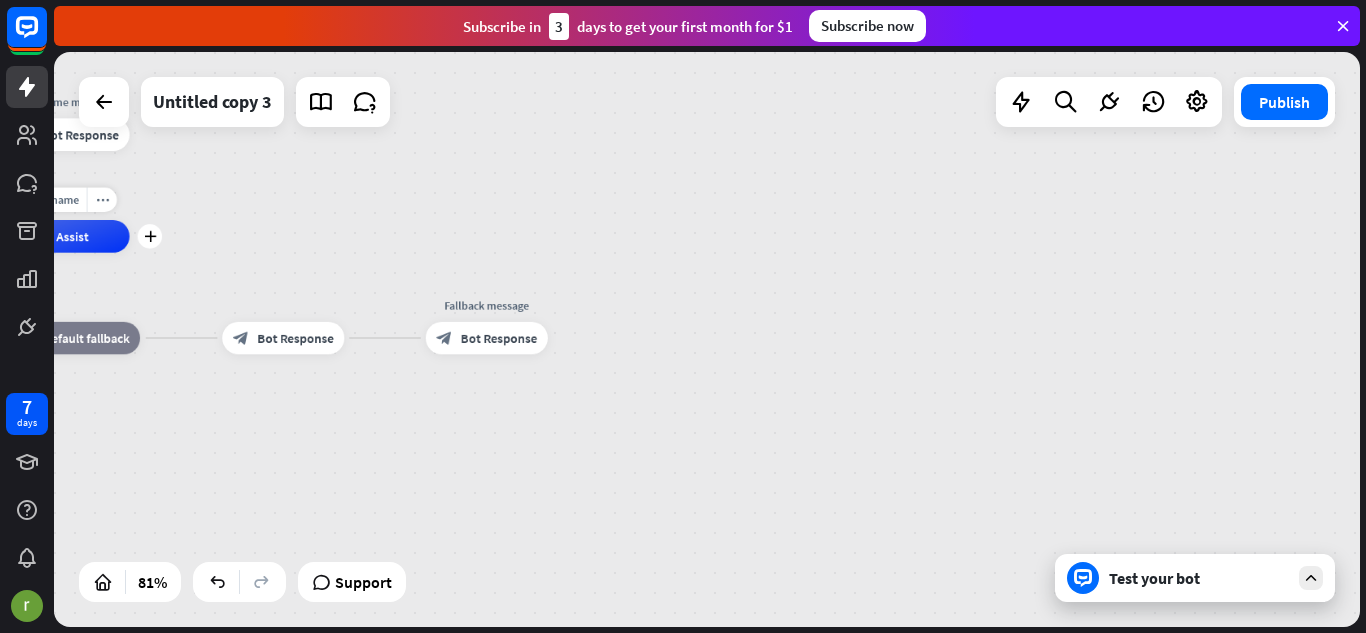 click on "Edit name   more_horiz         plus       AI Assist" at bounding box center (68, 236) 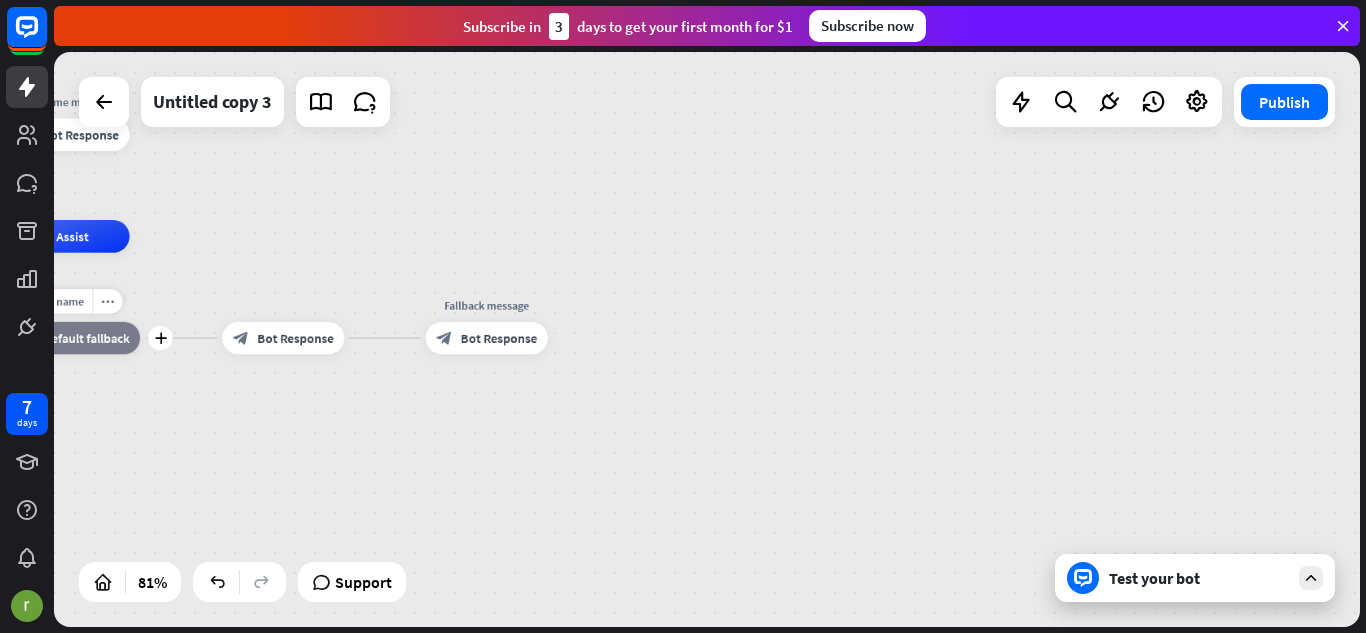 click on "Edit name   more_horiz         plus     block_fallback   Default fallback" at bounding box center (73, 338) 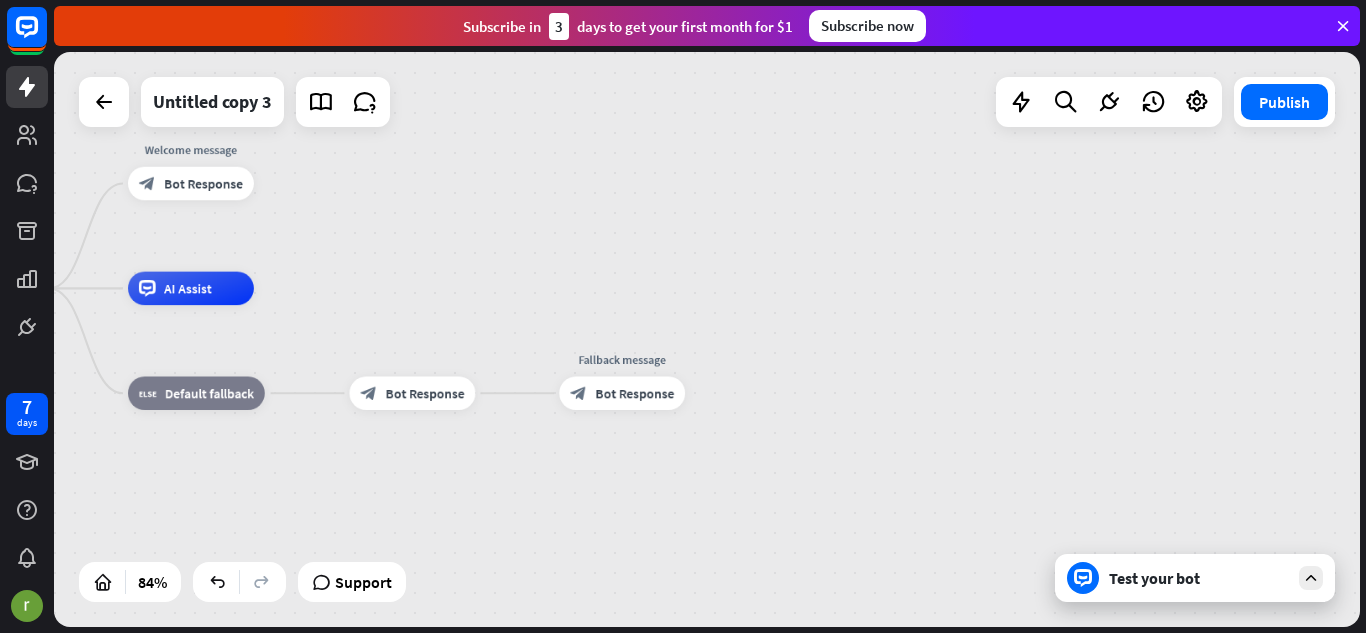 drag, startPoint x: 383, startPoint y: 210, endPoint x: 512, endPoint y: 266, distance: 140.63072 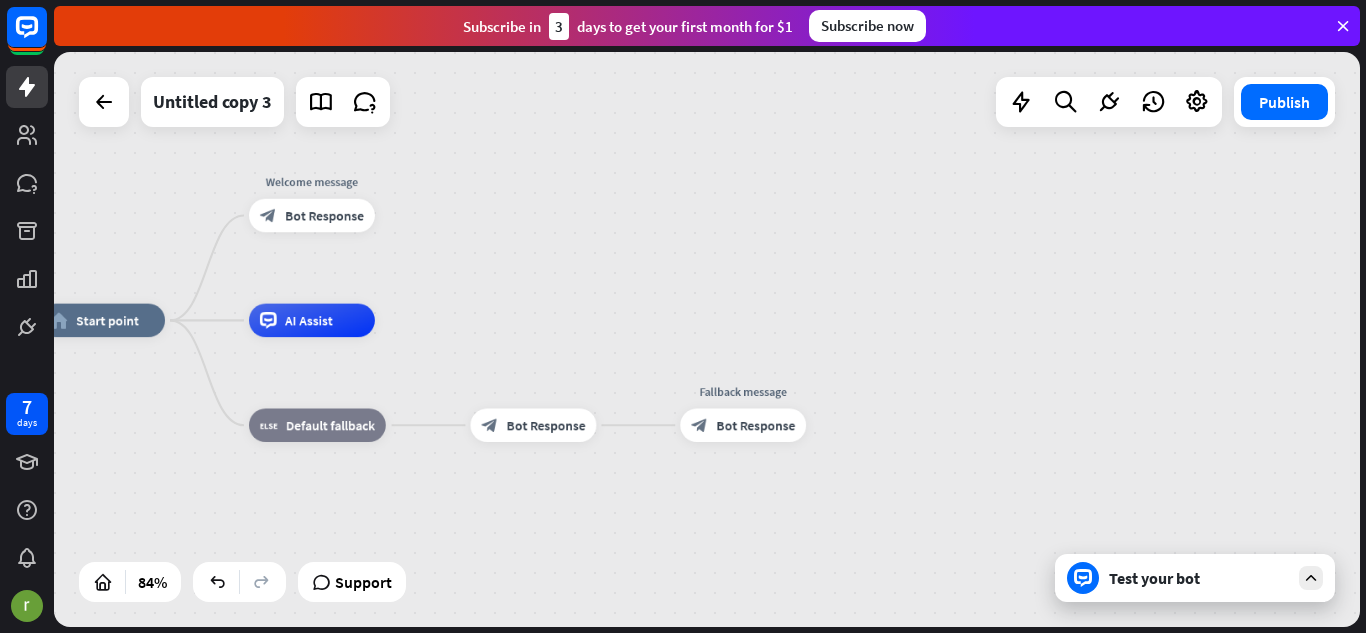 drag, startPoint x: 666, startPoint y: 322, endPoint x: 849, endPoint y: 379, distance: 191.6716 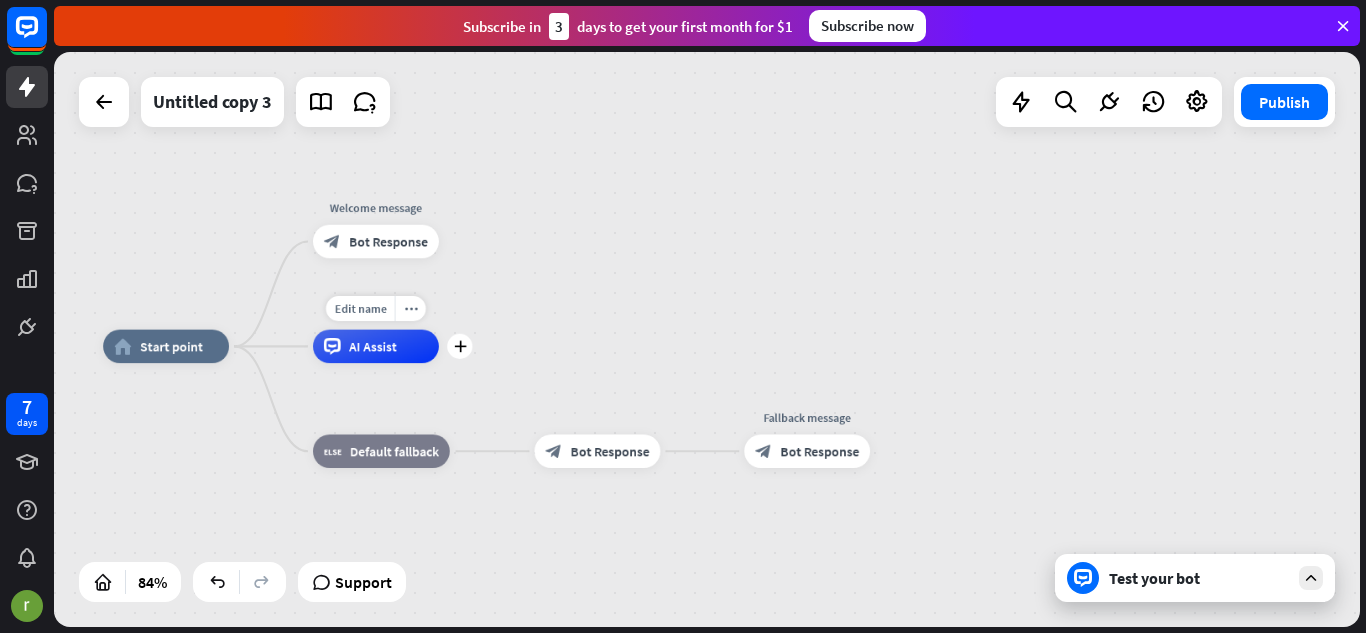 click on "AI Assist" at bounding box center (373, 346) 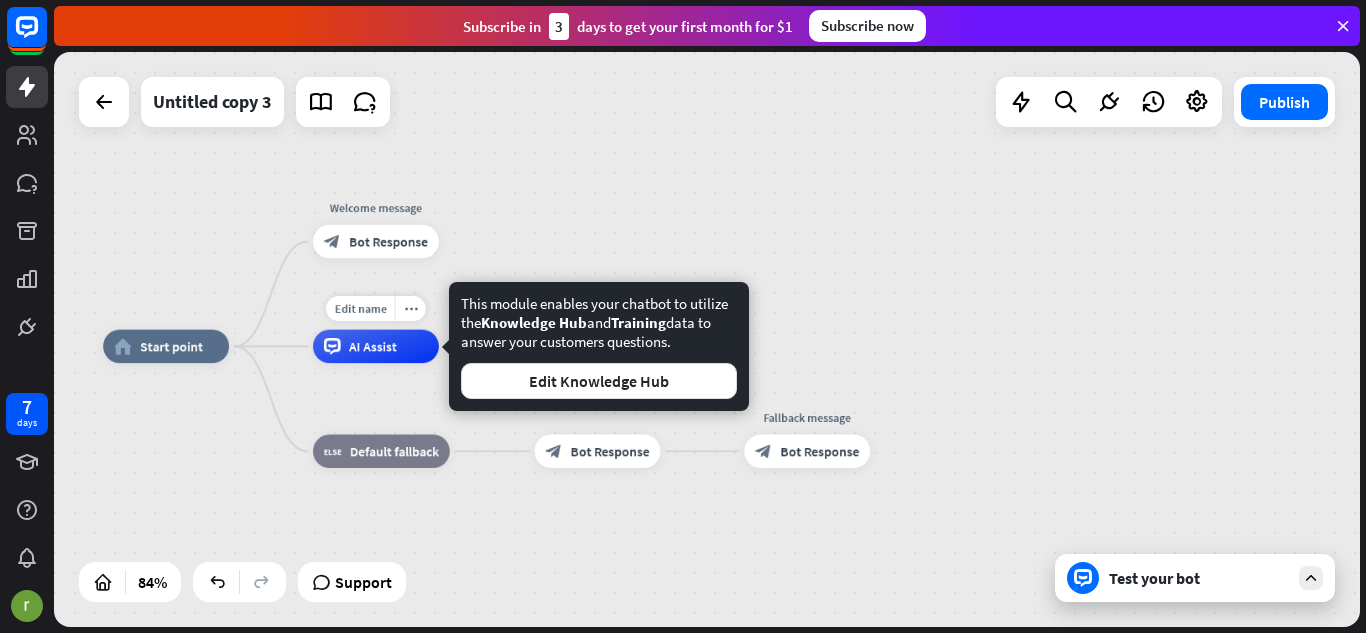 click on "Edit name   more_horiz         plus       AI Assist" at bounding box center [376, 347] 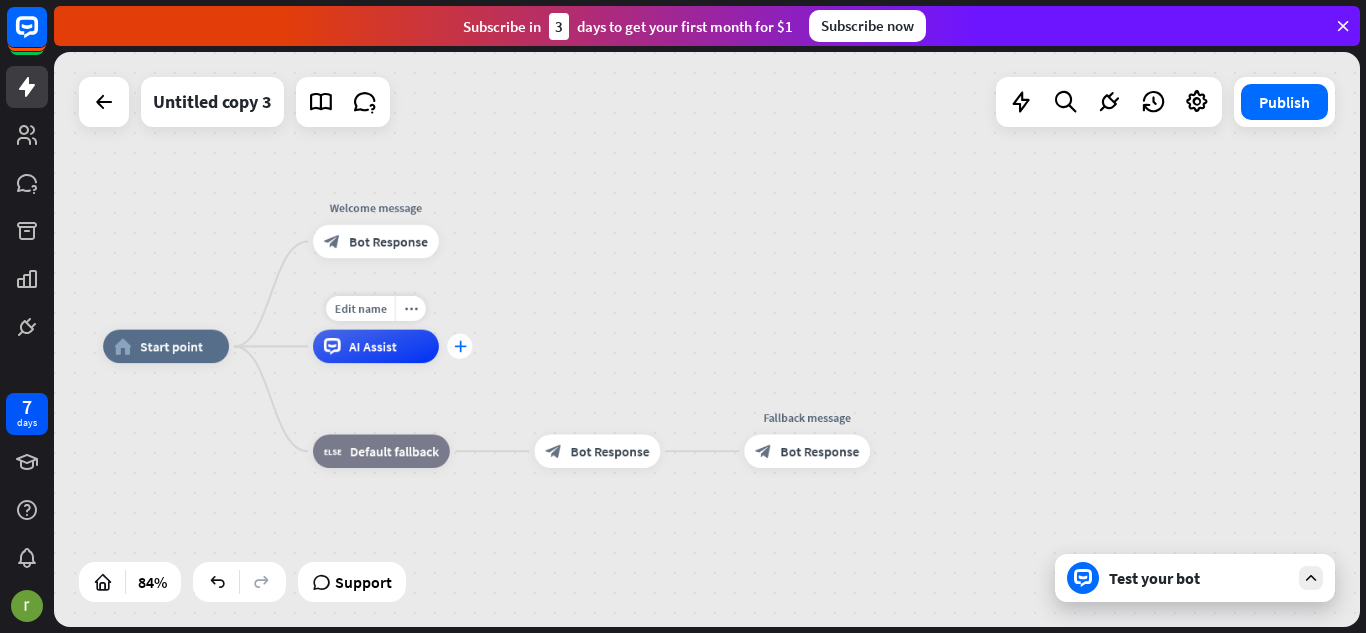 click on "plus" at bounding box center (460, 346) 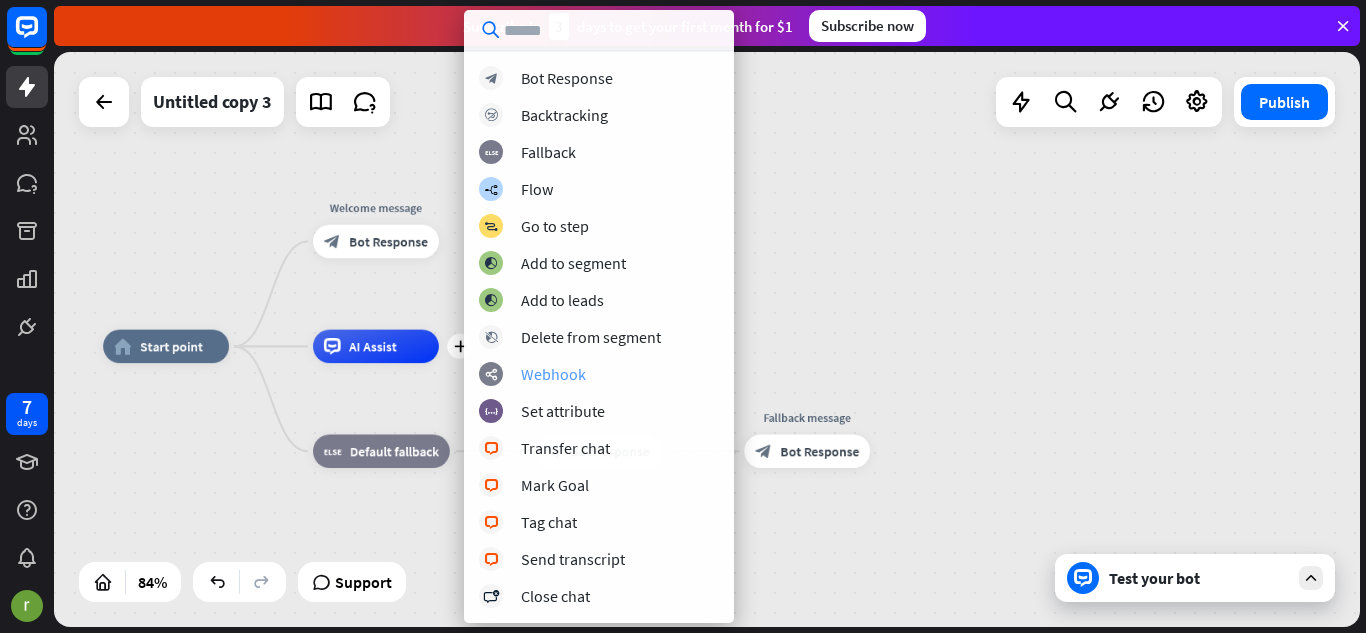 click on "Webhook" at bounding box center [553, 374] 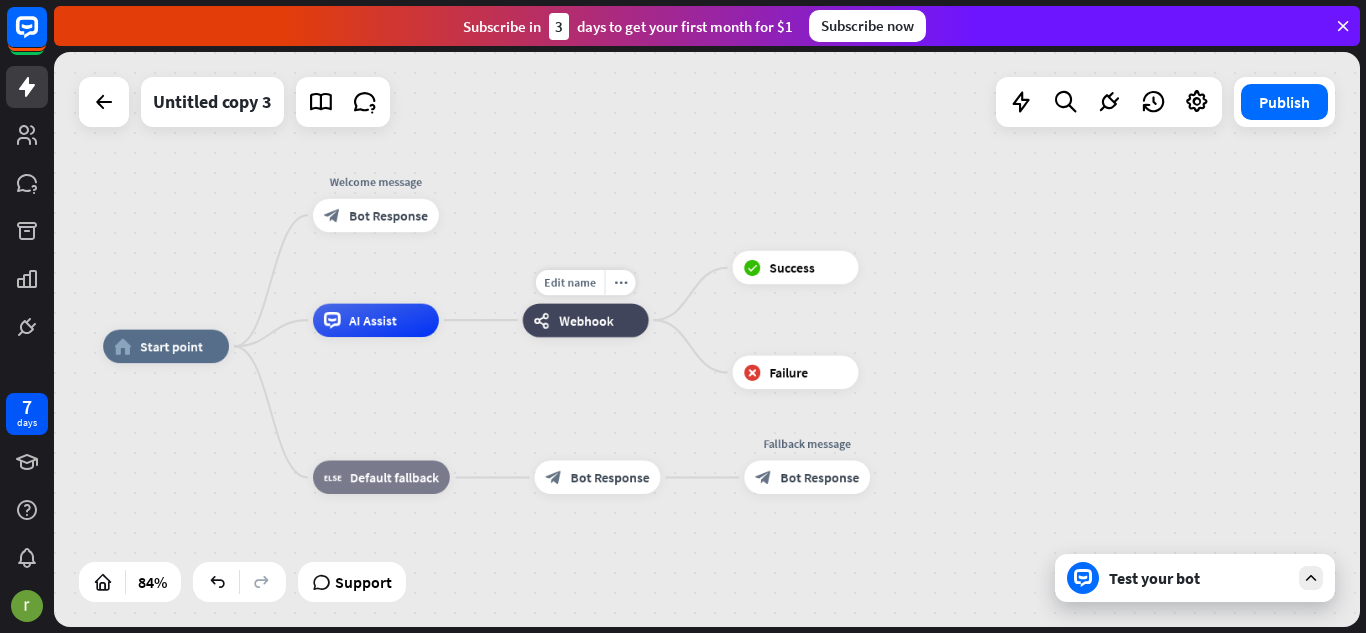 click on "webhooks   Webhook" at bounding box center (586, 320) 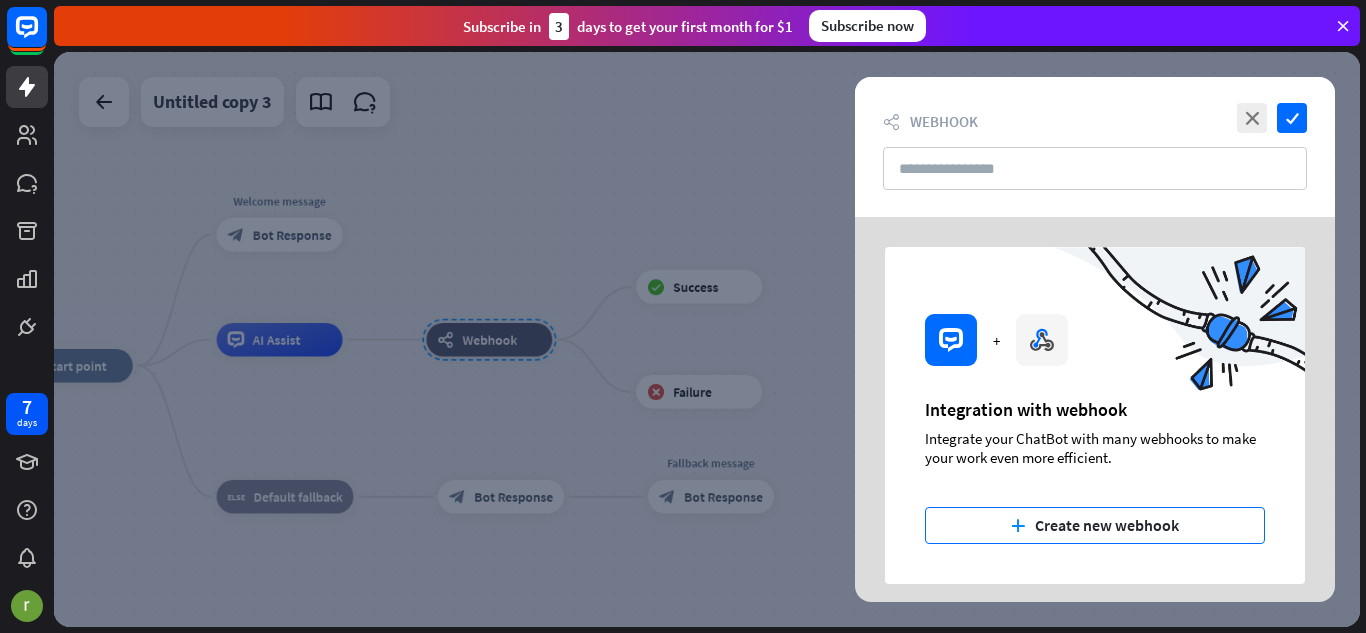 click on "plus
Create new webhook" at bounding box center [1095, 525] 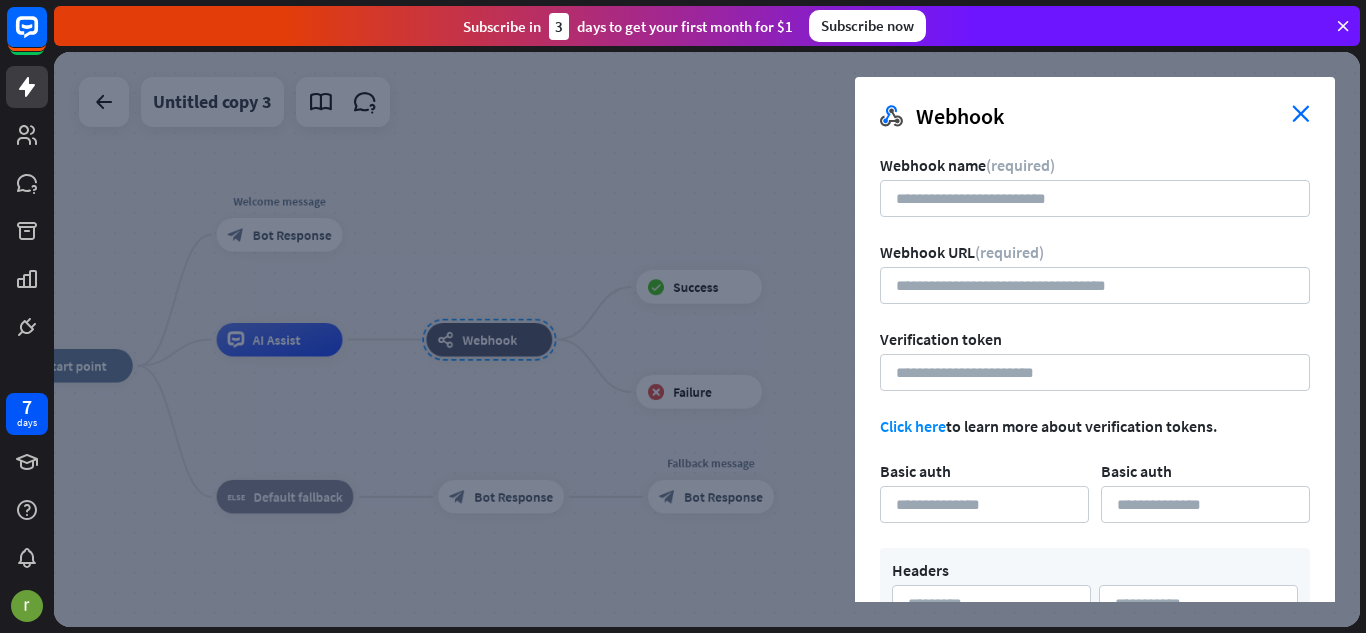 click on "close" at bounding box center (1301, 113) 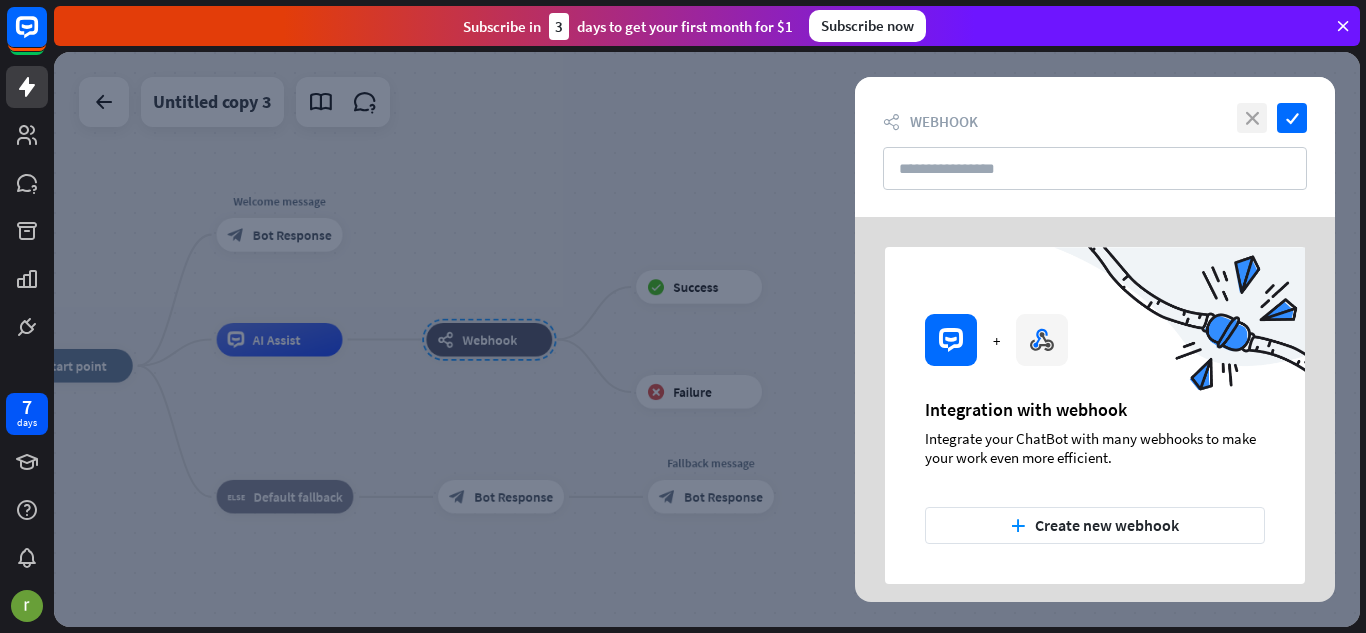 click on "close" at bounding box center (1252, 118) 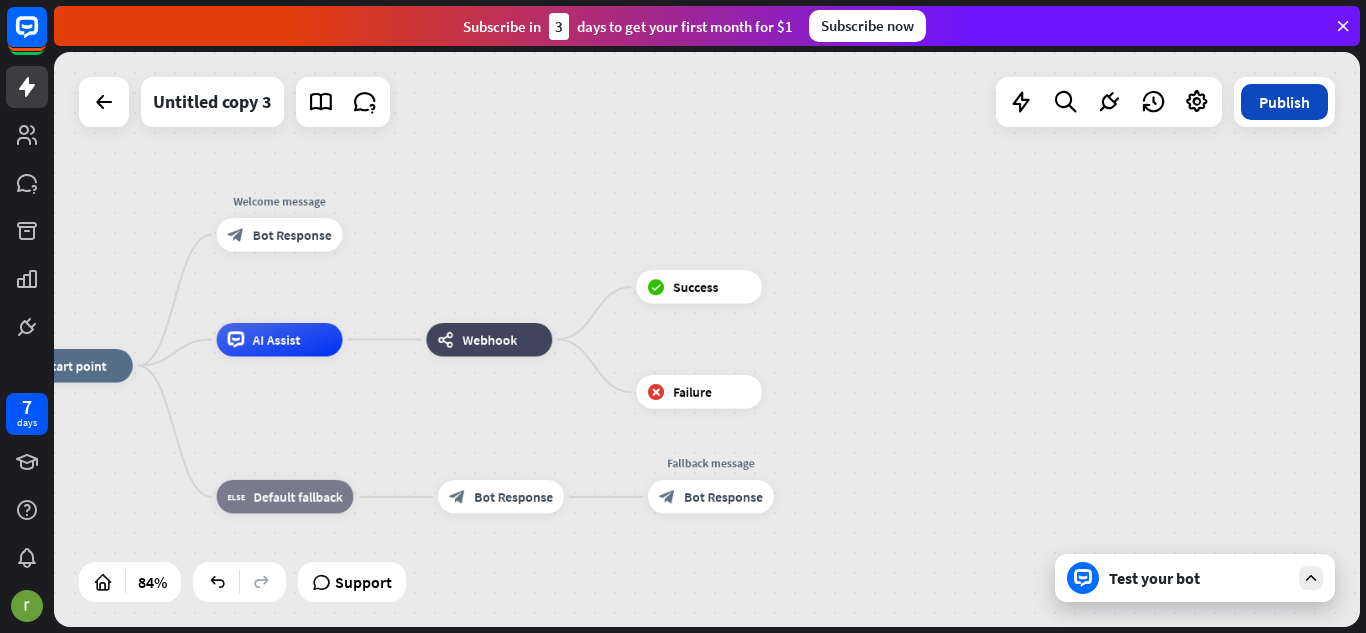 click on "Publish" at bounding box center [1284, 102] 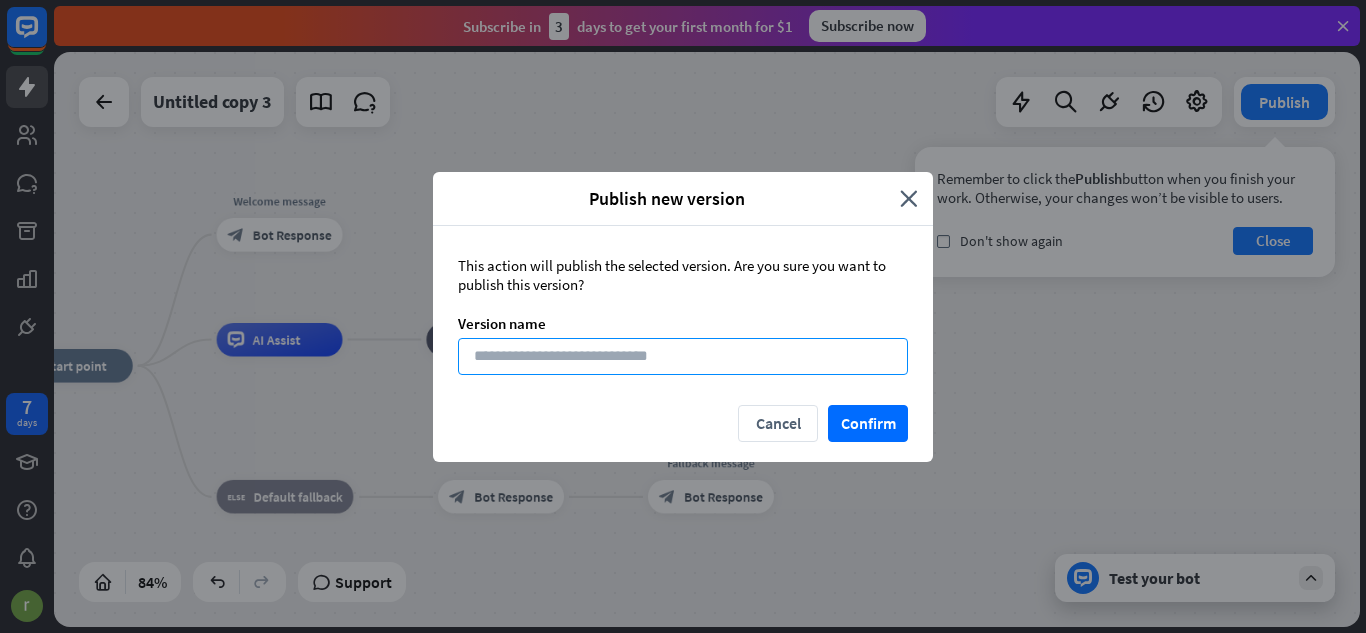 click at bounding box center (683, 356) 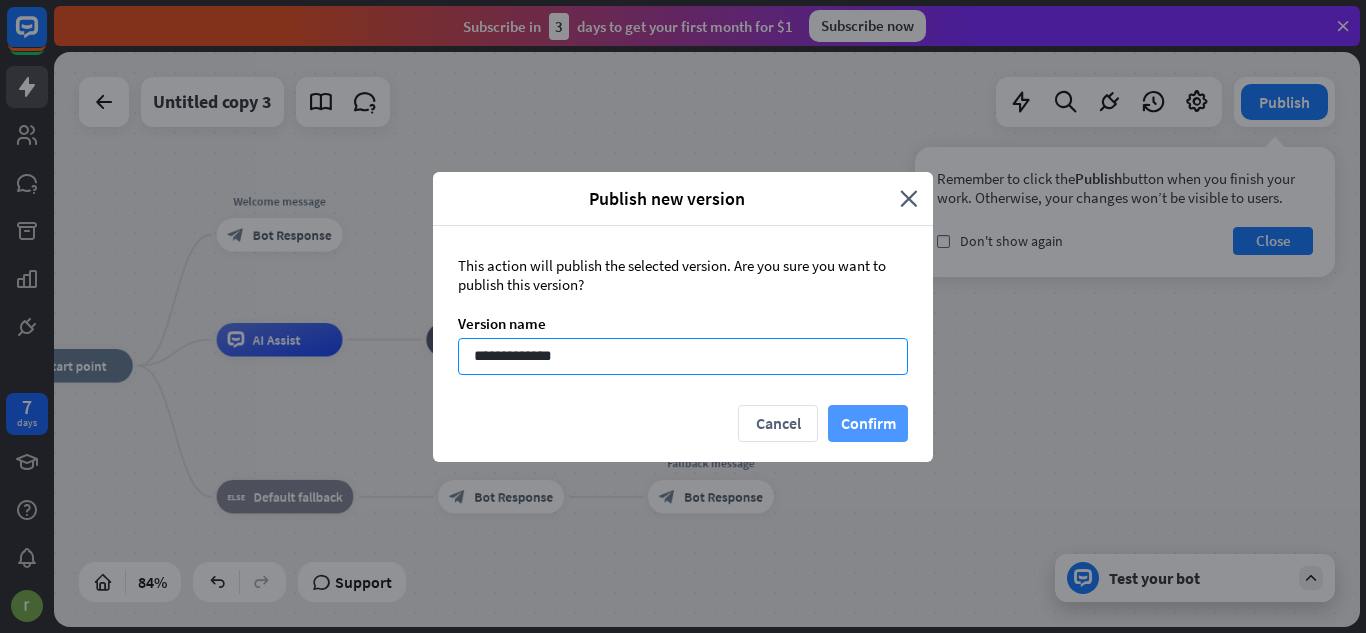 type on "**********" 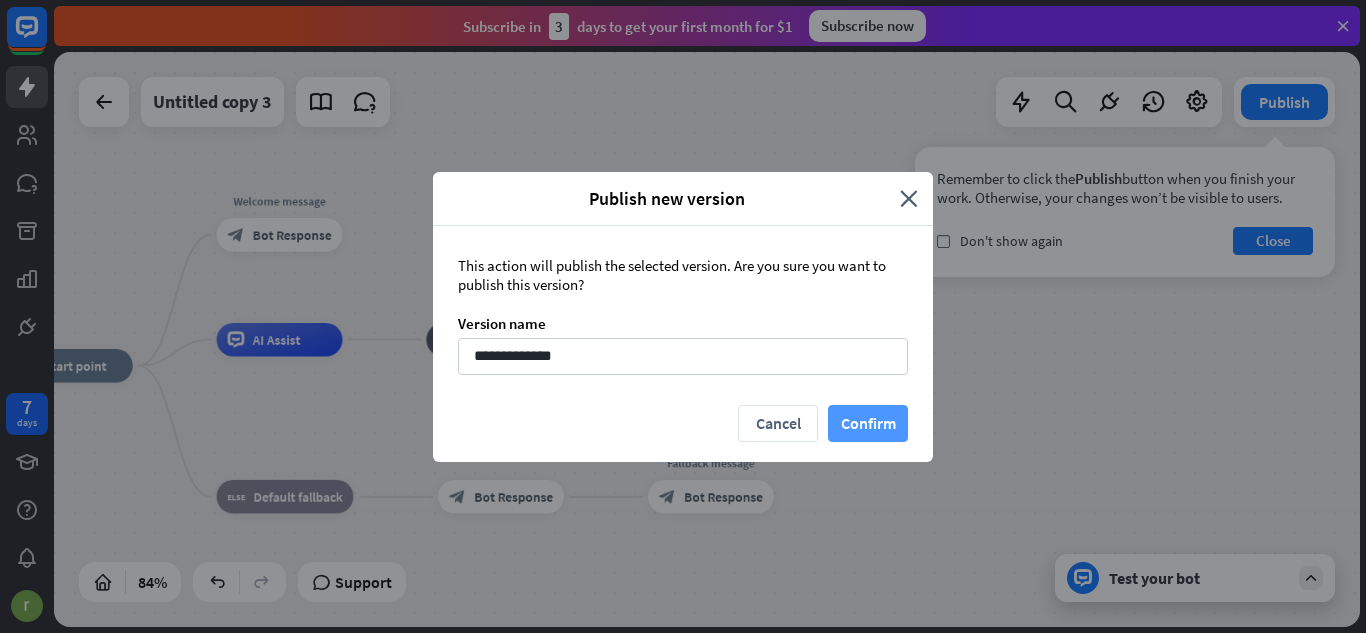 click on "Confirm" at bounding box center [868, 423] 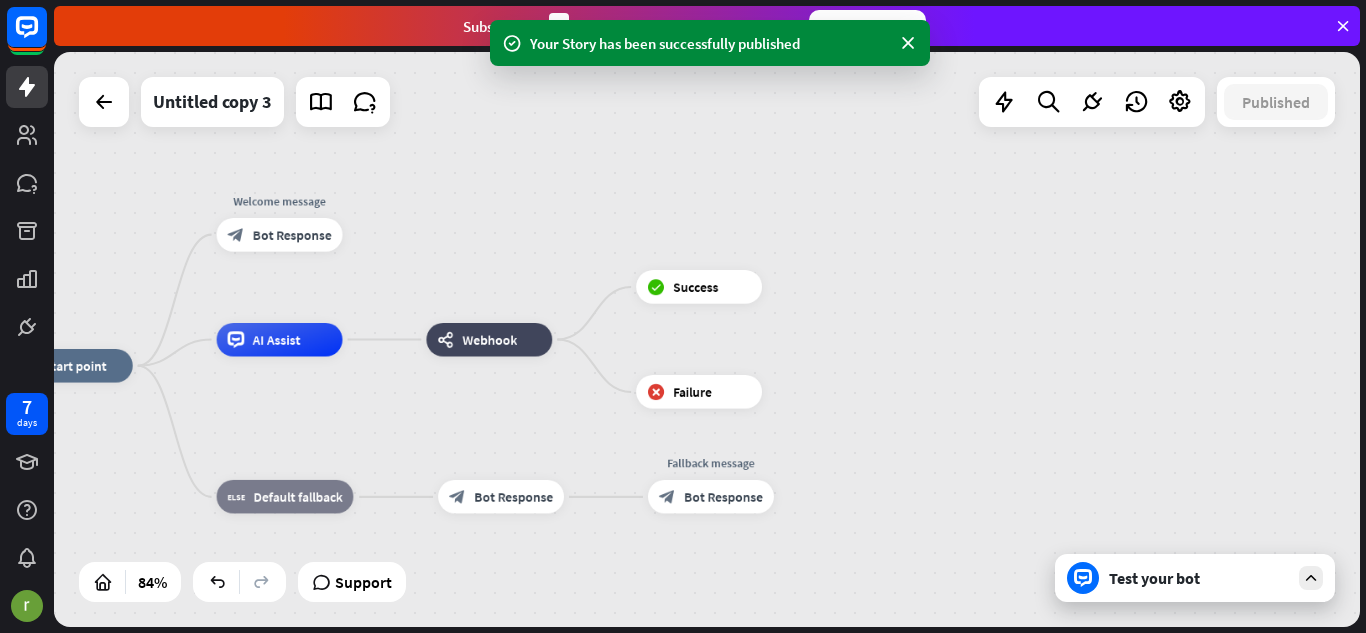 click at bounding box center [1343, 26] 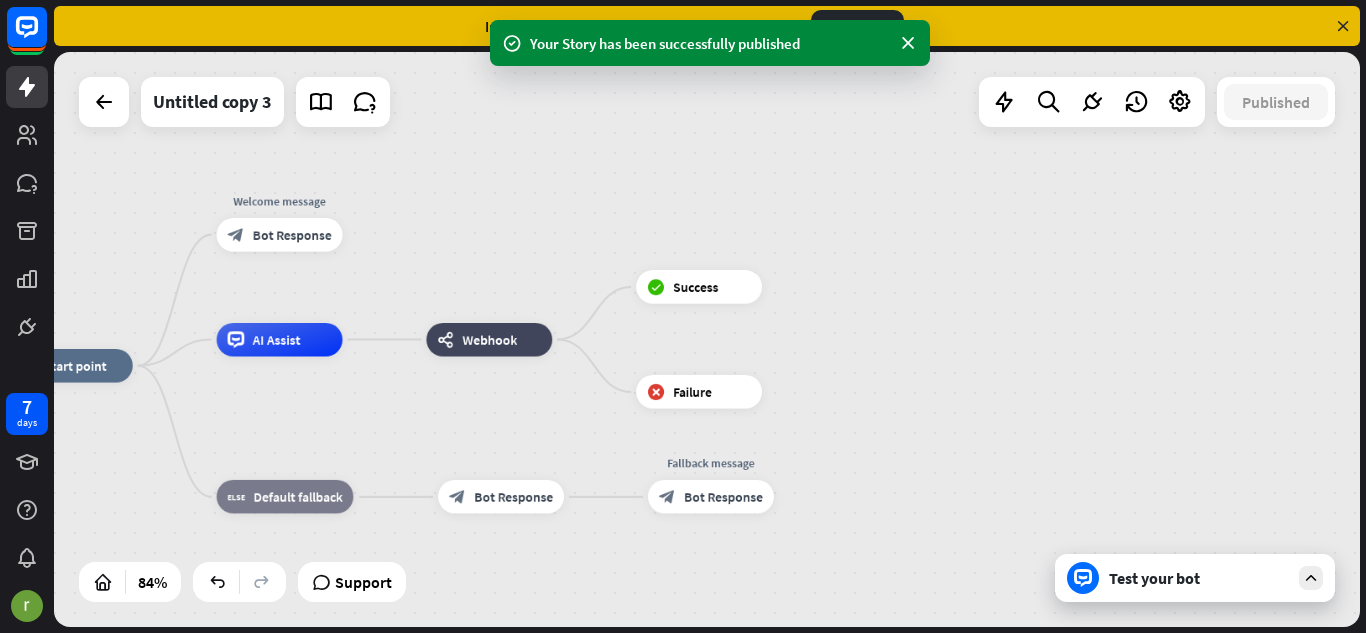 click at bounding box center (1343, 26) 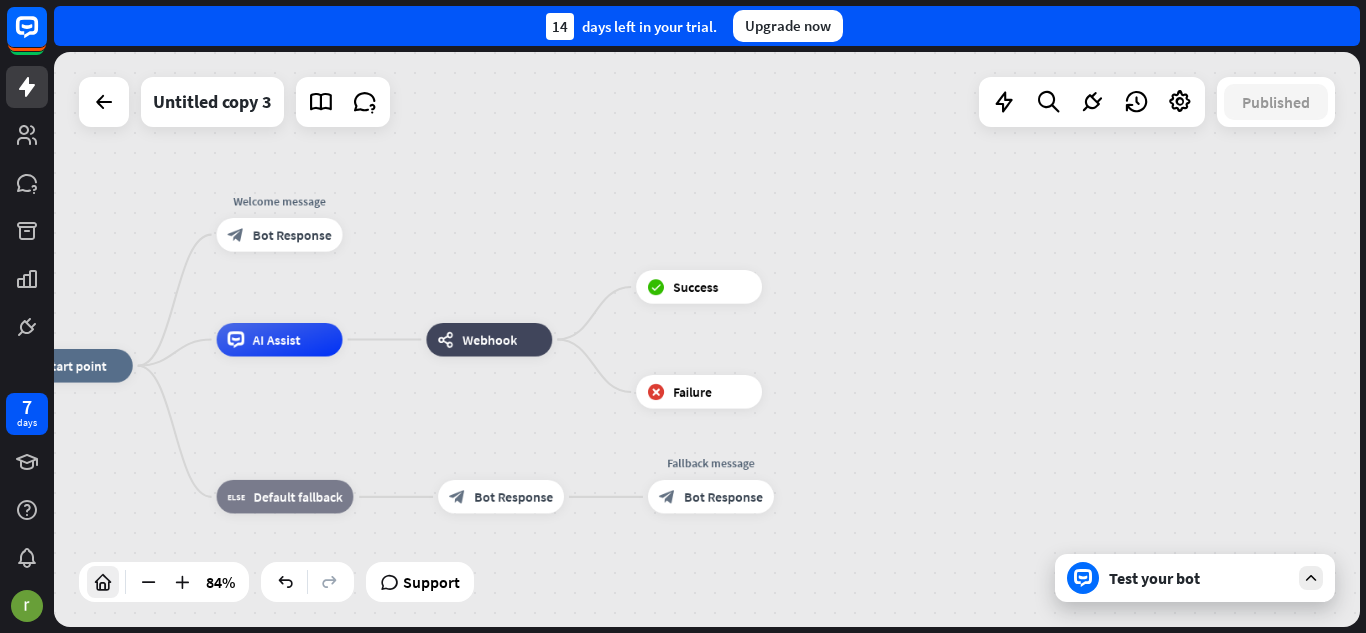 click at bounding box center (103, 582) 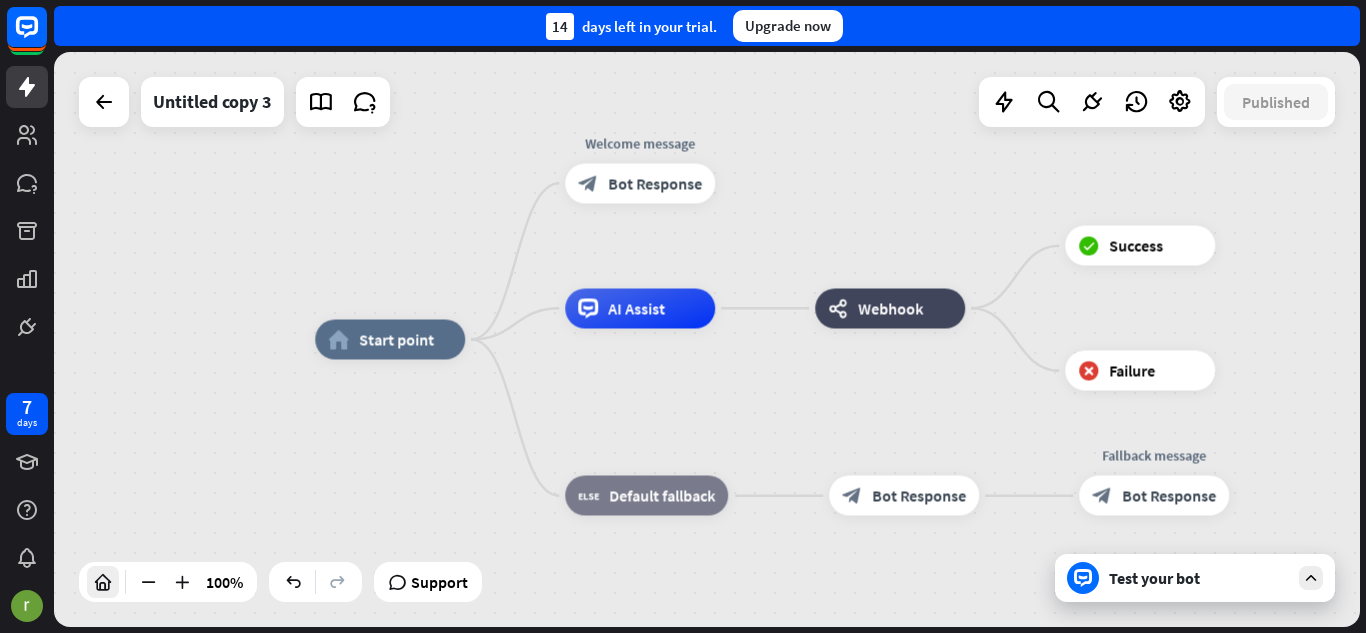 click at bounding box center [103, 582] 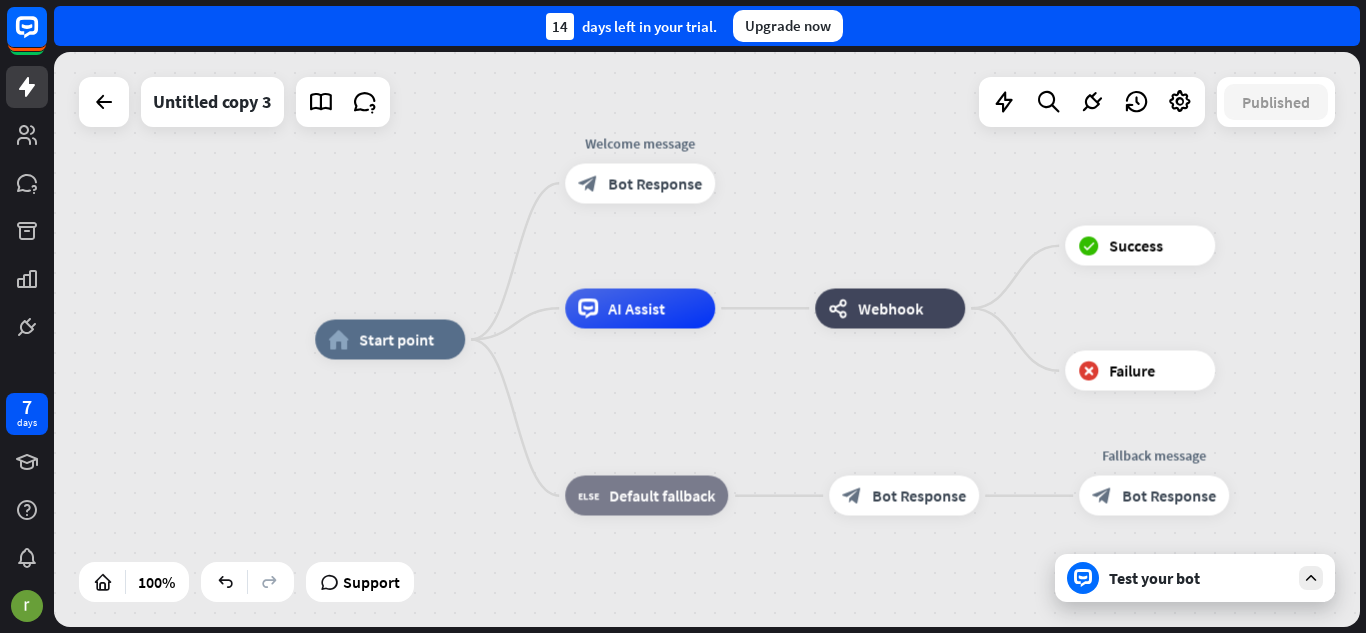click on "home_2 Start point Welcome message block_bot_response Bot Response AI Assist webhooks Webhook block_success Success block_failure Failure block_fallback Default fallback block_bot_response Bot Response Fallback message block_bot_response Bot Response" at bounding box center (707, 339) 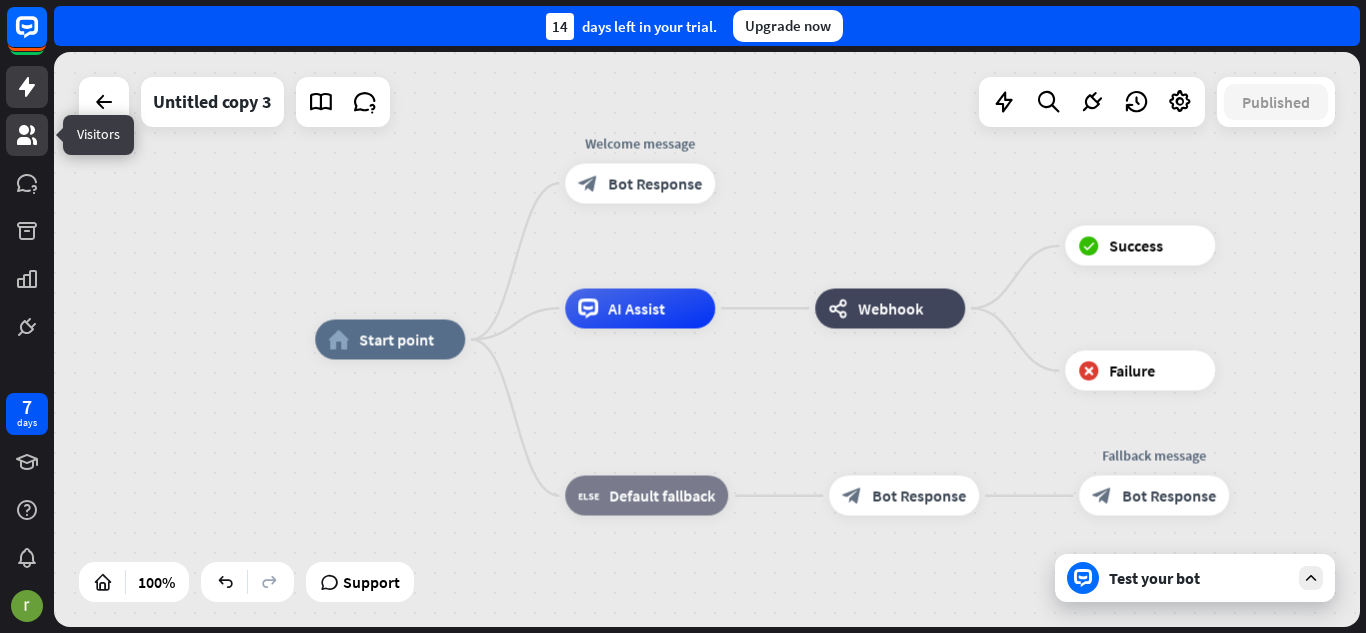 click 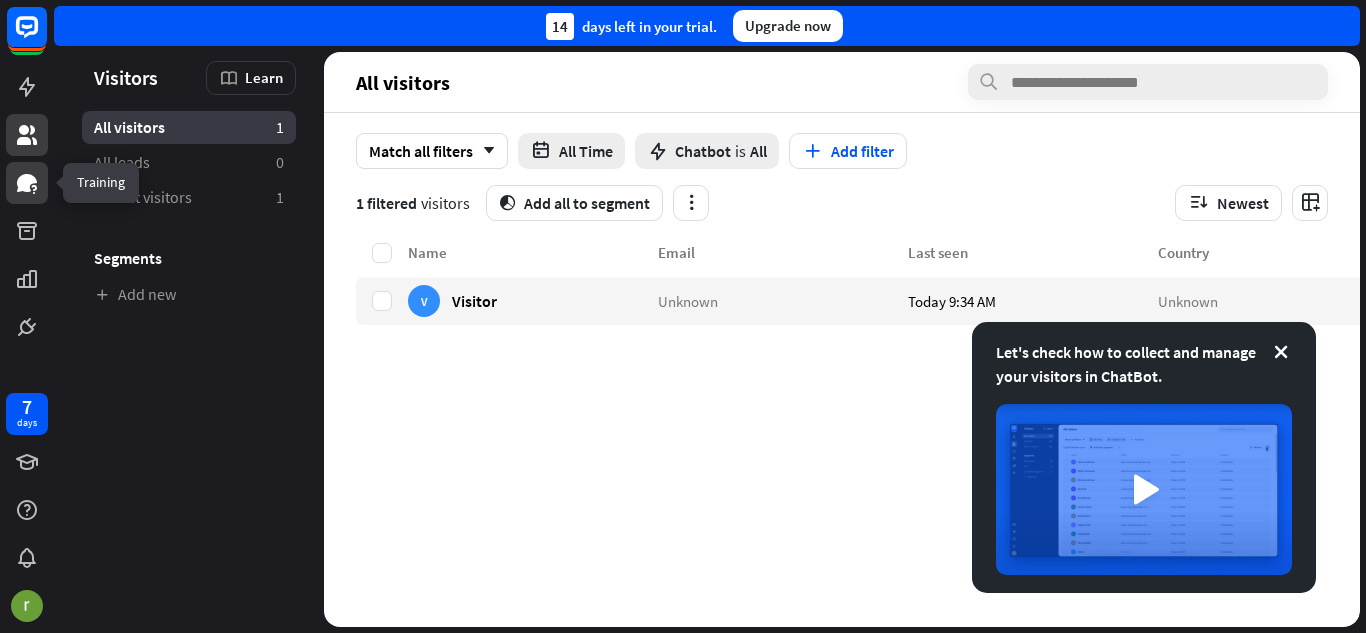 click 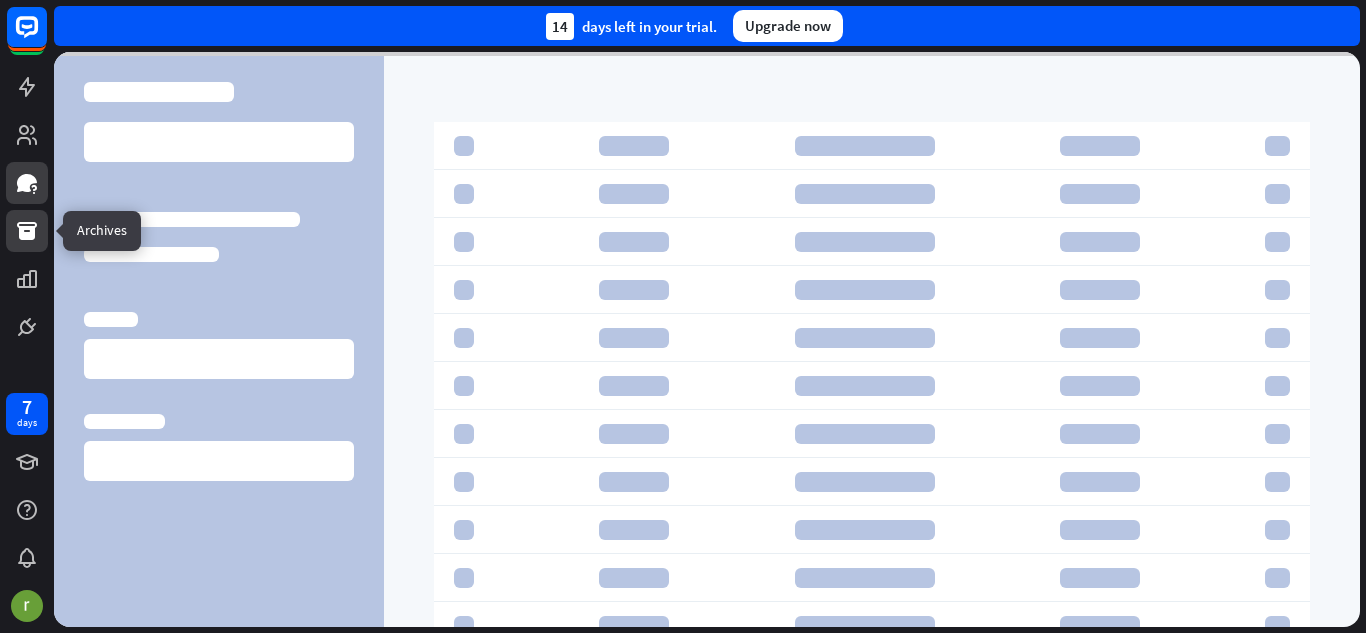 click 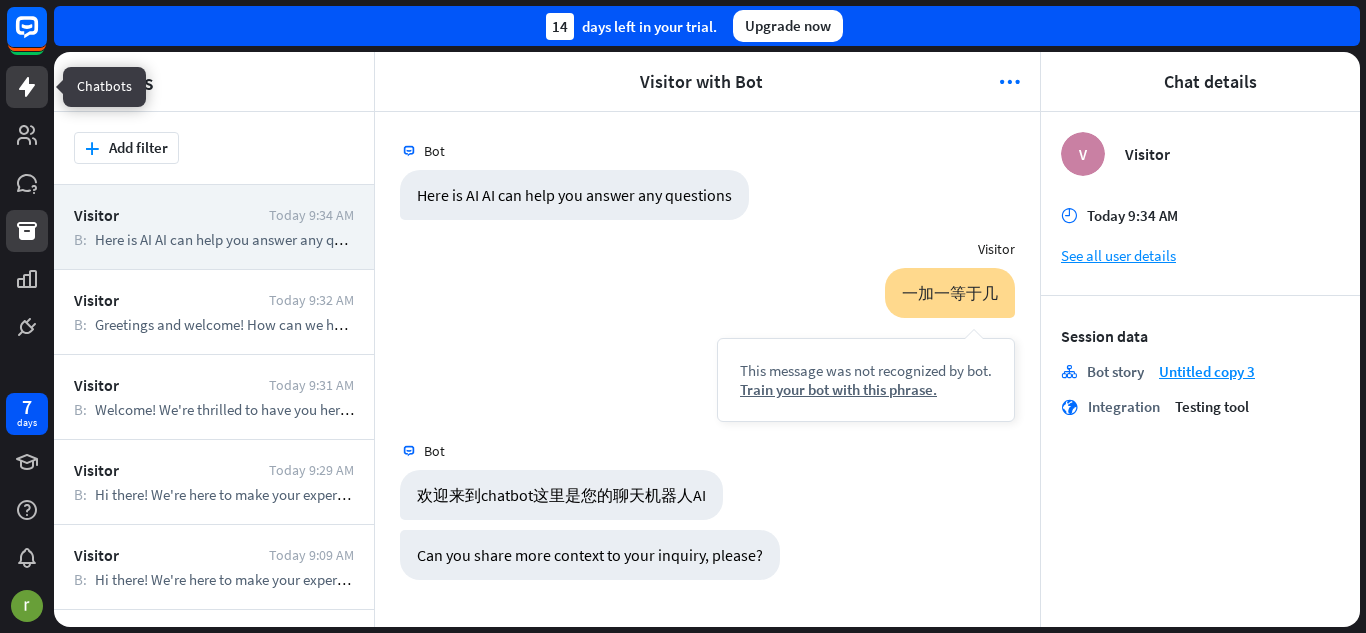 click at bounding box center [27, 87] 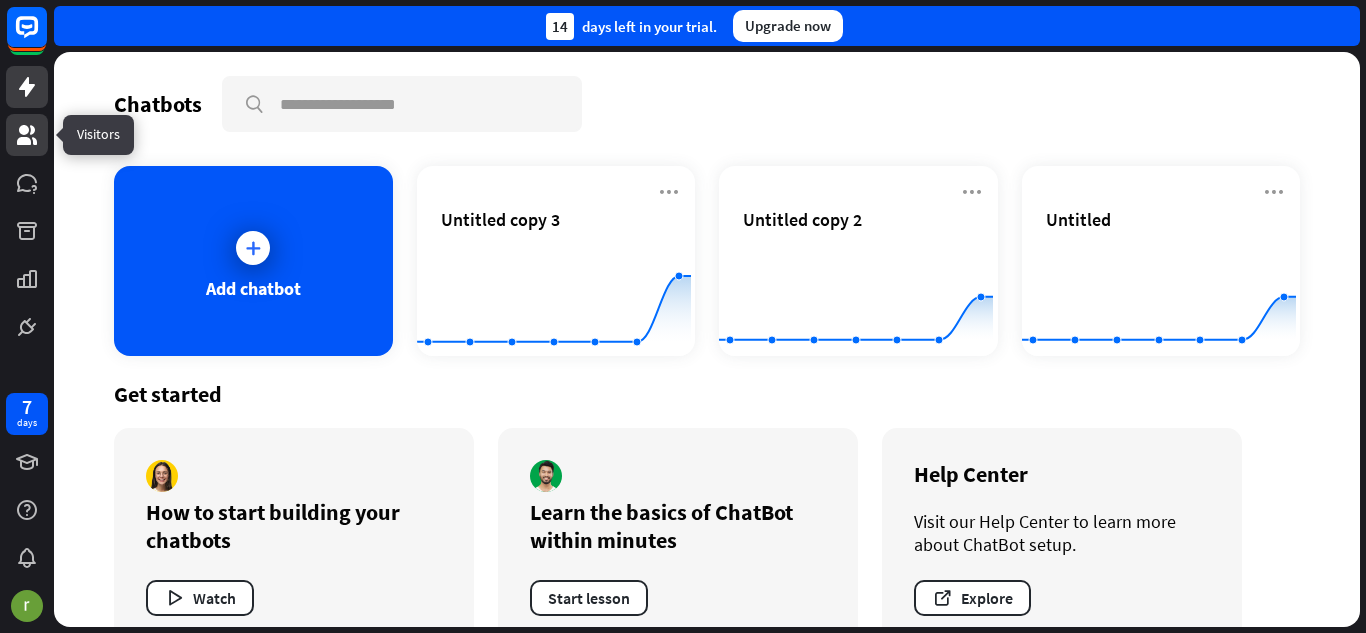click 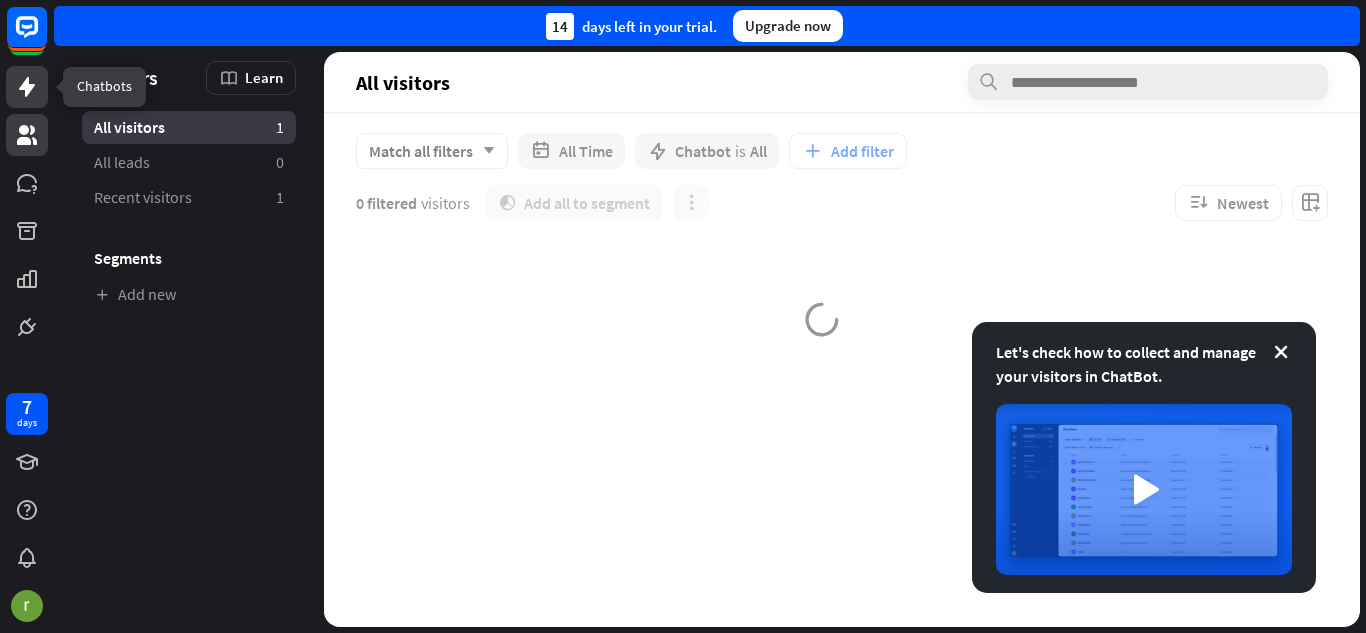 click 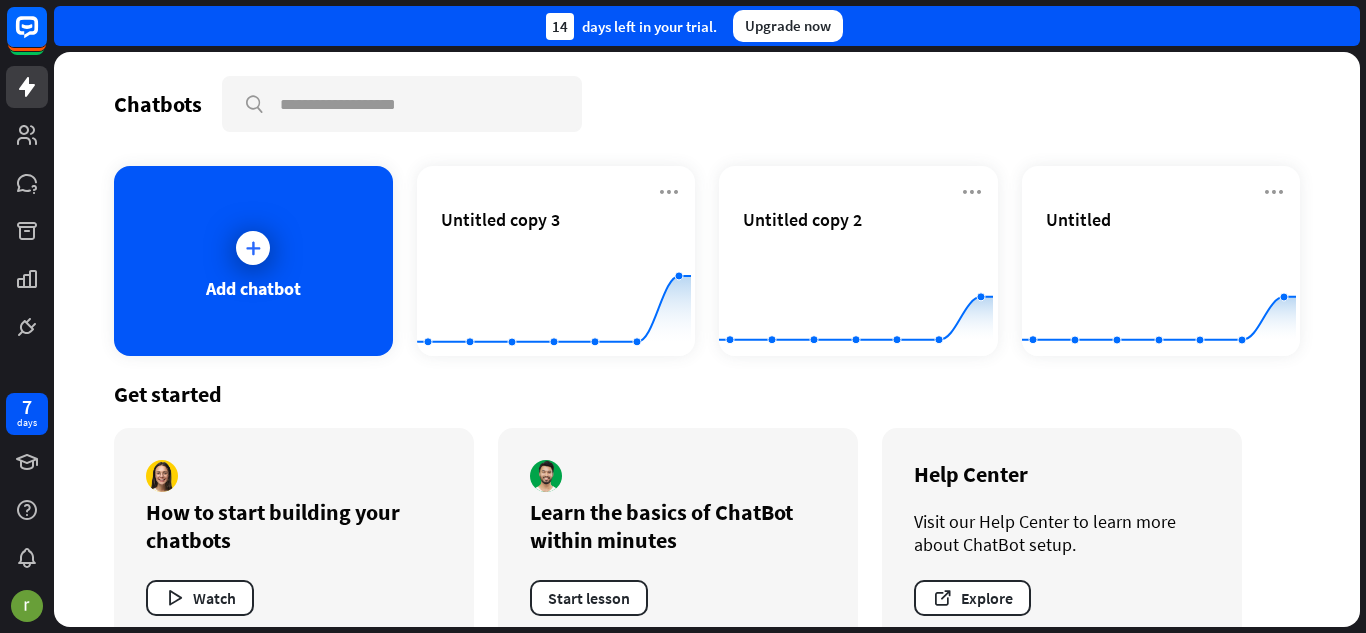 scroll, scrollTop: 45, scrollLeft: 0, axis: vertical 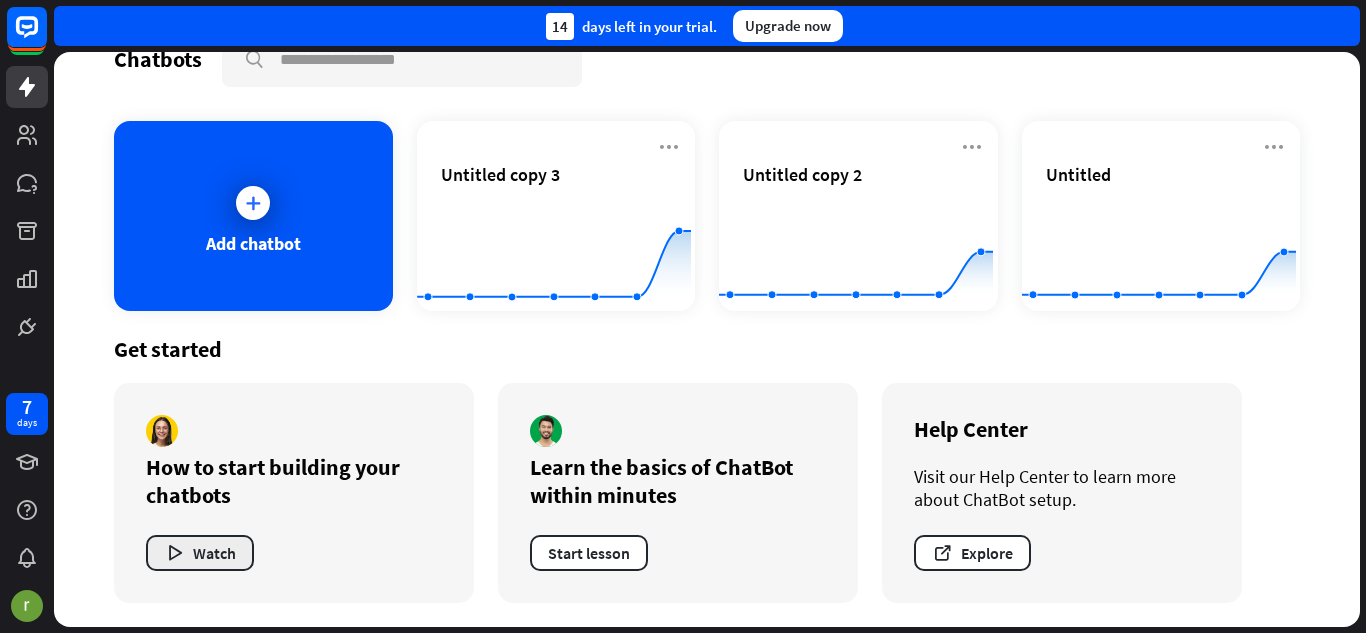 click on "Watch" at bounding box center (200, 553) 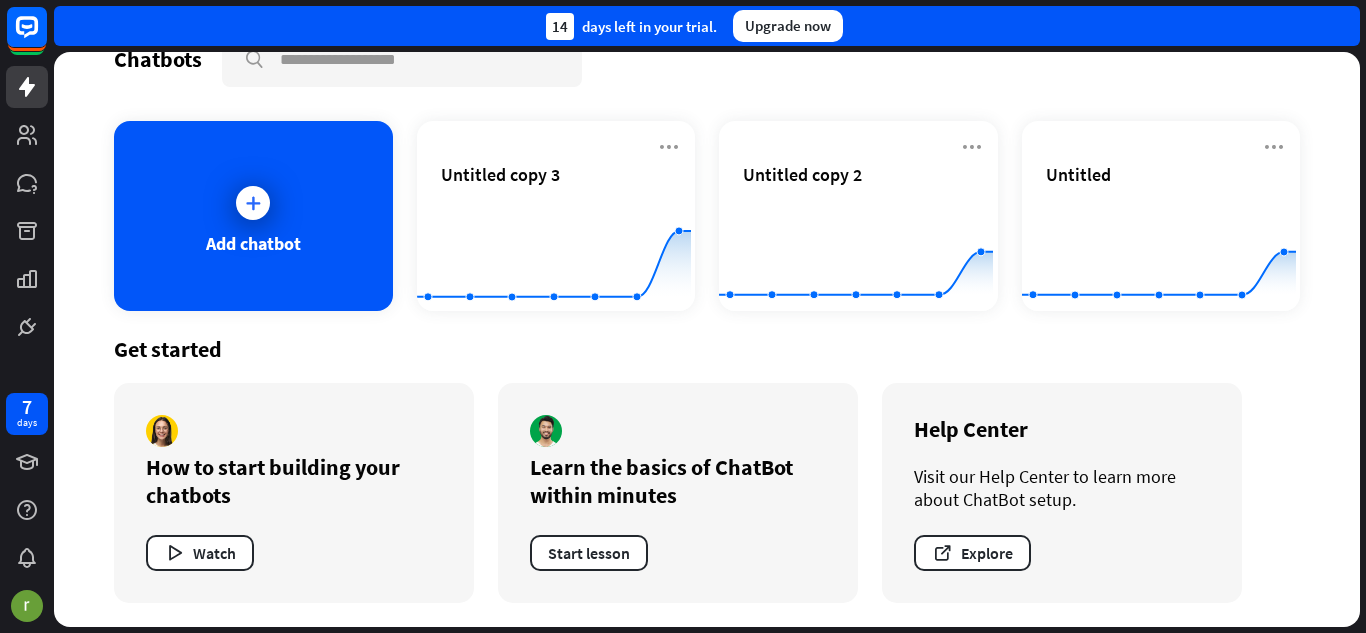 click on "close" at bounding box center (683, 316) 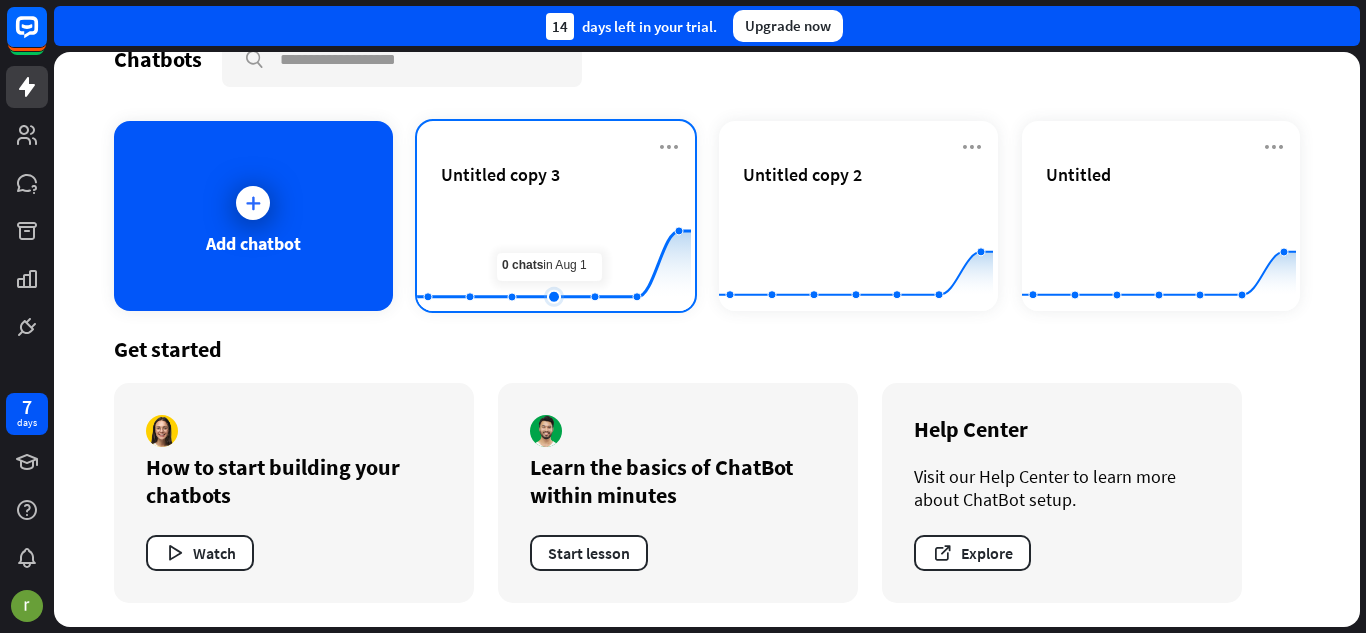 click 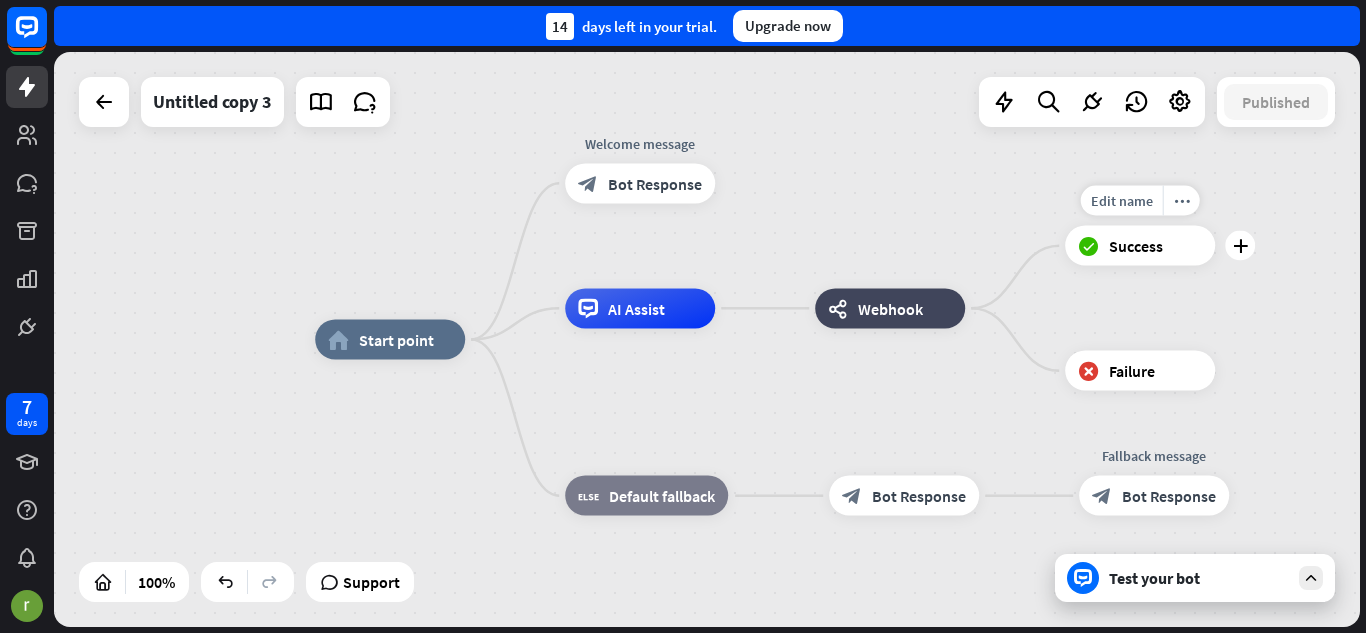 click on "block_success   Success" at bounding box center [1140, 246] 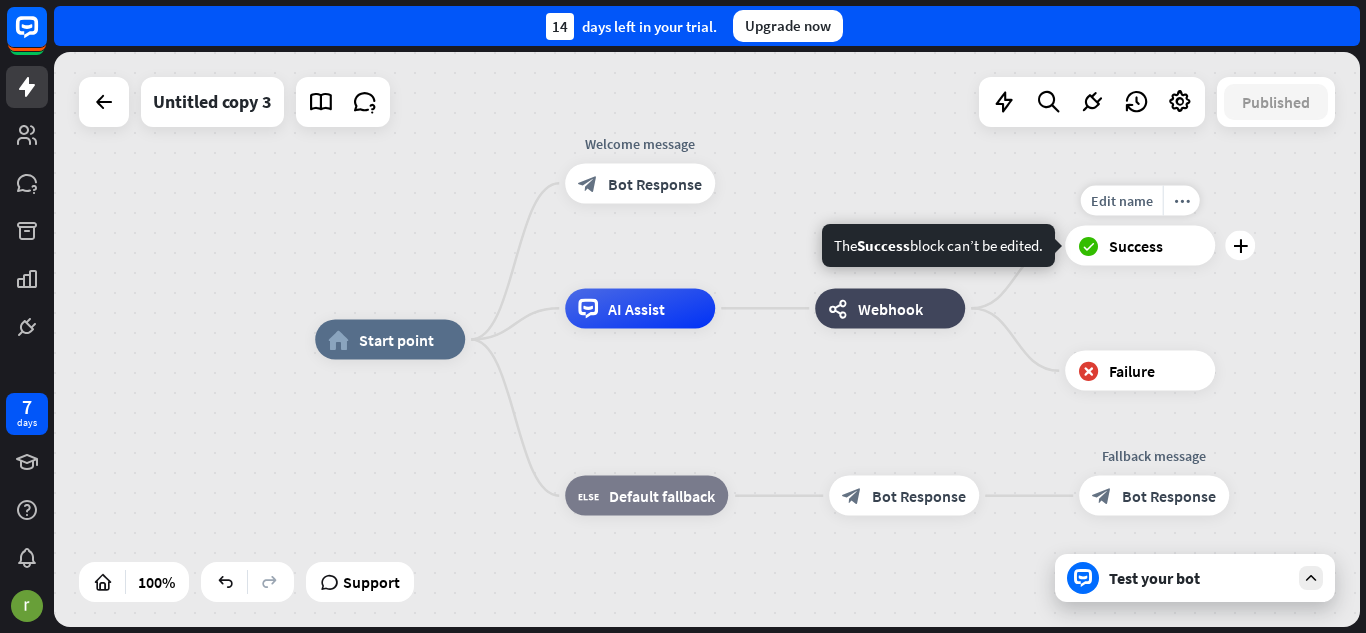 click on "block_success   Success" at bounding box center (1140, 246) 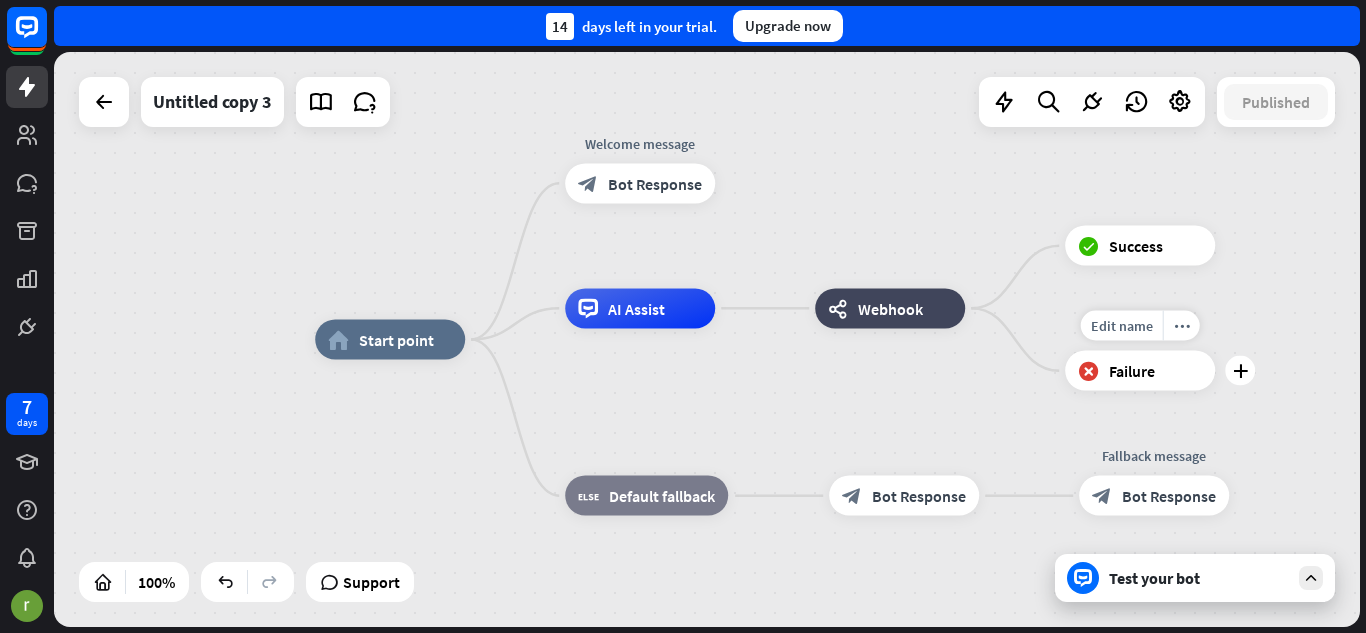 click on "Edit name   more_horiz         plus     block_failure   Failure" at bounding box center (1140, 371) 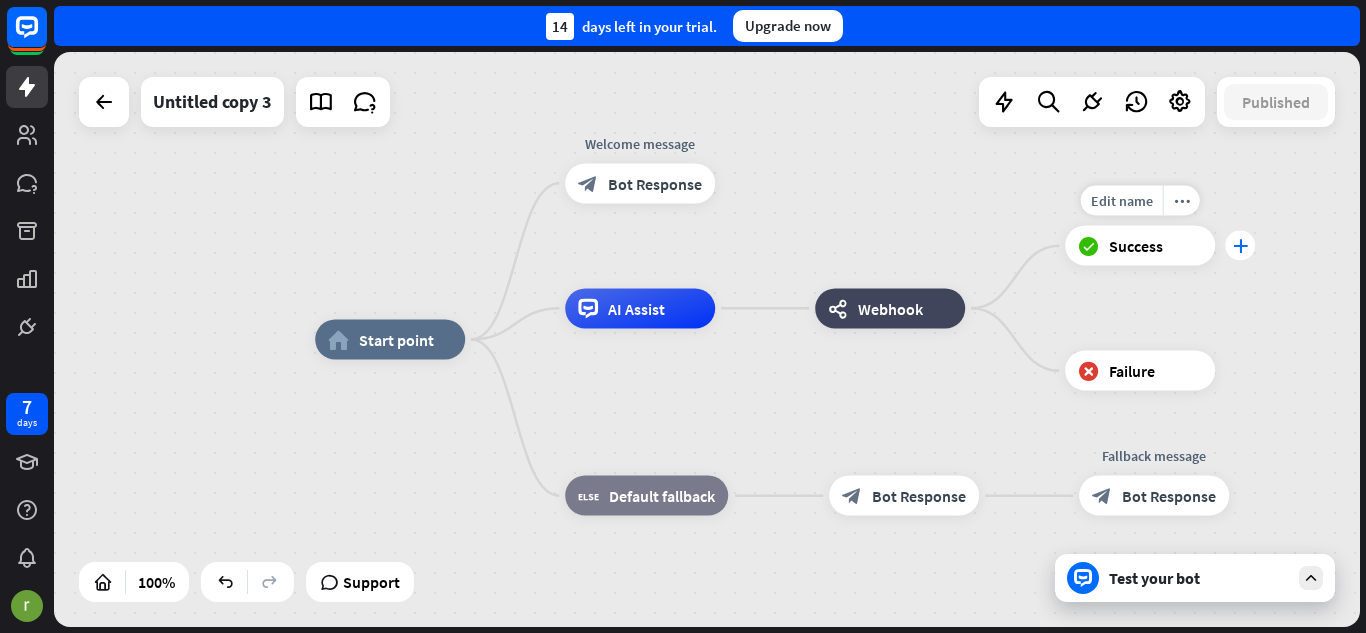 click on "plus" at bounding box center (1240, 246) 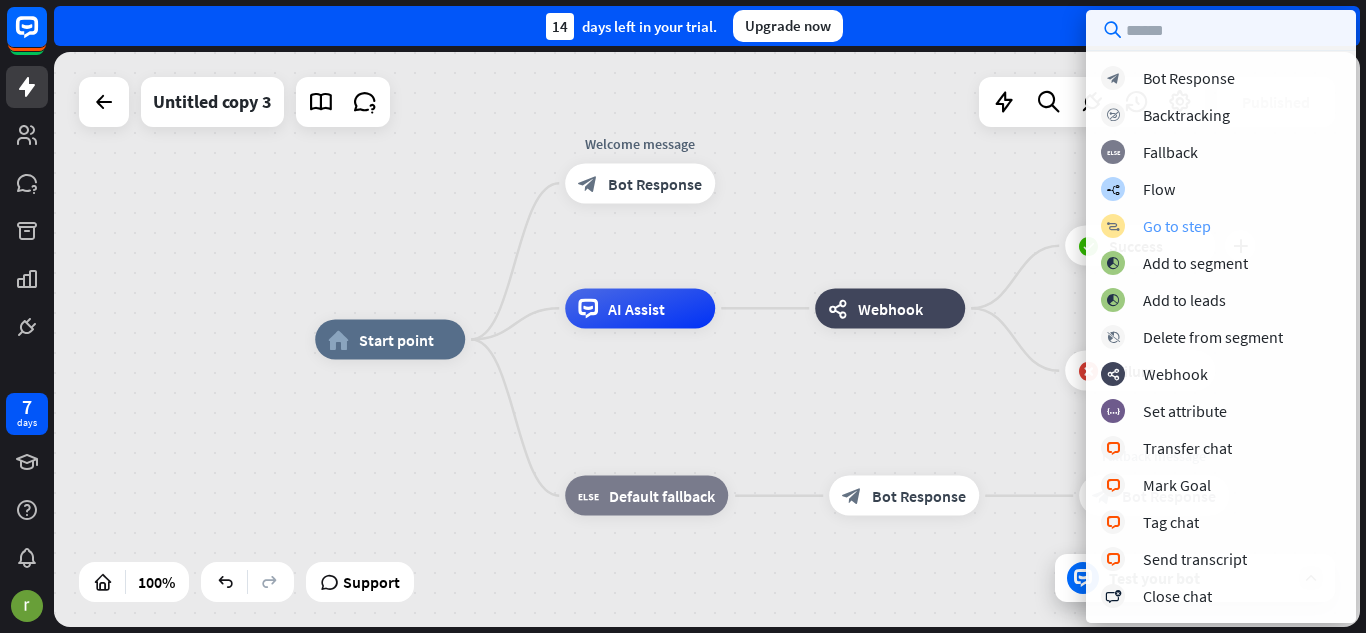 click on "block_goto
Go to step" at bounding box center (1221, 226) 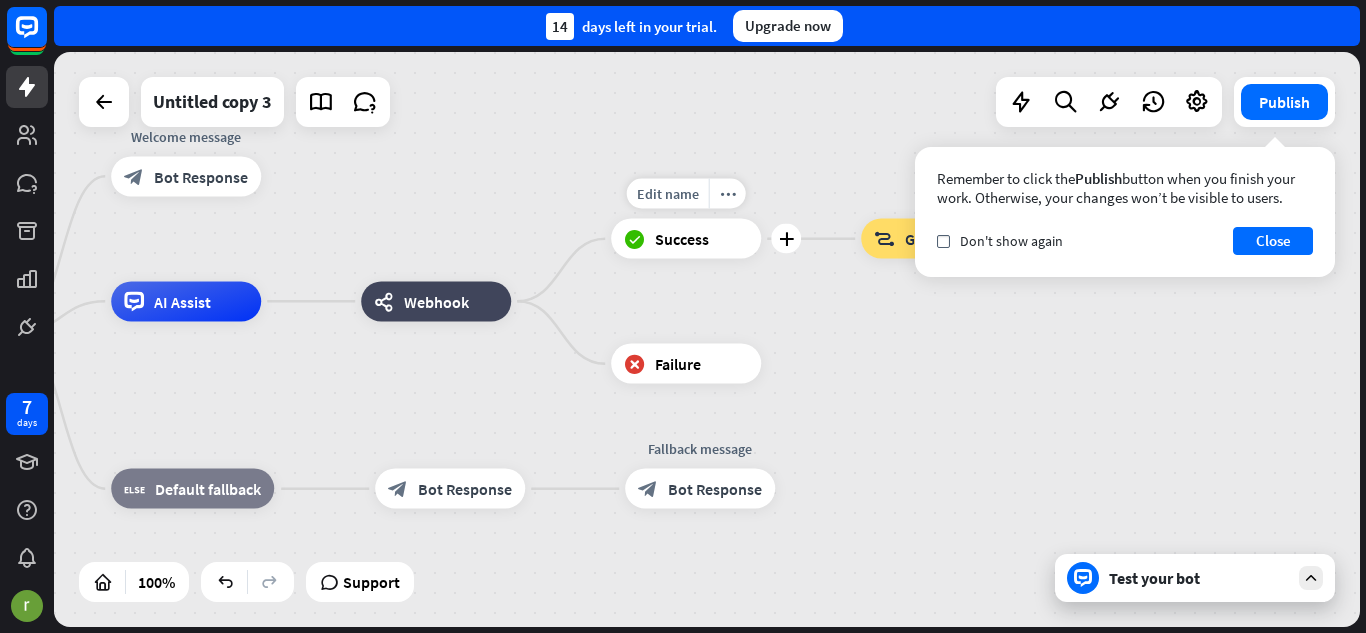 drag, startPoint x: 1272, startPoint y: 303, endPoint x: 781, endPoint y: 301, distance: 491.00406 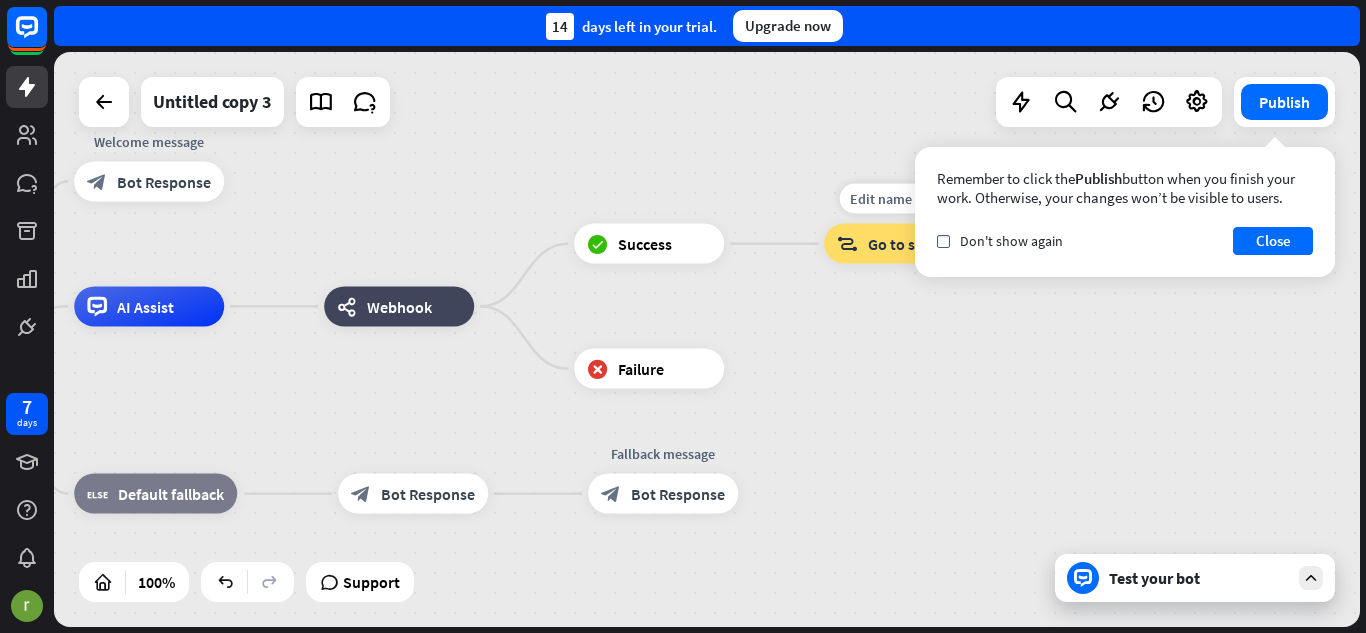click on "block_goto   Go to step" at bounding box center (899, 244) 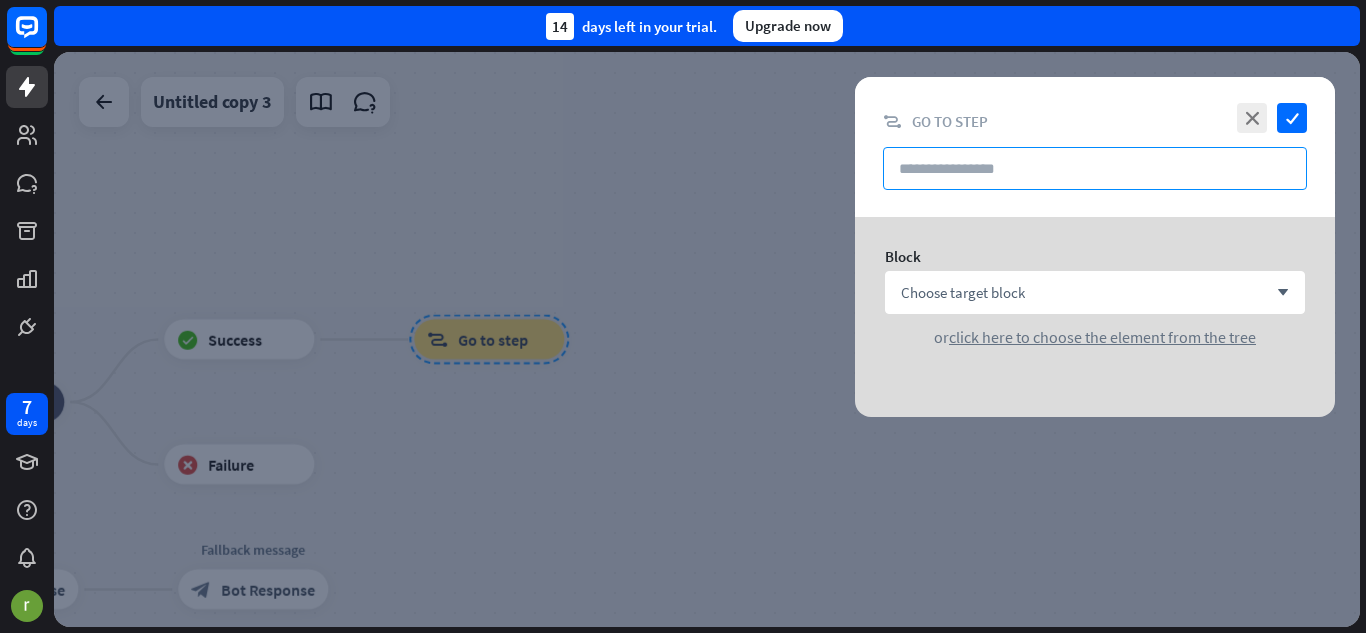click at bounding box center (1095, 168) 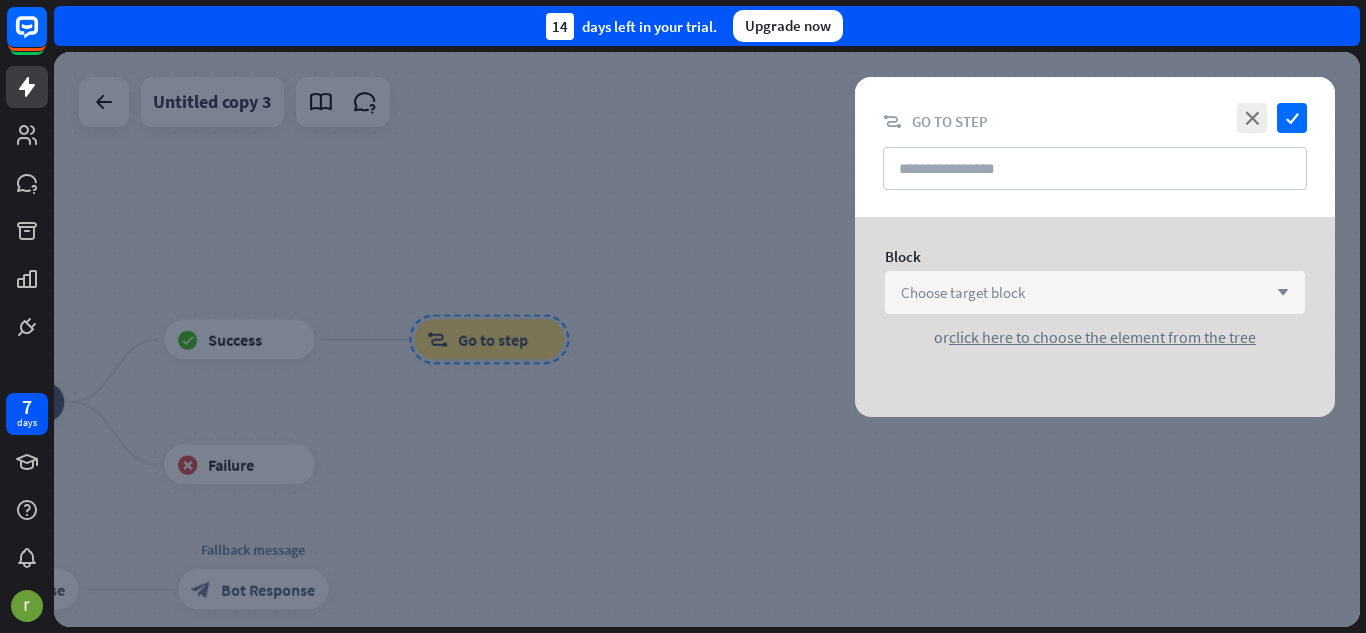 click on "Choose target block
arrow_down" at bounding box center (1095, 292) 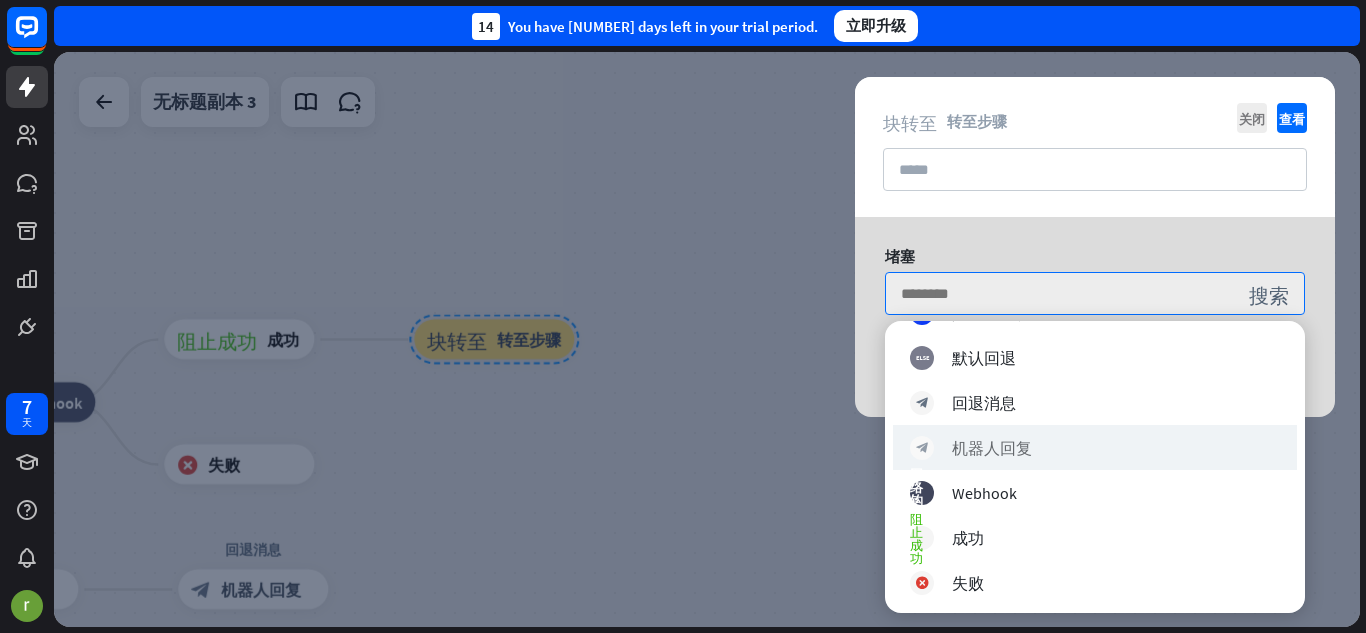 scroll, scrollTop: 0, scrollLeft: 0, axis: both 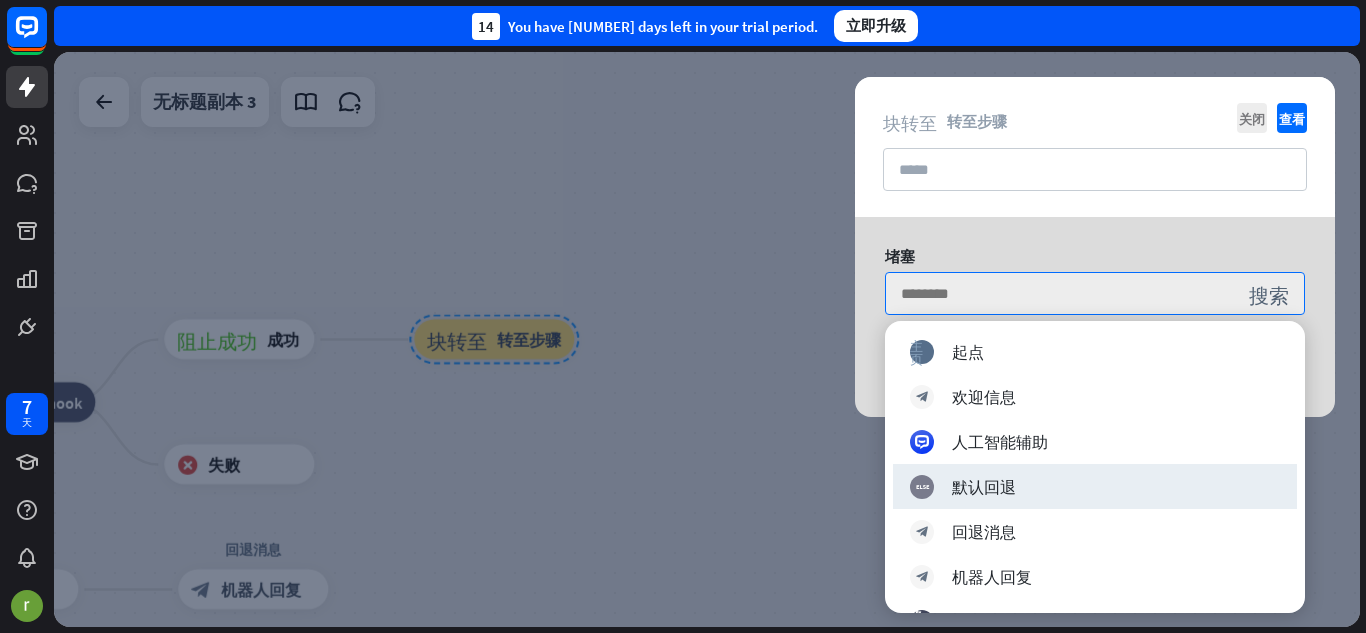 click at bounding box center [707, 339] 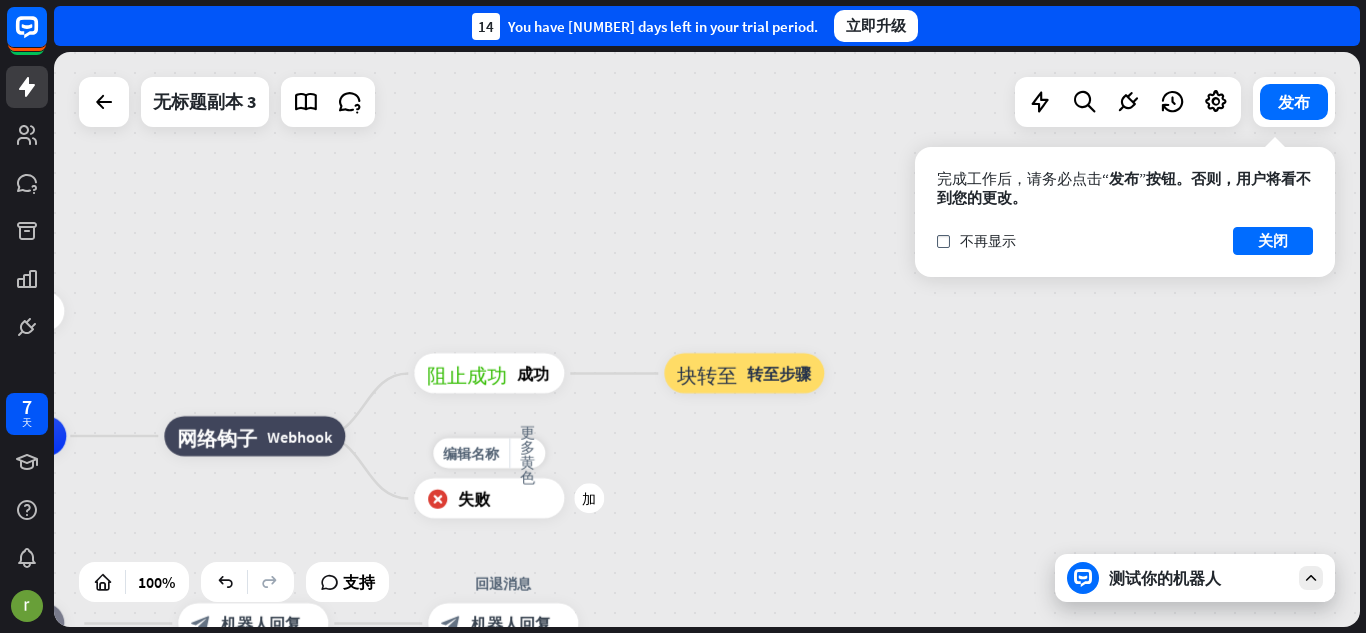 drag, startPoint x: 340, startPoint y: 427, endPoint x: 591, endPoint y: 461, distance: 253.29233 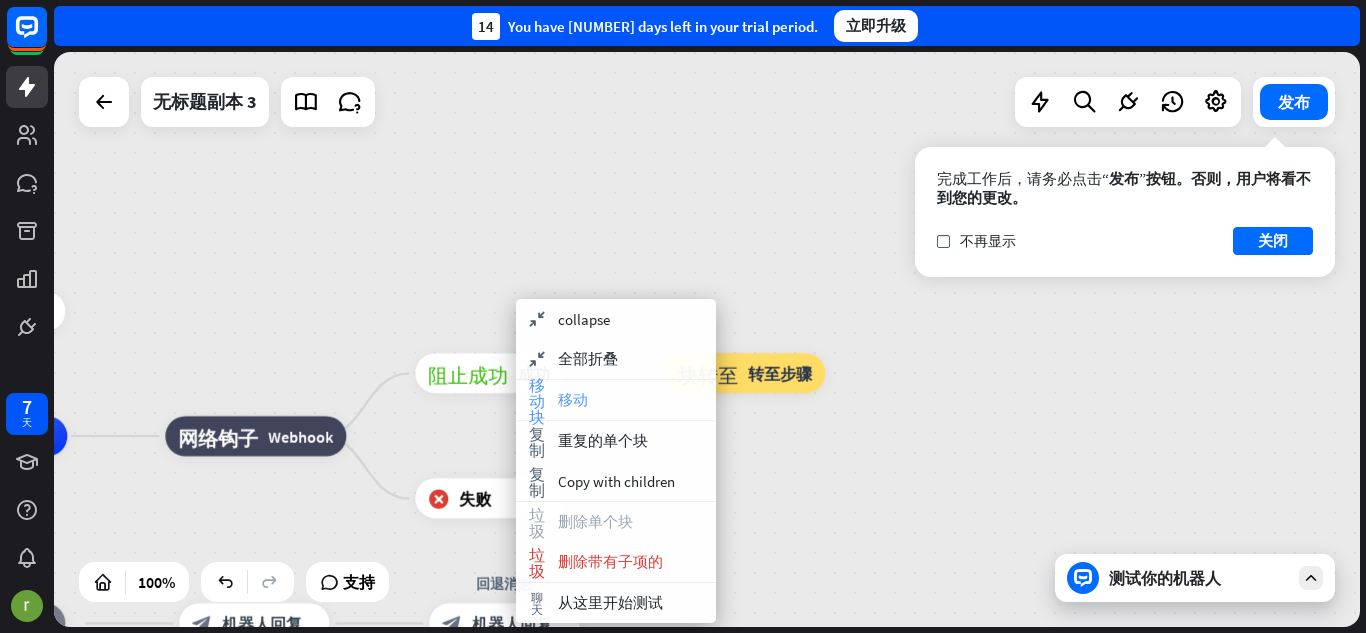 click on "移动块   移动" at bounding box center (616, 400) 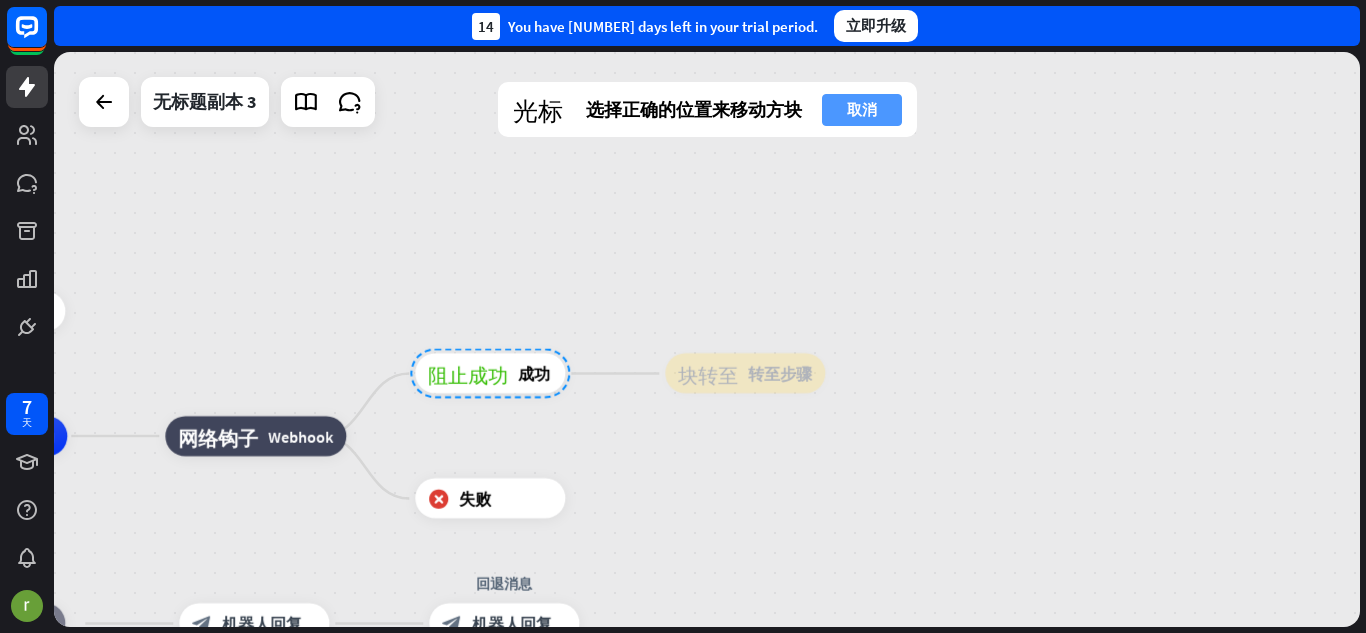 click on "取消" at bounding box center [862, 110] 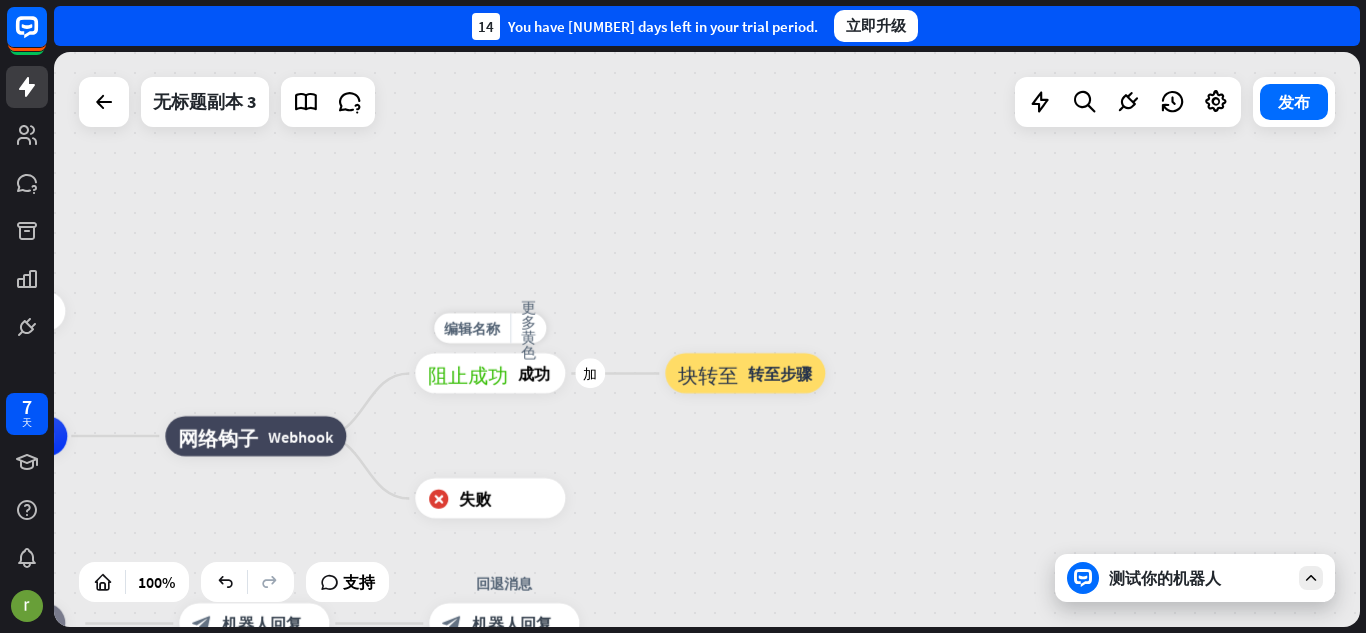 click on "block_success Success" at bounding box center [490, 374] 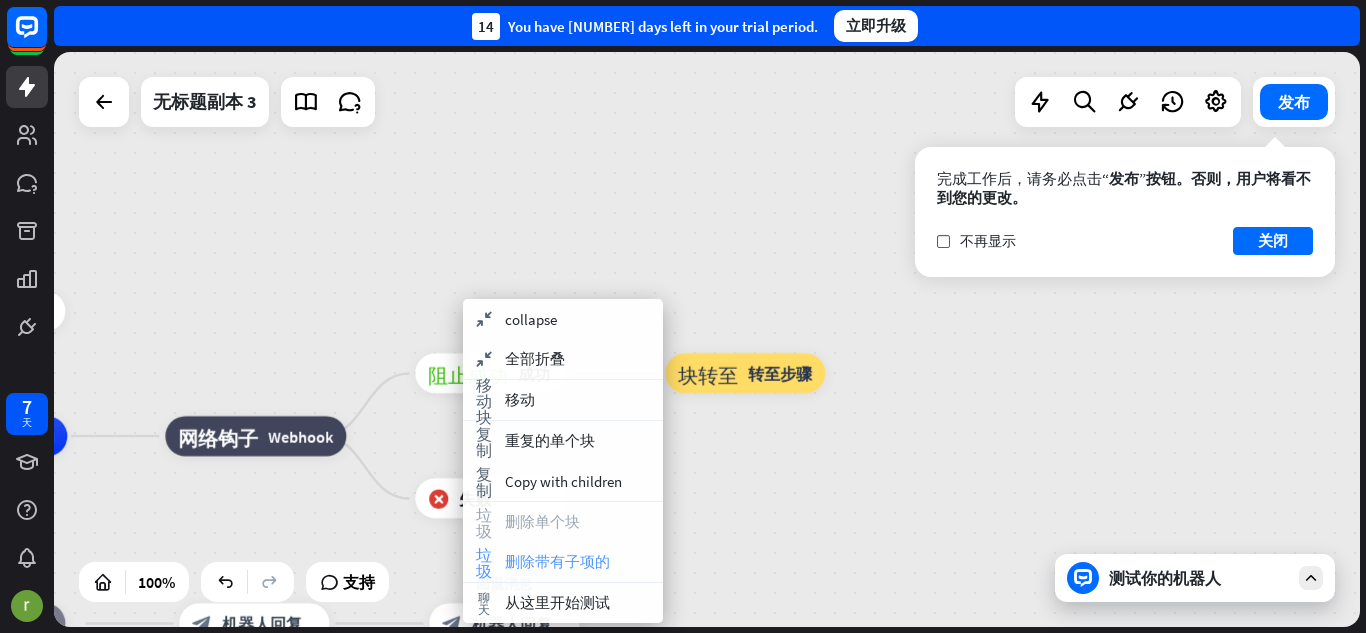 click on "trash delete with children" at bounding box center [563, 562] 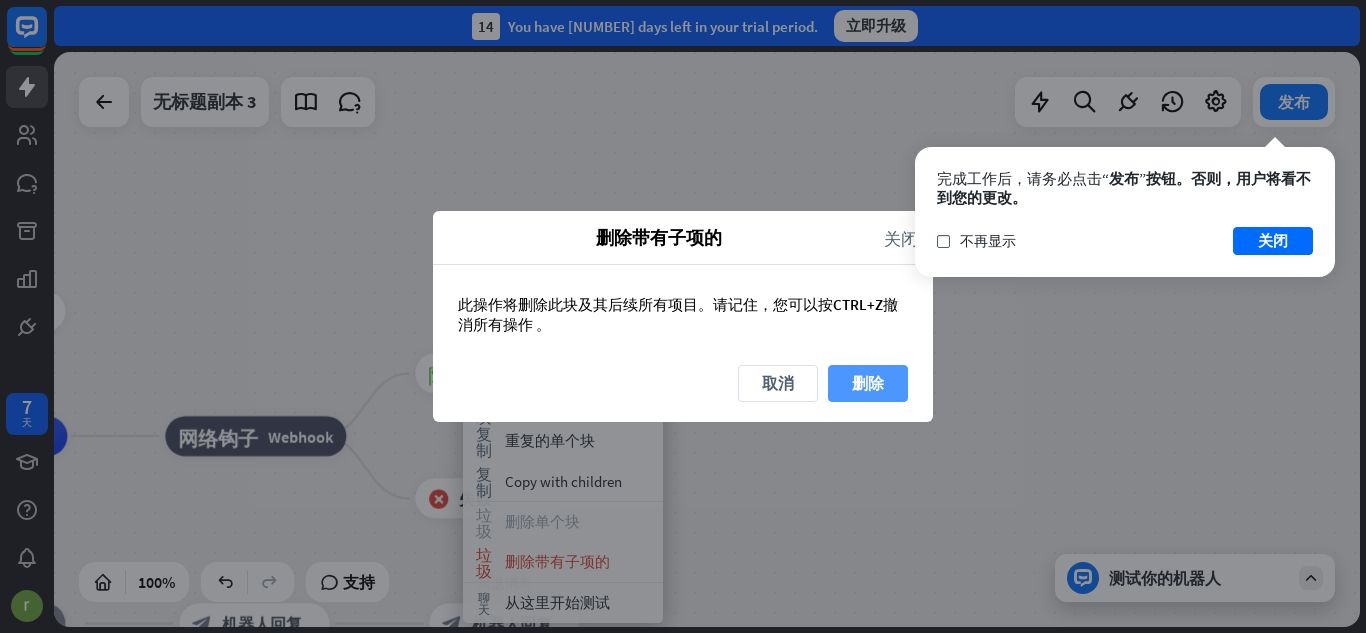 click on "删除" at bounding box center (868, 383) 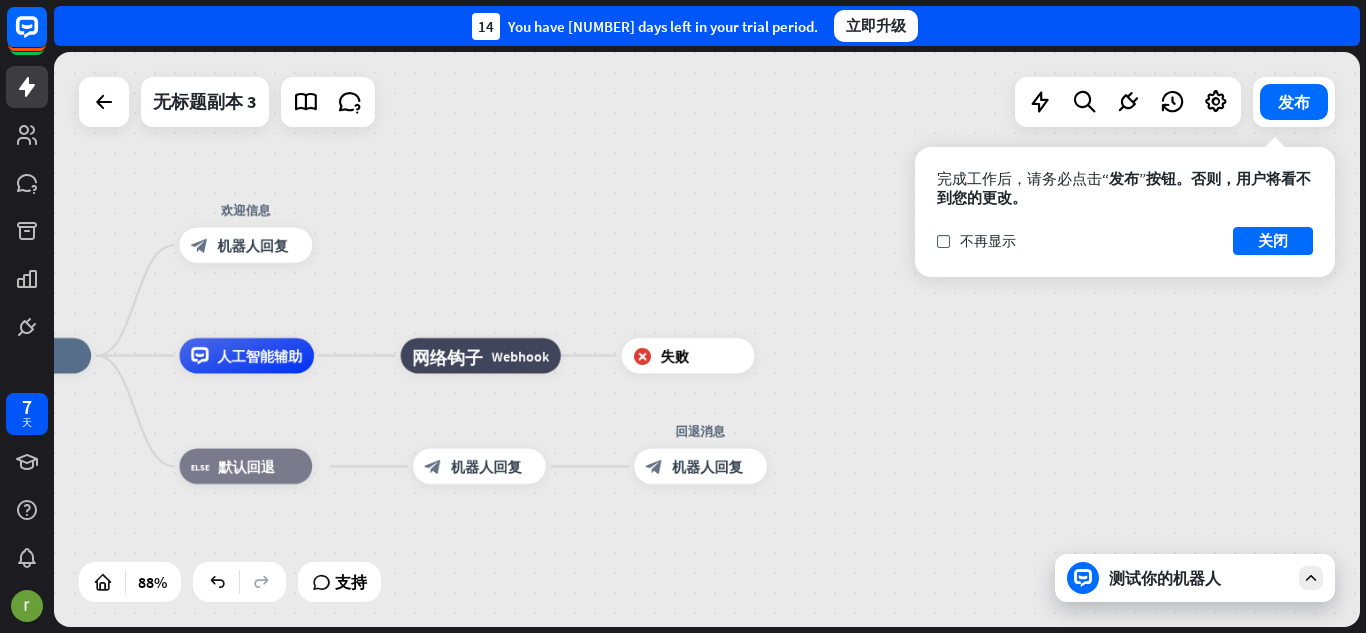 drag, startPoint x: 466, startPoint y: 357, endPoint x: 679, endPoint y: 177, distance: 278.87094 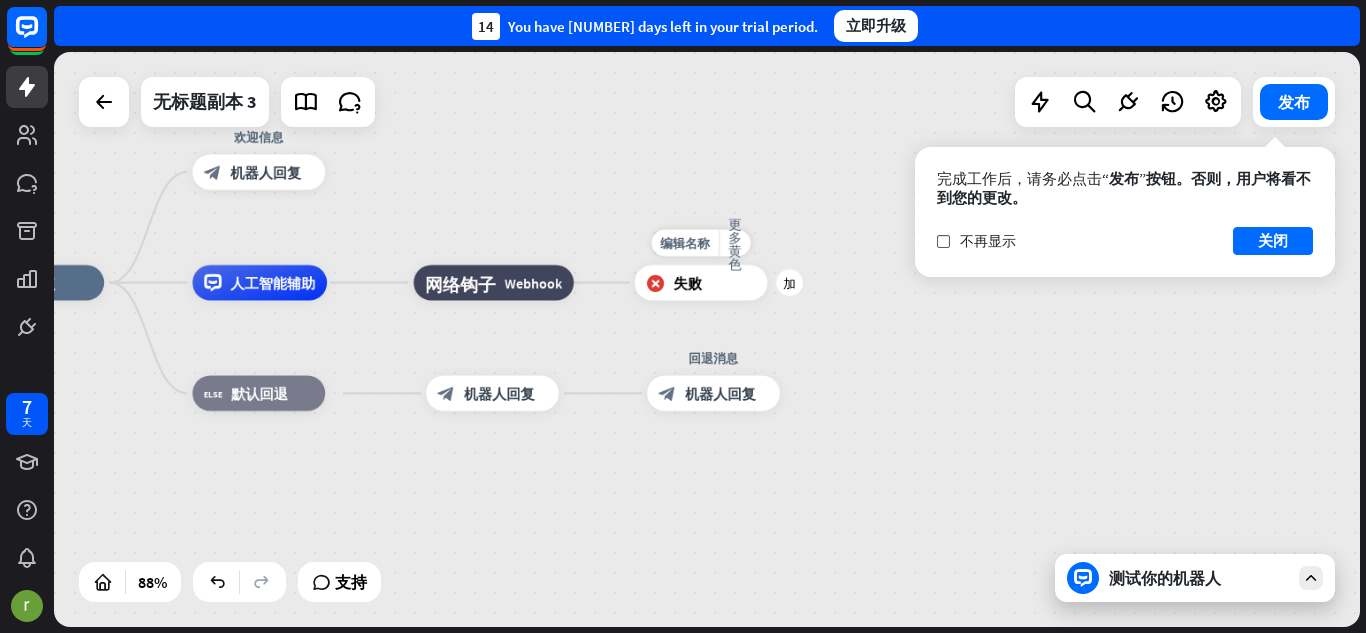 click on "Edit name more_horiz plus block_failure Failure" at bounding box center (701, 282) 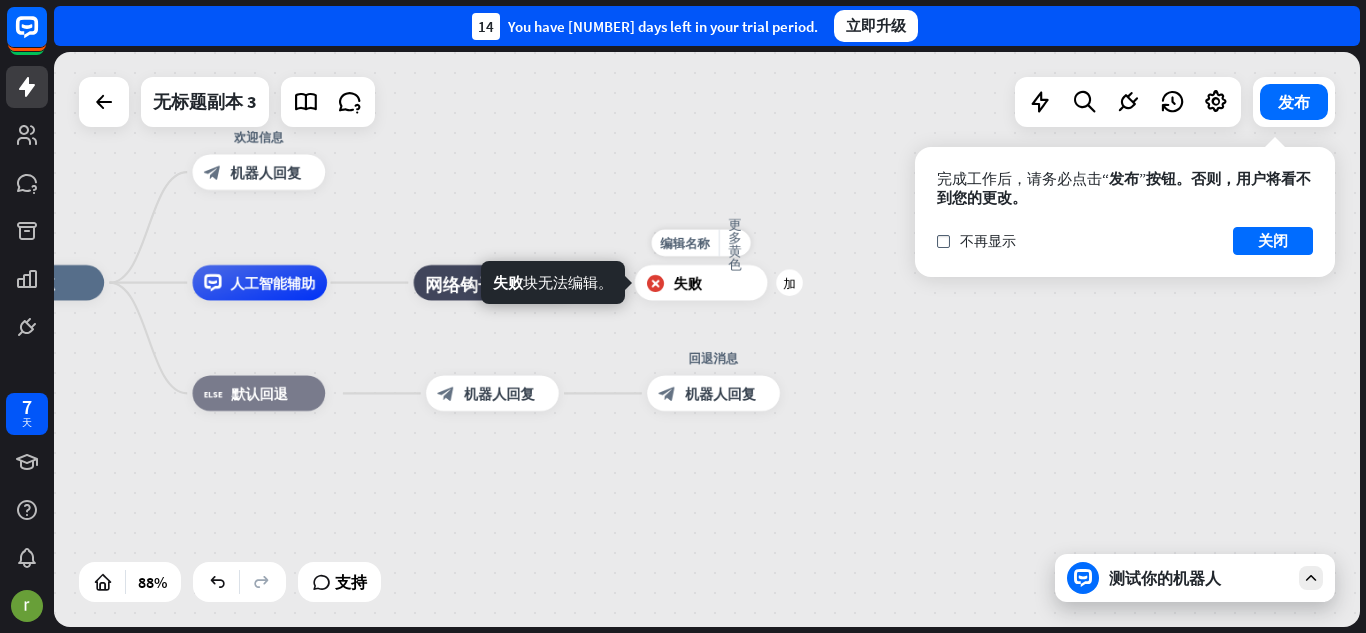 click on "block_failure" at bounding box center (655, 283) 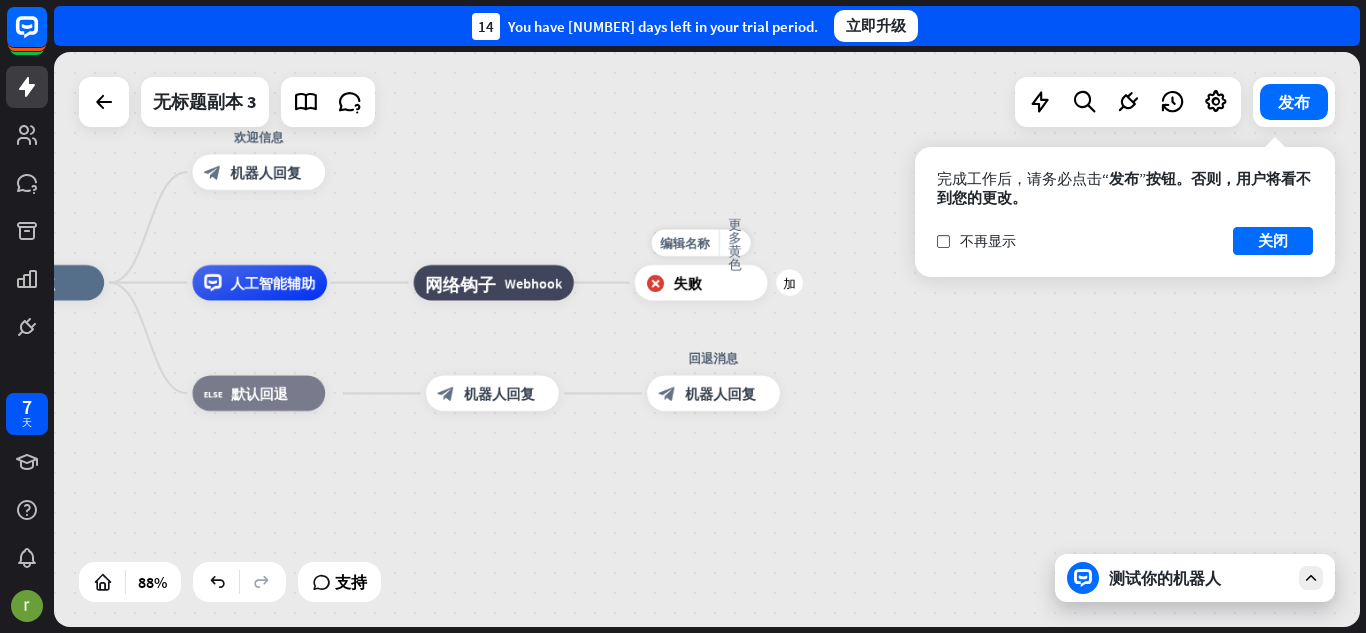 click on "block_failure" at bounding box center (655, 283) 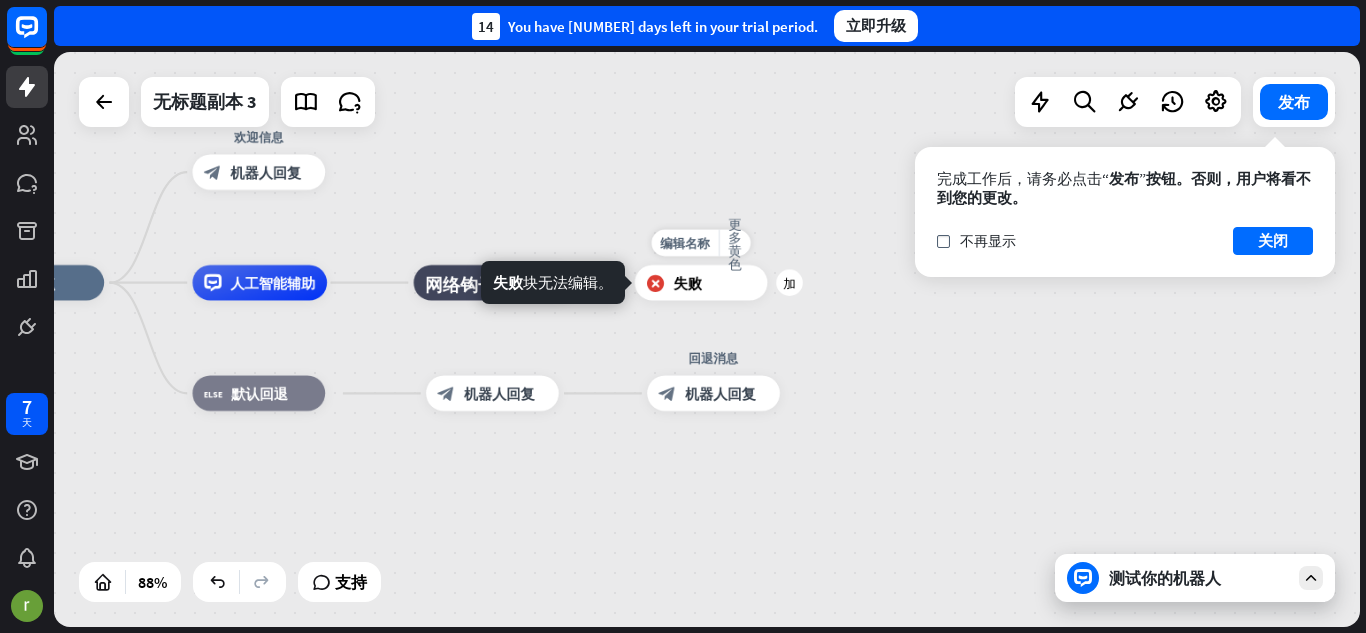 click on "block_failure" at bounding box center [655, 283] 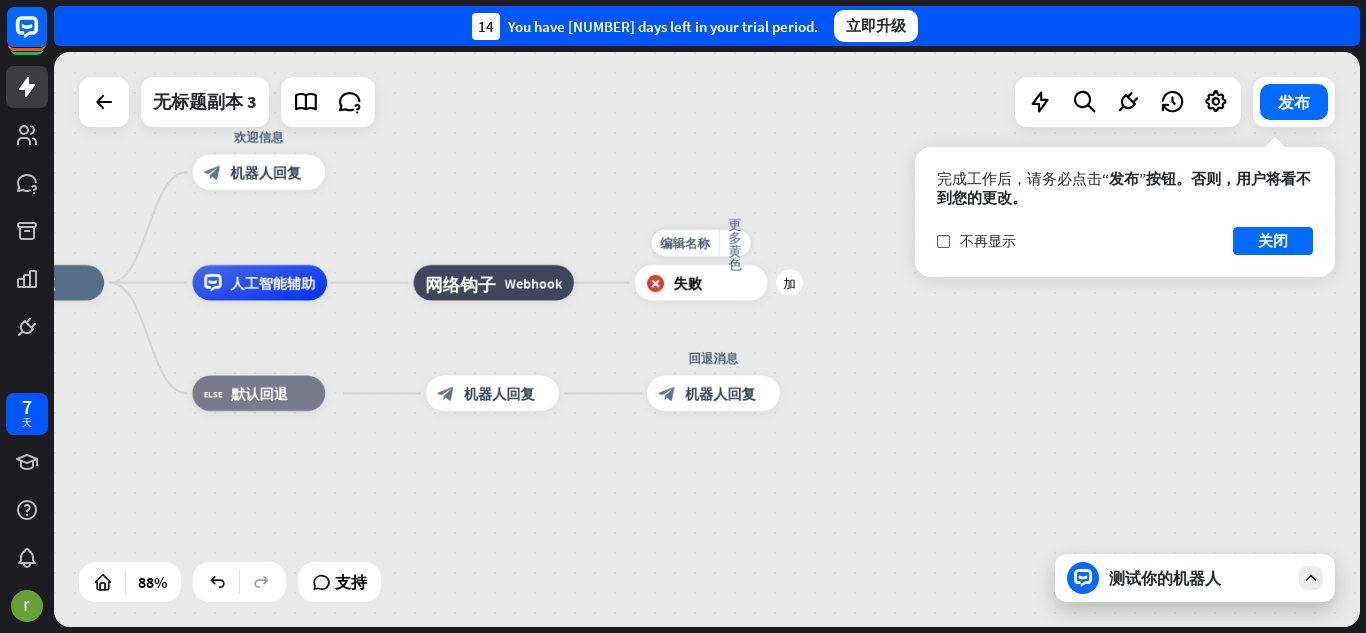 click on "block_failure" at bounding box center [655, 283] 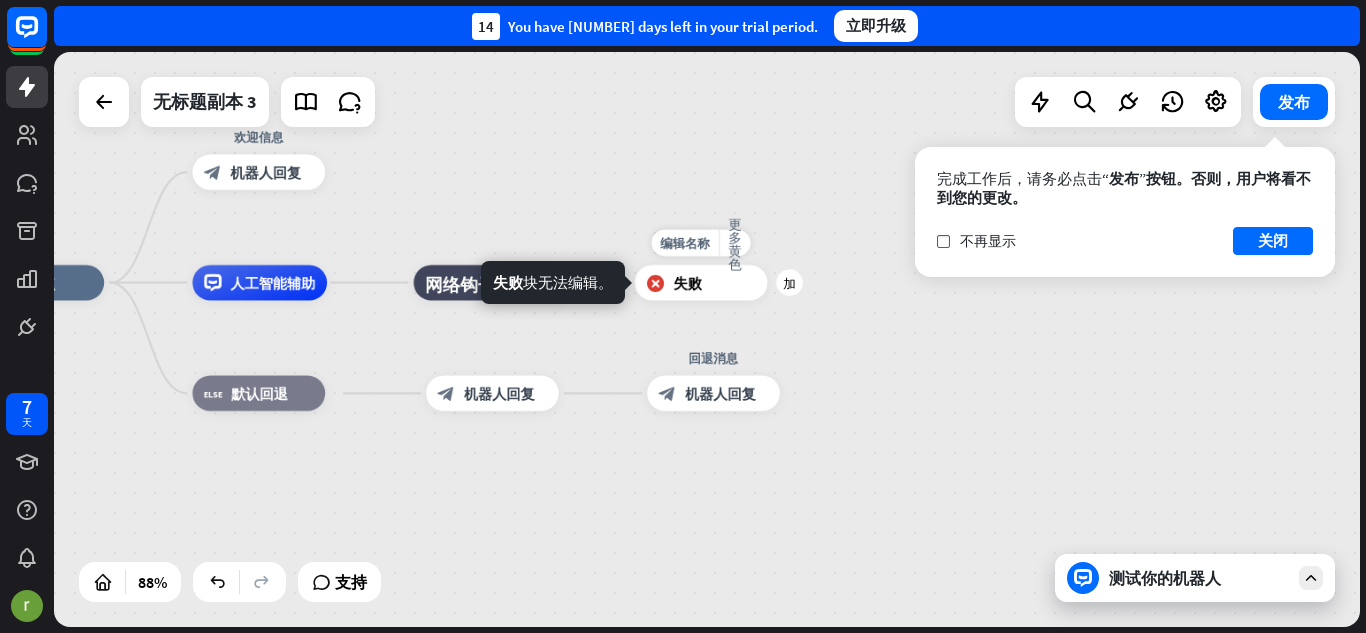 click on "block_failure" at bounding box center [655, 283] 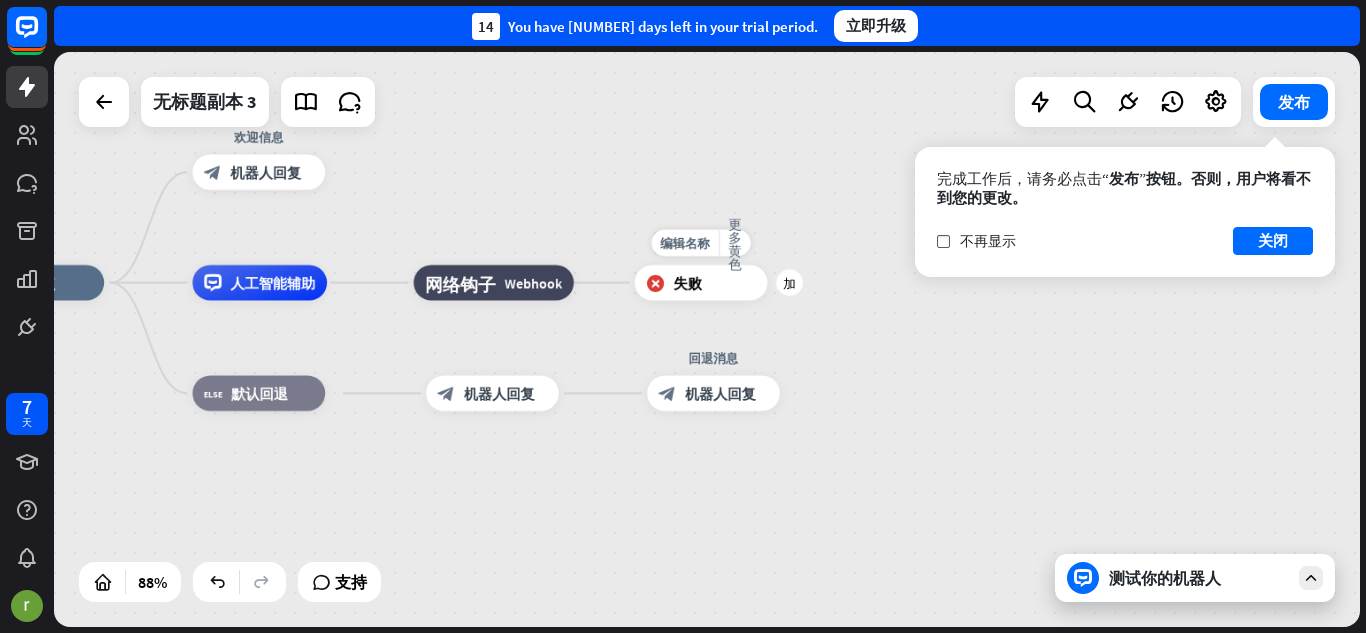 click on "block_failure" at bounding box center (655, 283) 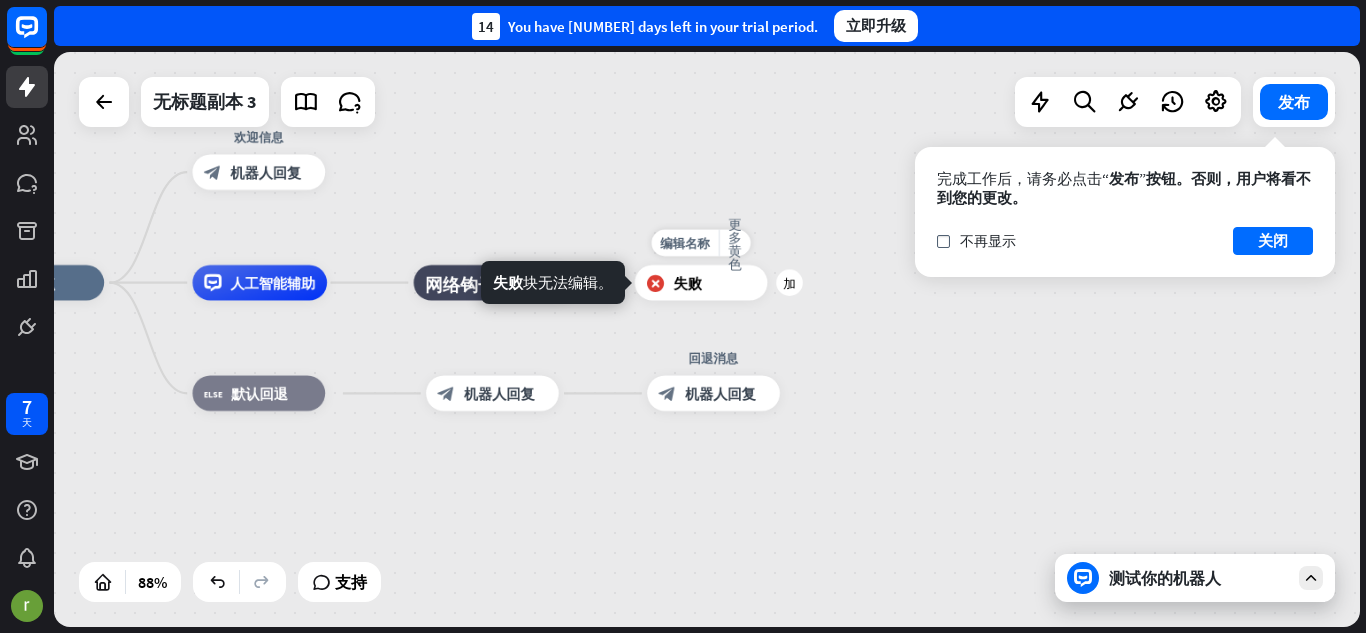 click on "block_failure" at bounding box center [655, 283] 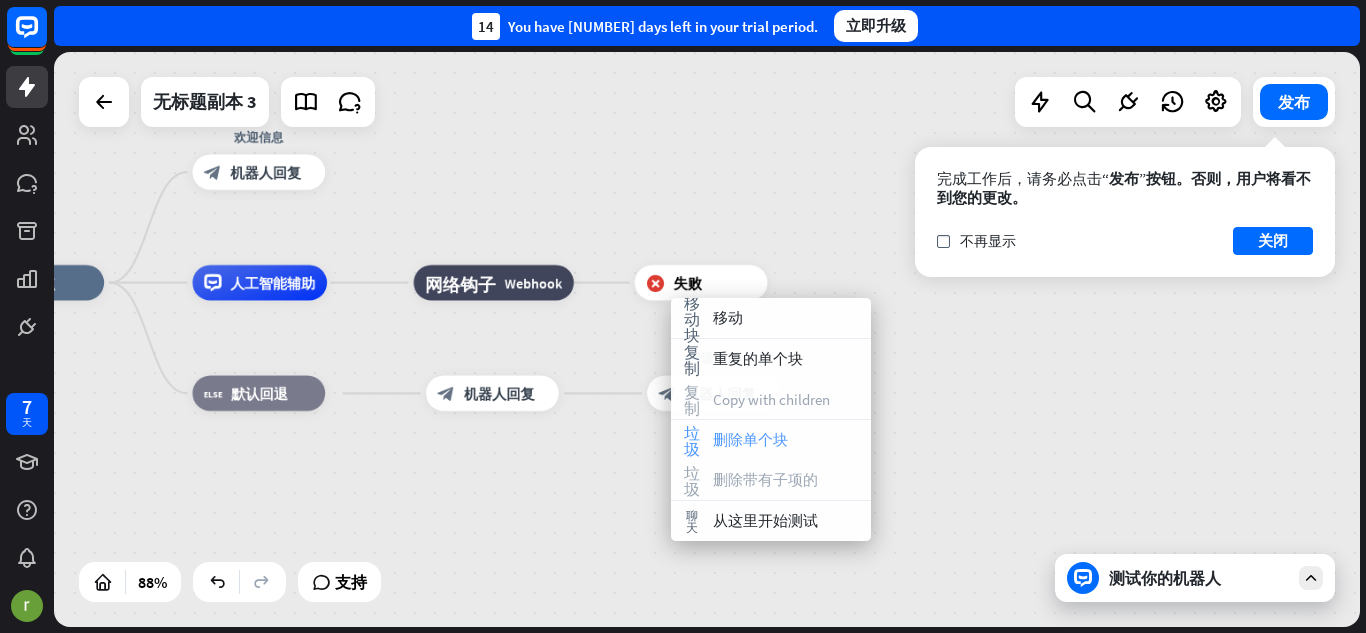 click on "删除单个块" at bounding box center [750, 439] 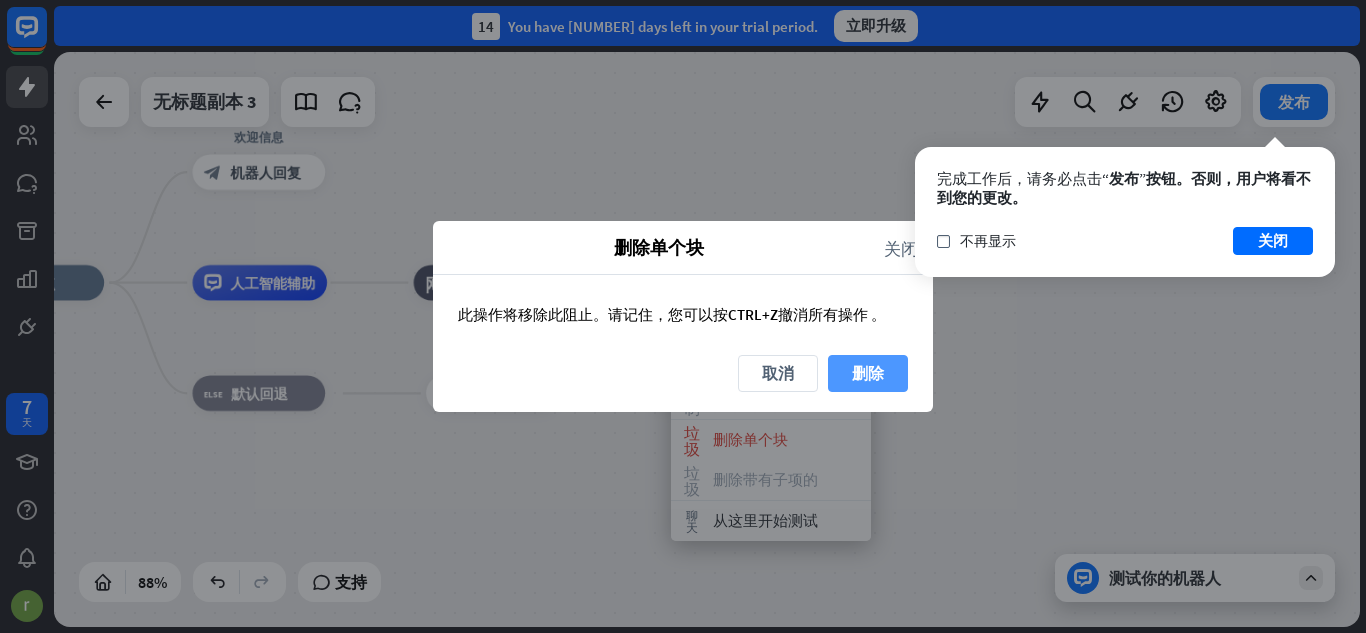 click on "删除" at bounding box center (868, 373) 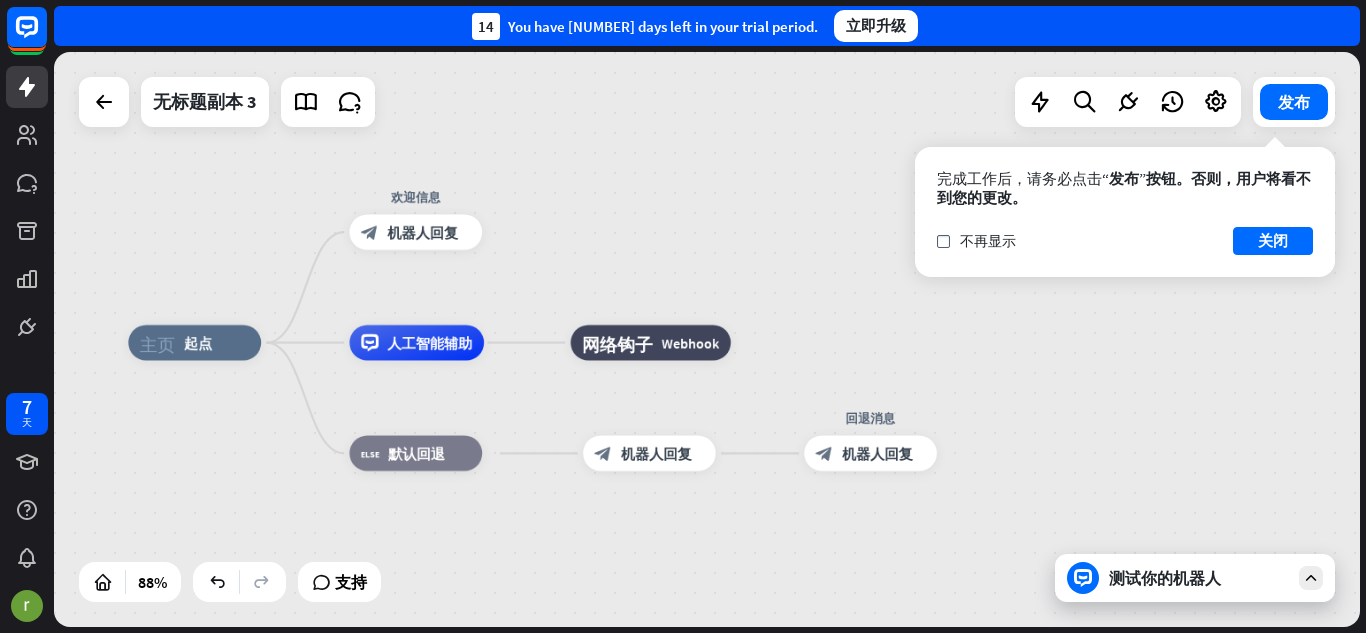 drag, startPoint x: 658, startPoint y: 181, endPoint x: 850, endPoint y: 280, distance: 216.02083 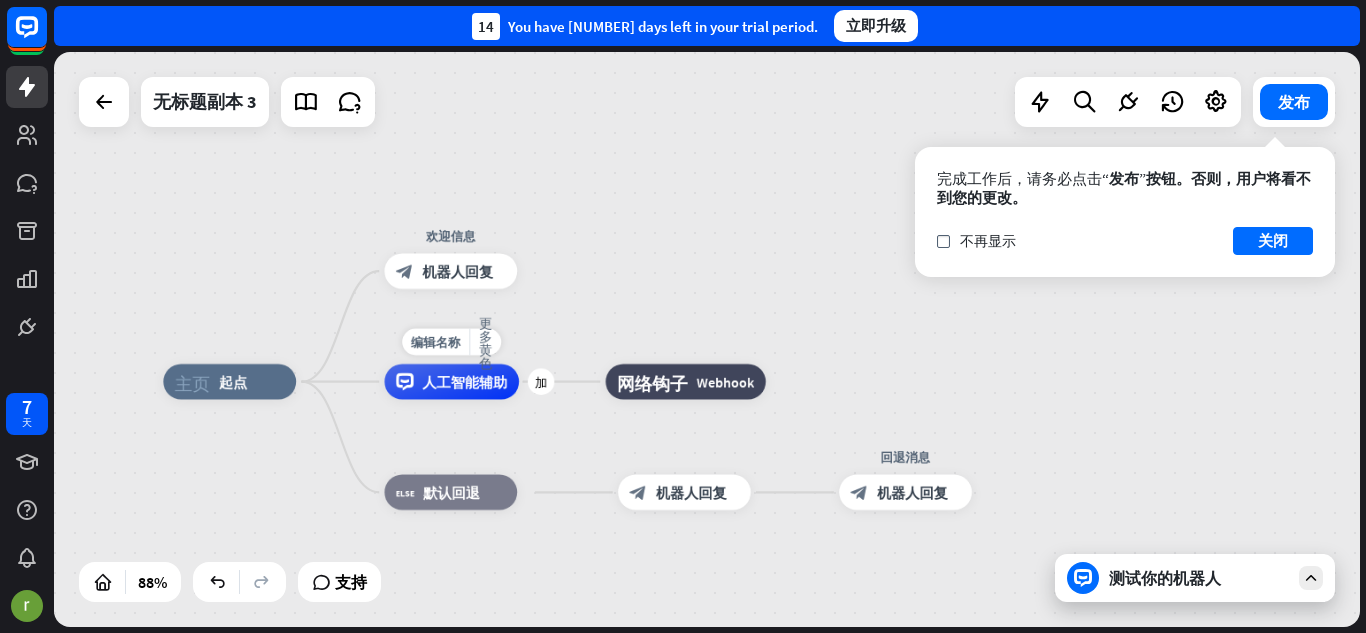 click on "Edit name more_horiz plus AI Assist" at bounding box center (452, 381) 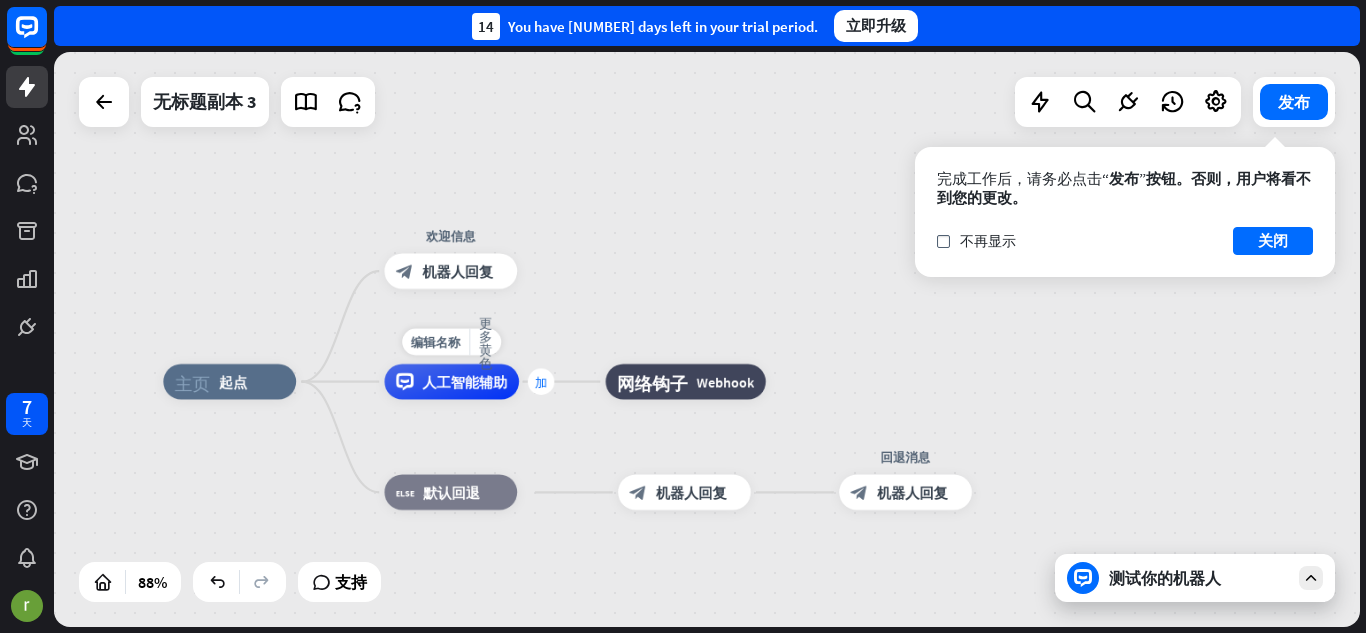 click on "加" at bounding box center (541, 381) 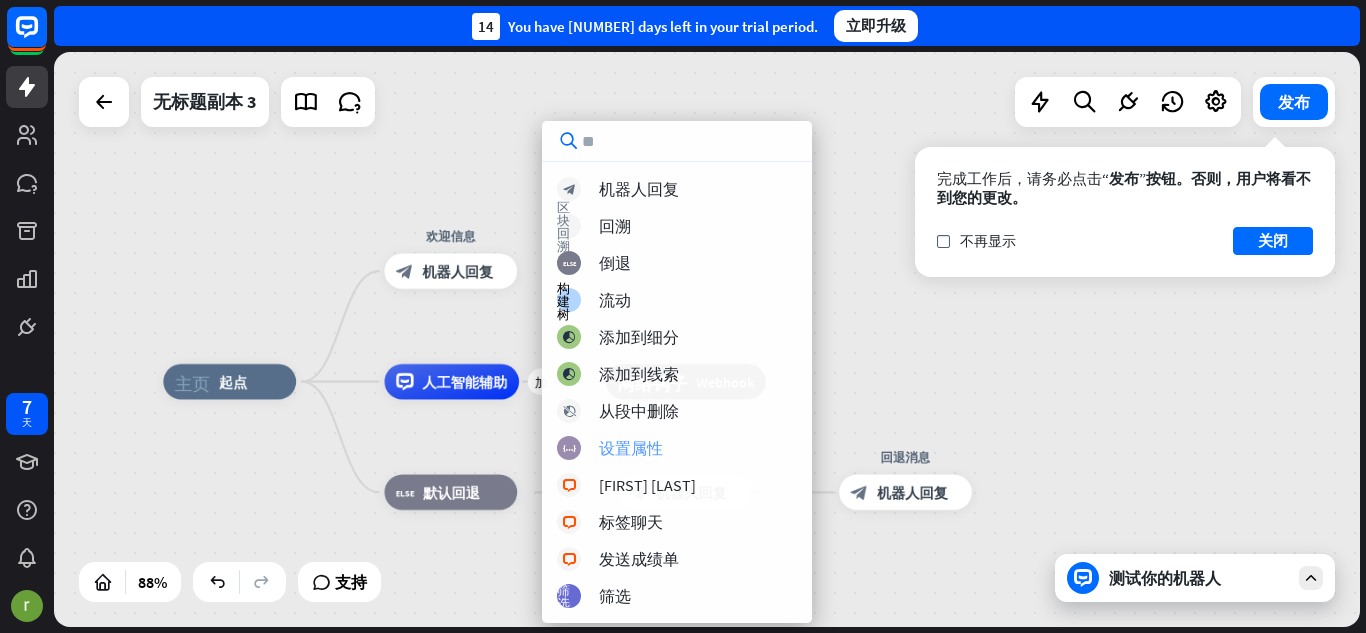 scroll, scrollTop: 1, scrollLeft: 0, axis: vertical 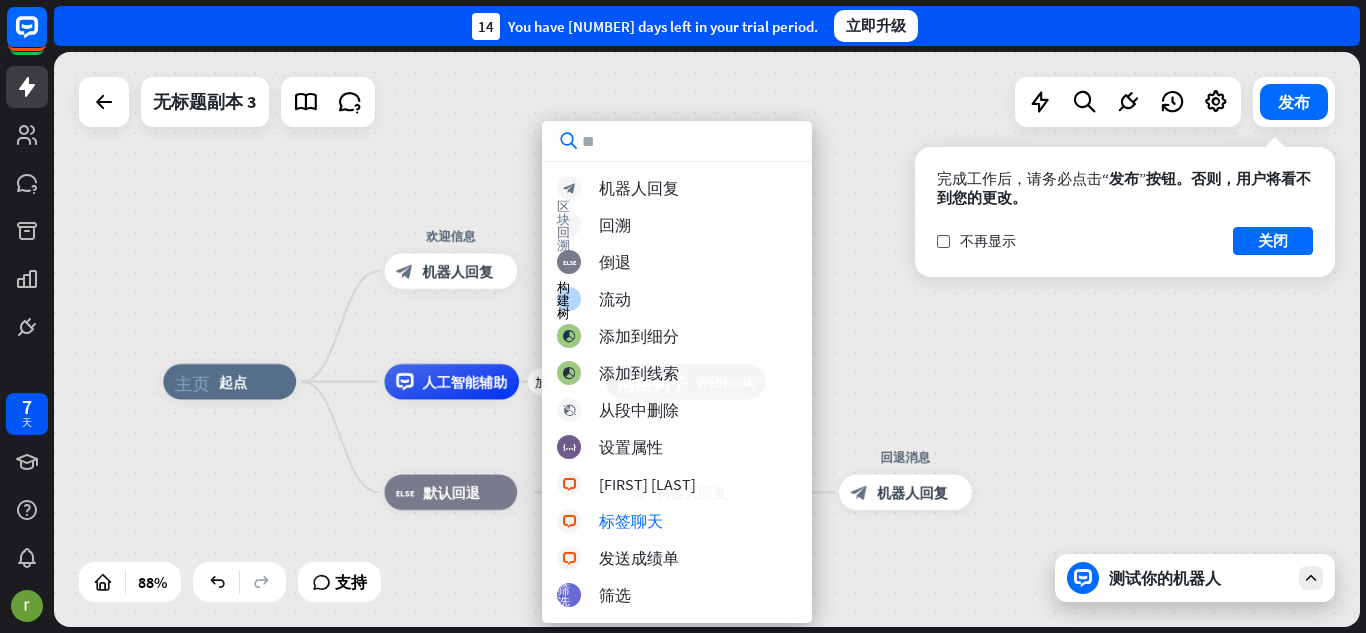 click on "home_2 Start point Welcome message block_bot_response Bot Response plus AI Assist webhooks Webhook block_fallback Default fallback block_bot_response Bot Response Fallback message block_bot_response Bot Response" at bounding box center (740, 636) 